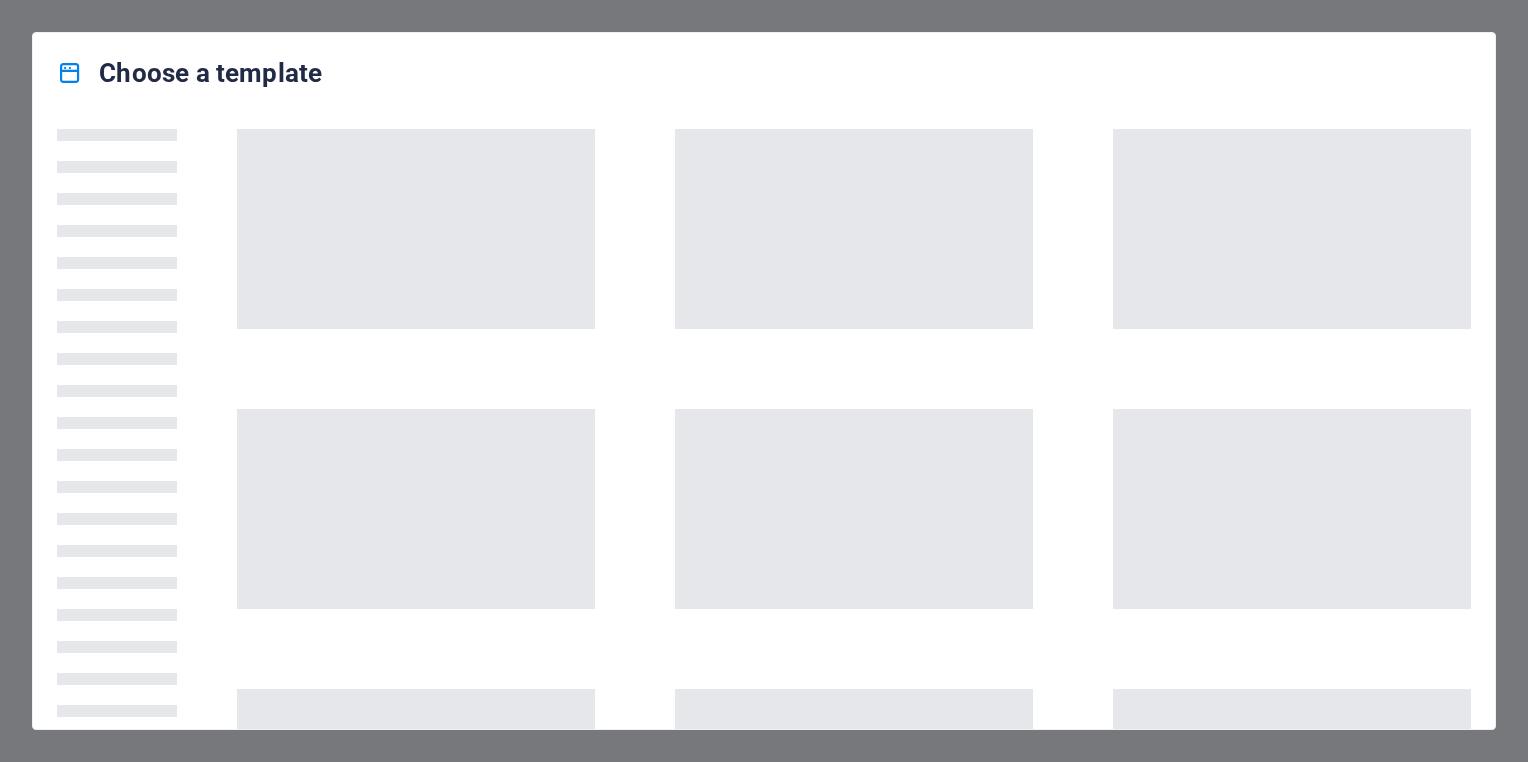 scroll, scrollTop: 0, scrollLeft: 0, axis: both 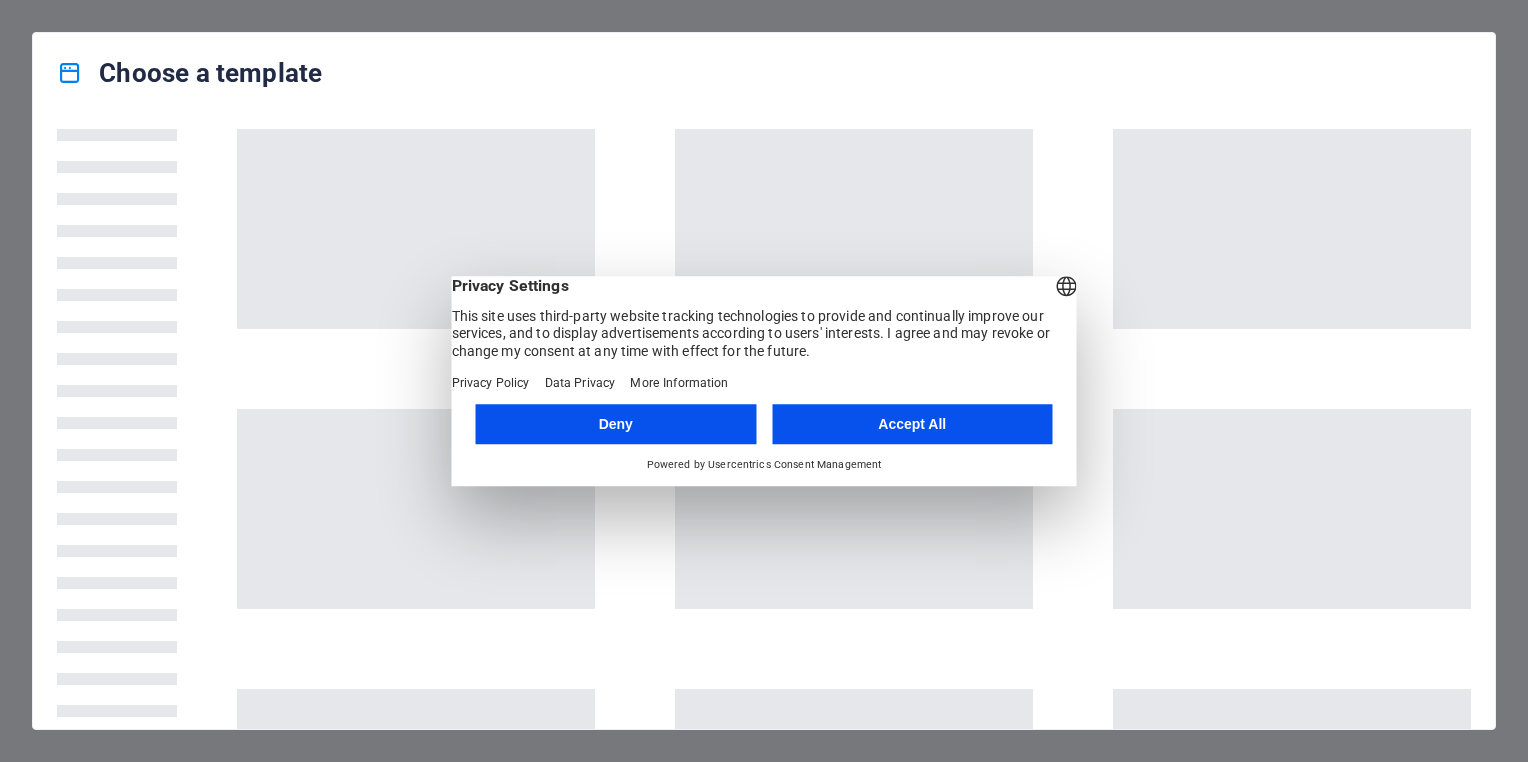 click on "Deny" at bounding box center [616, 424] 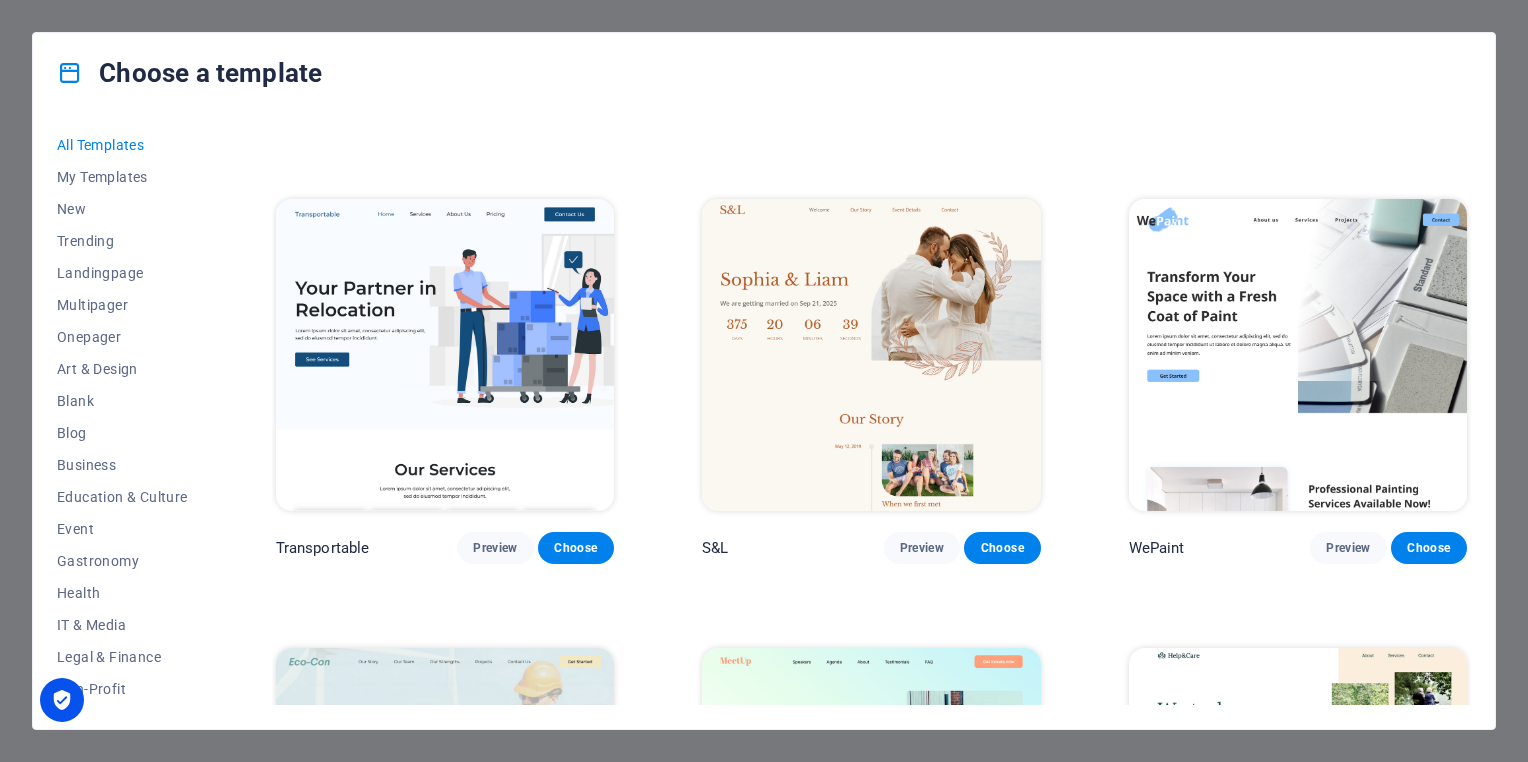 scroll, scrollTop: 0, scrollLeft: 0, axis: both 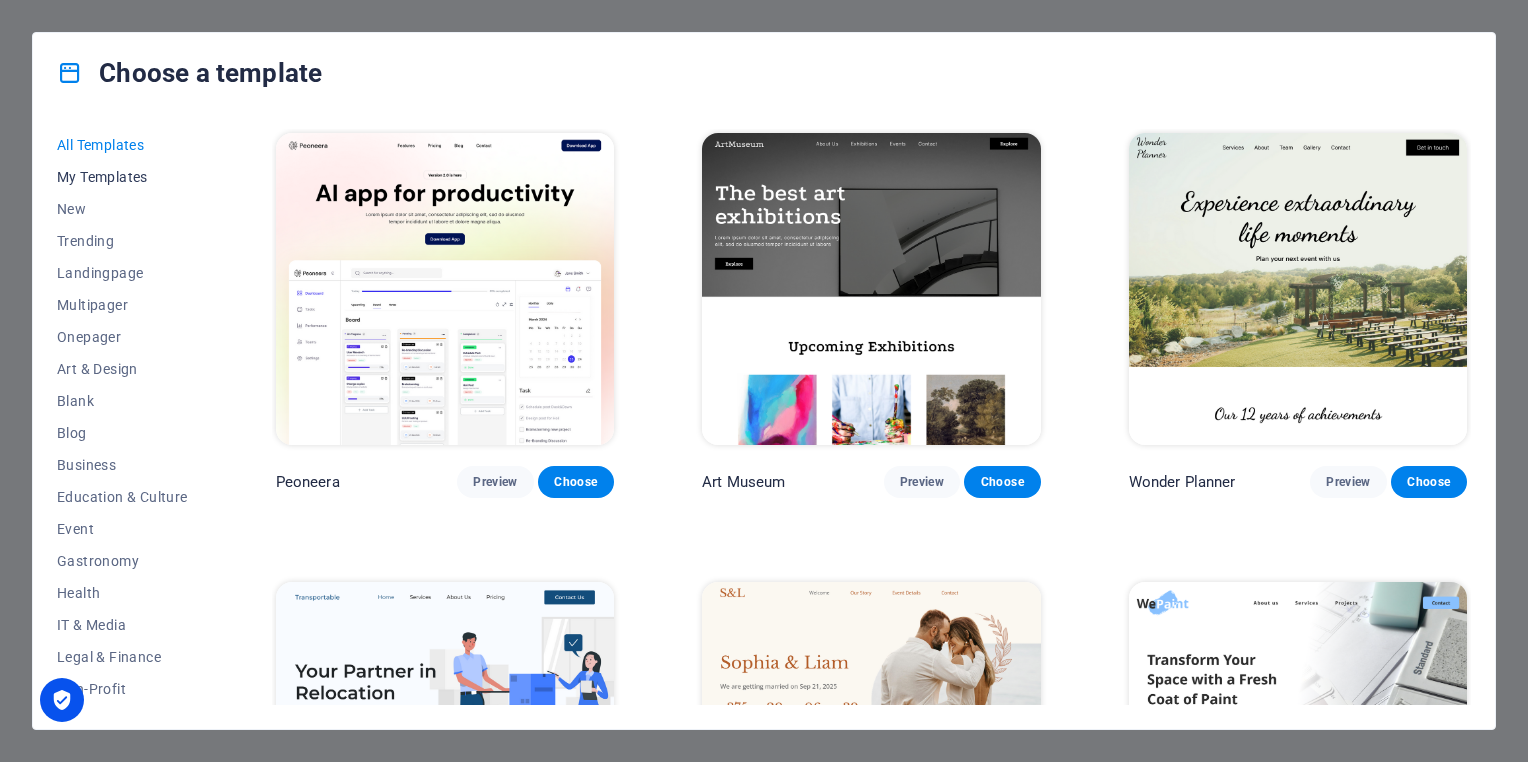 click on "My Templates" at bounding box center (122, 177) 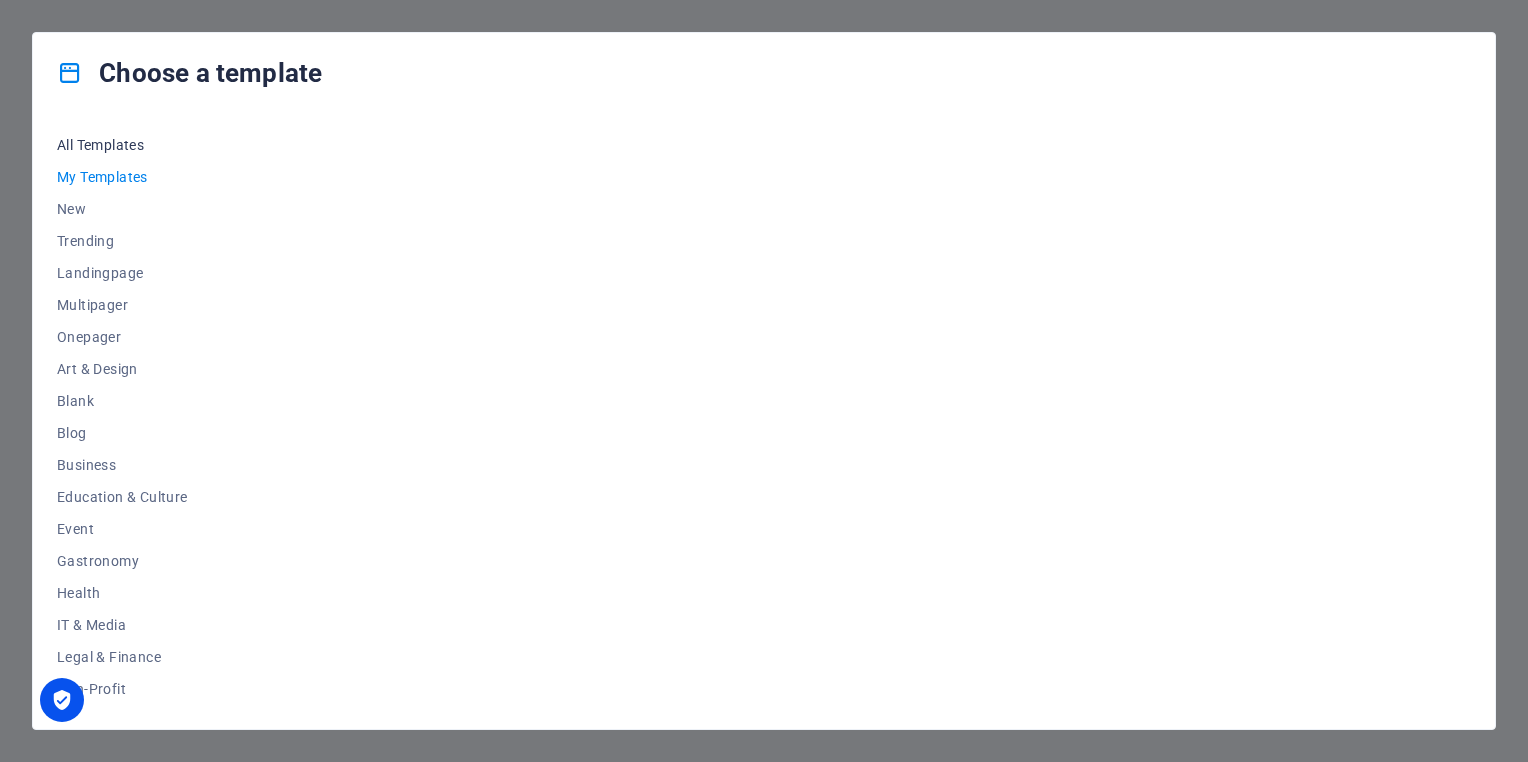 click on "All Templates" at bounding box center [122, 145] 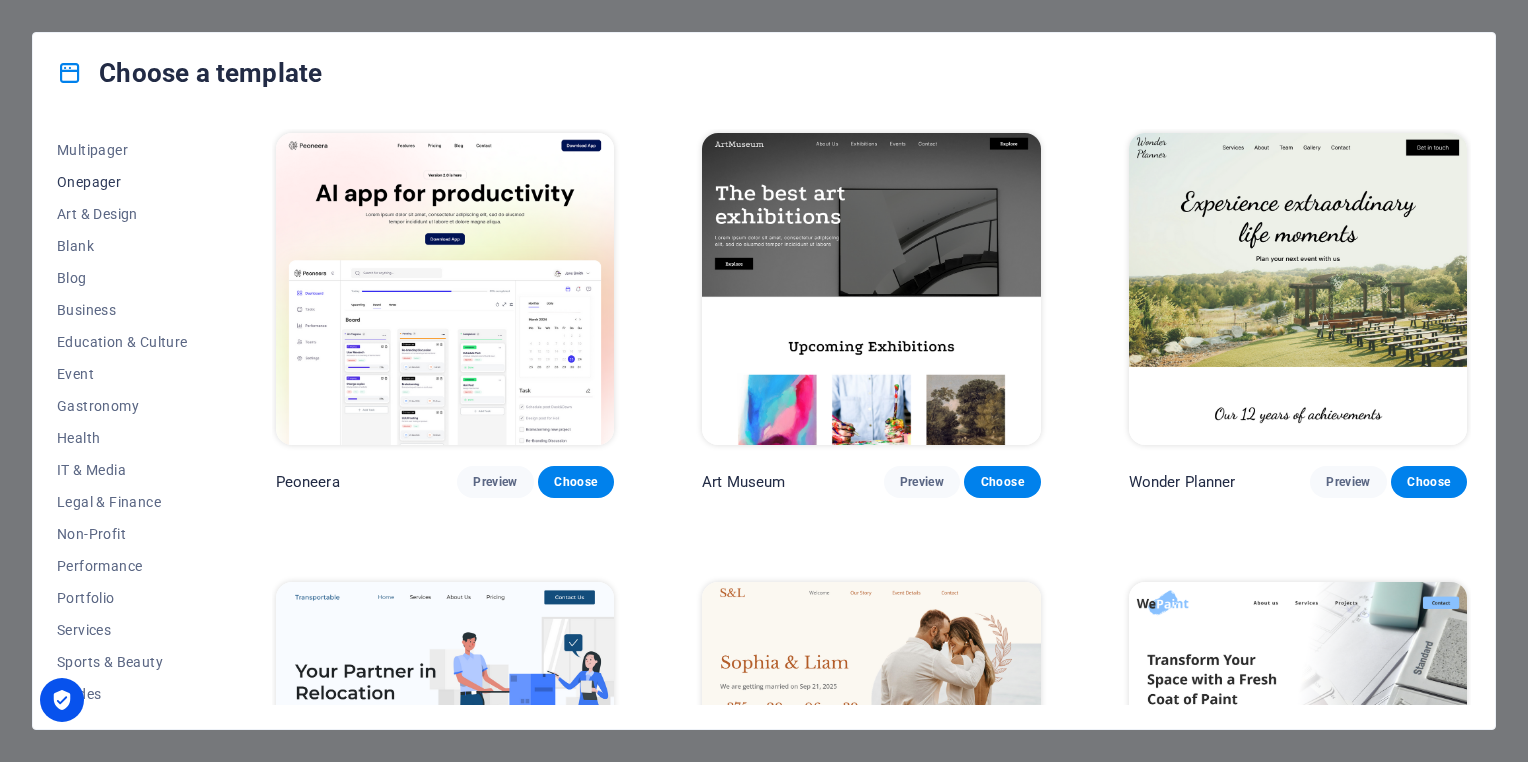 scroll, scrollTop: 164, scrollLeft: 0, axis: vertical 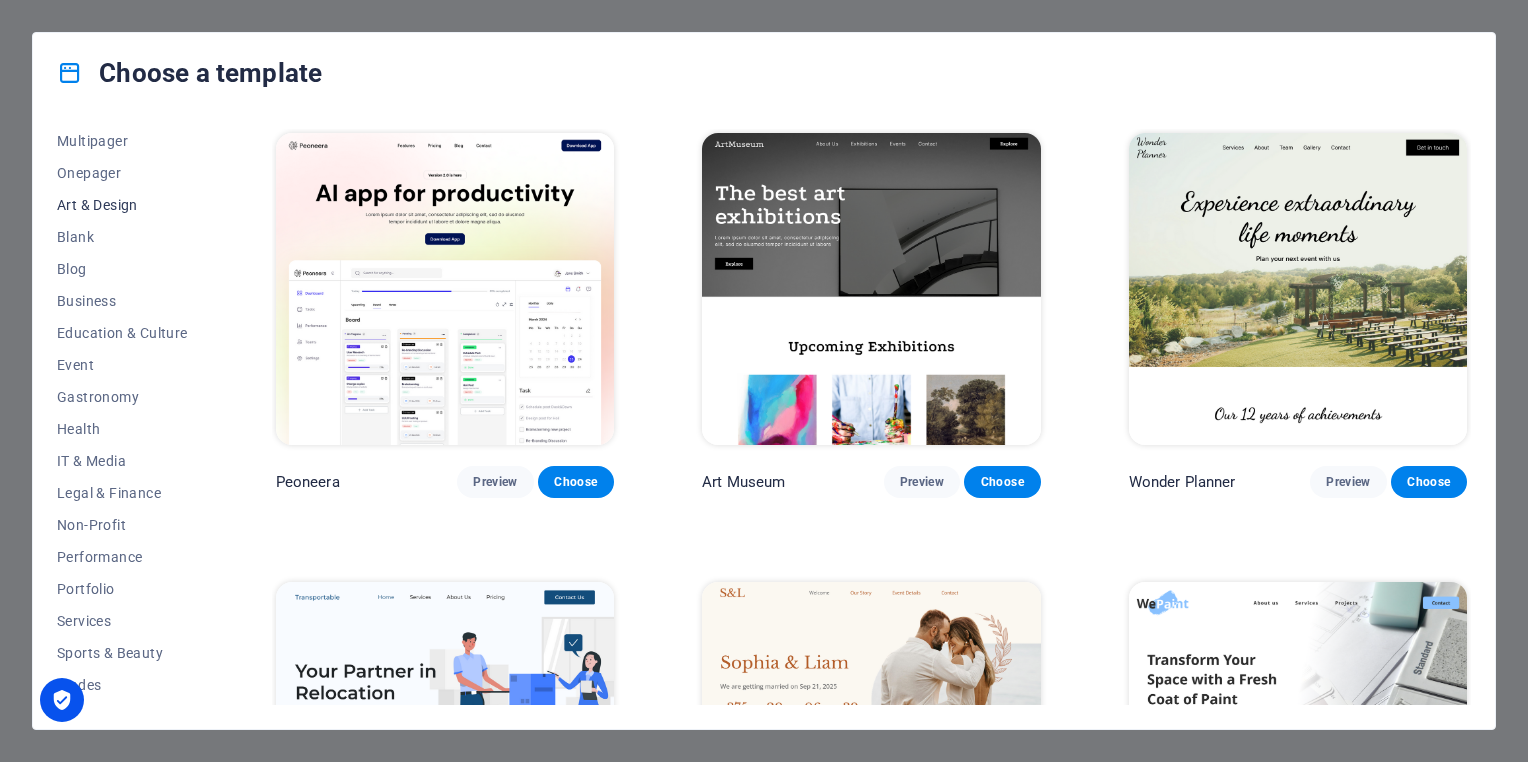 click on "Art & Design" at bounding box center (122, 205) 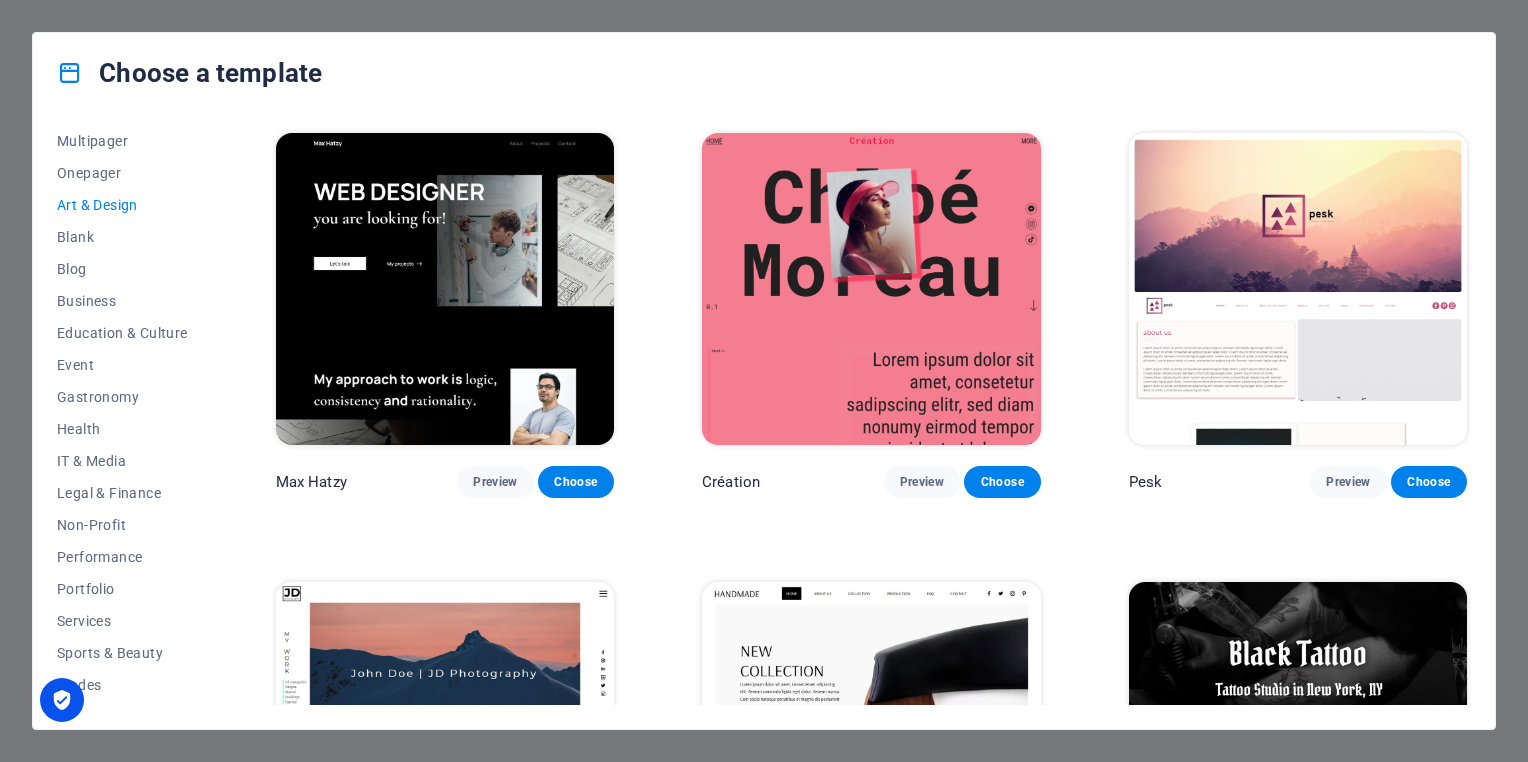 scroll, scrollTop: 223, scrollLeft: 0, axis: vertical 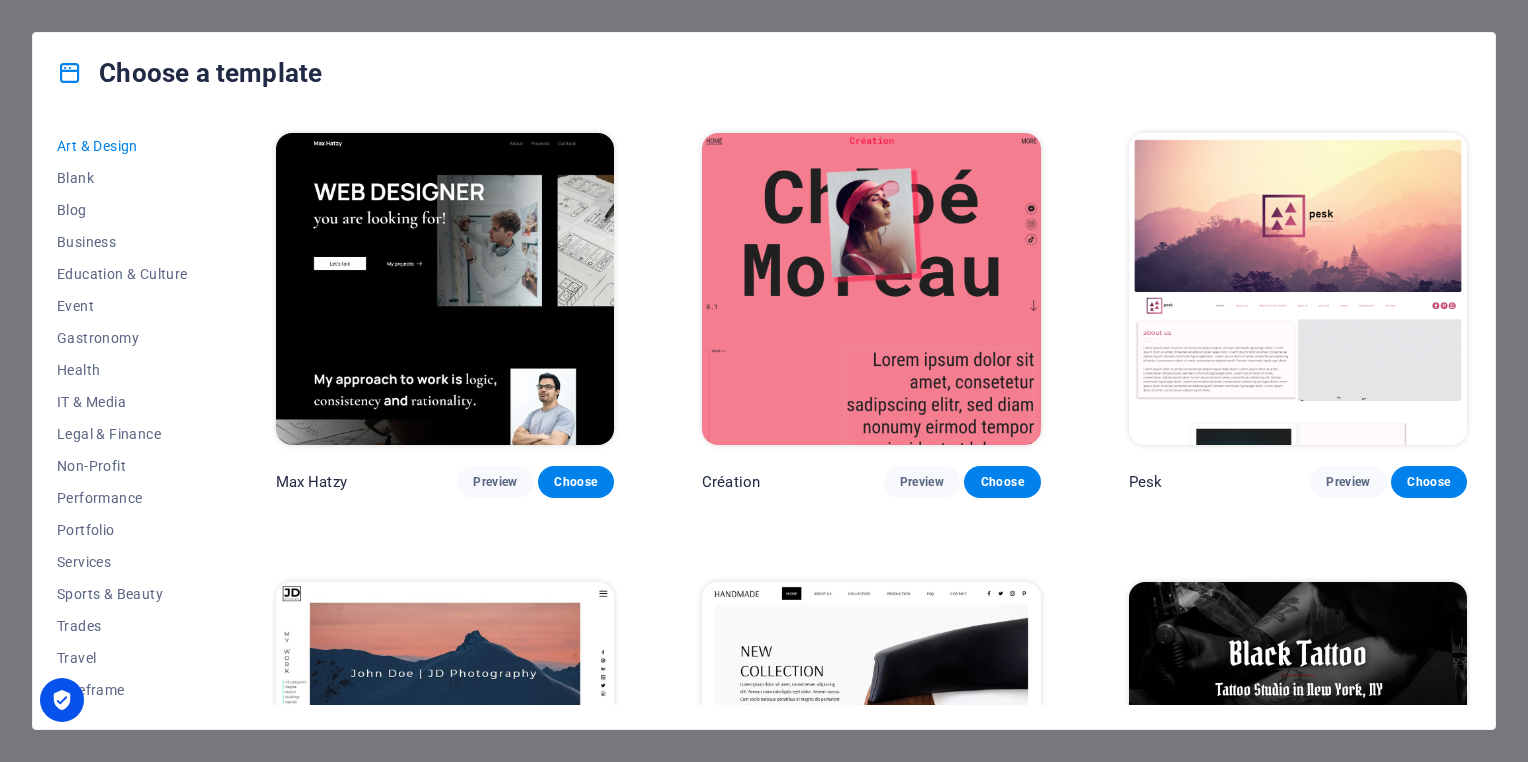 click on "All Templates My Templates New Trending Landingpage Multipager Onepager Art & Design Blank Blog Business Education & Culture Event Gastronomy Health IT & Media Legal & Finance Non-Profit Performance Portfolio Services Sports & Beauty Trades Travel Wireframe Max Hatzy Preview Choose Création Preview Choose Pesk Preview Choose JD Photography Preview Choose Handmade Preview Choose Black Tattoo Preview Choose The Gallery Preview Choose Mousiq Preview Choose GC Agency Preview Choose Portfolio Preview Choose [GEOGRAPHIC_DATA] Choose Design Agency Preview Choose Cubicle Preview Choose [PERSON_NAME] Preview Choose" at bounding box center (764, 421) 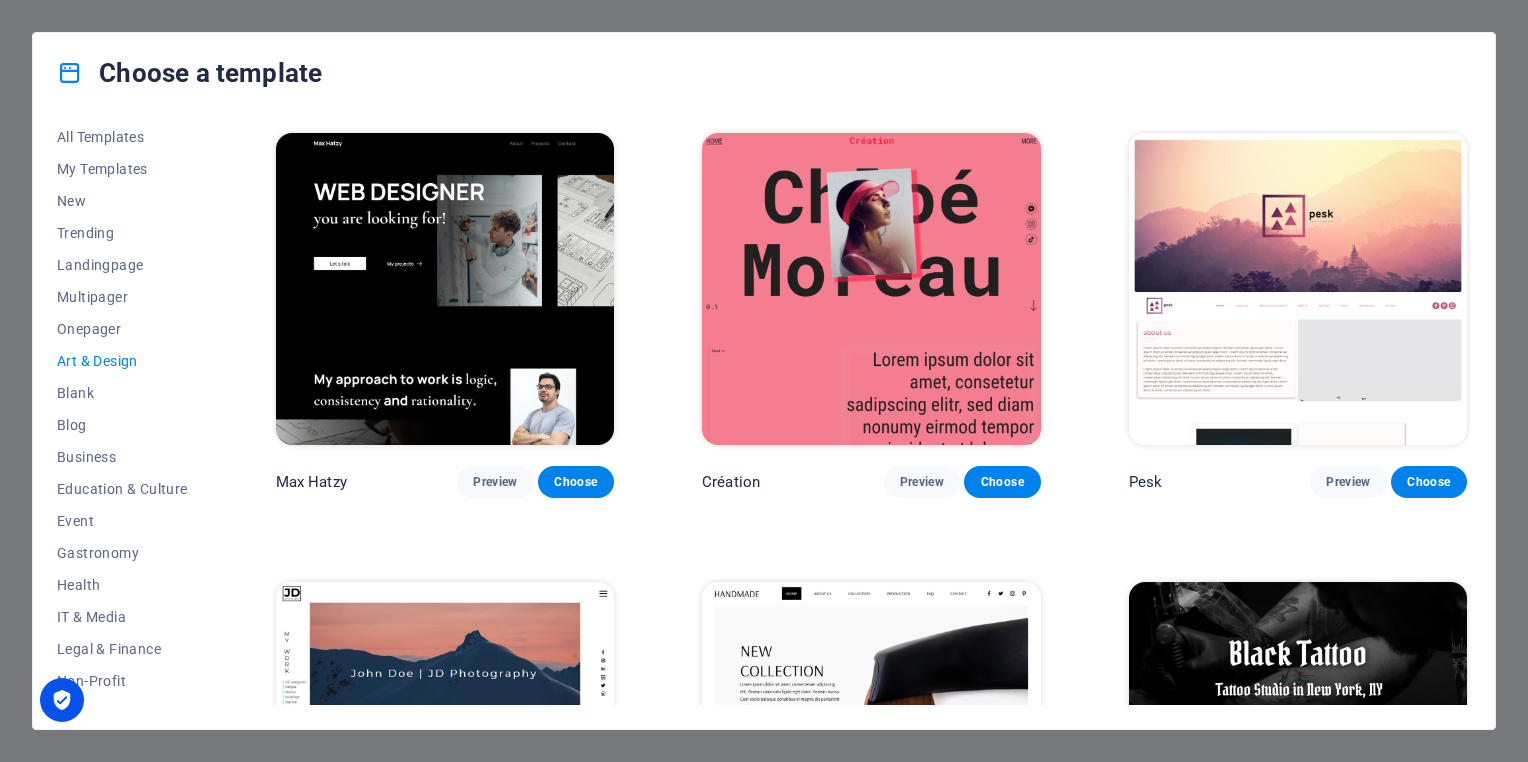 scroll, scrollTop: 0, scrollLeft: 0, axis: both 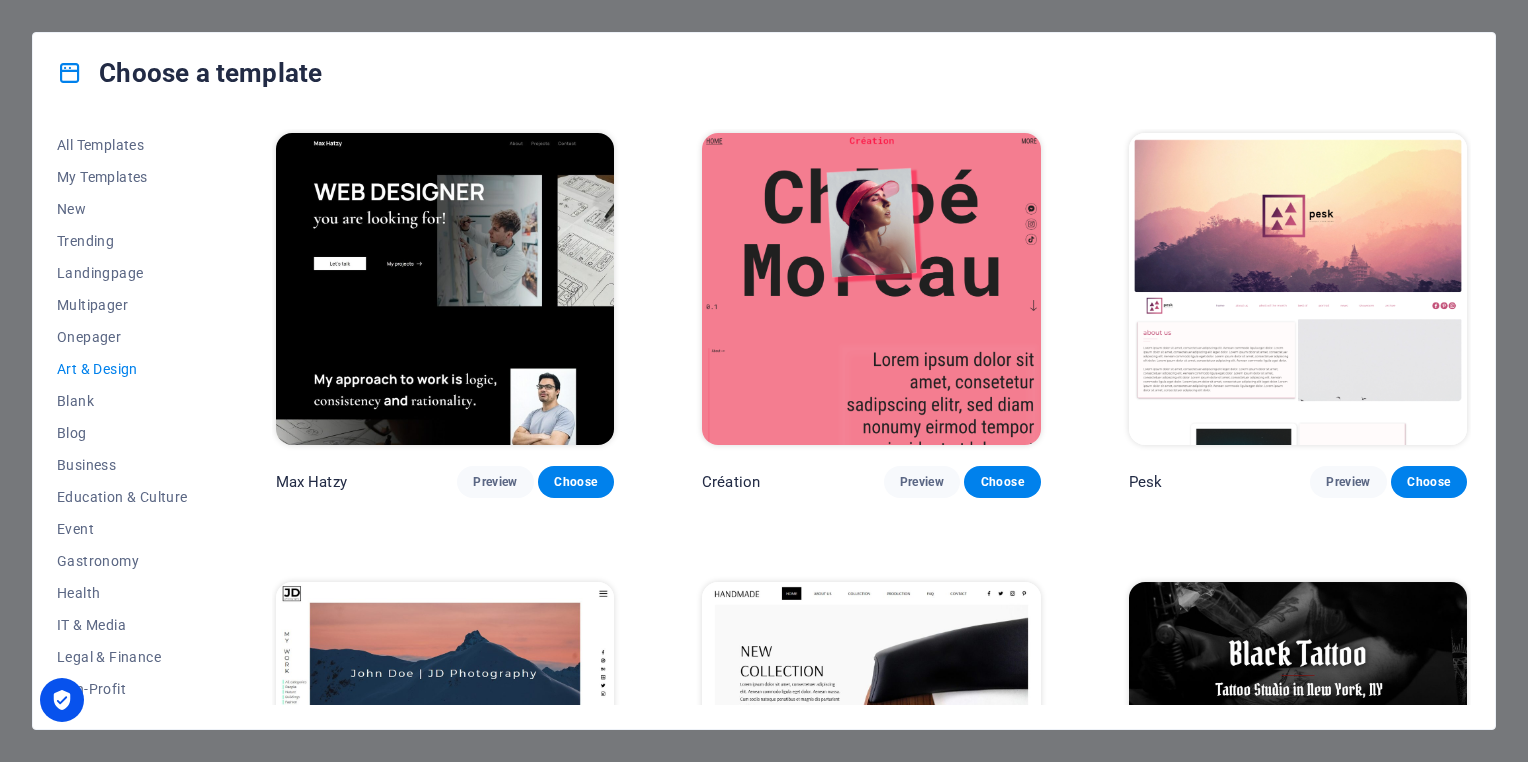 click at bounding box center [70, 73] 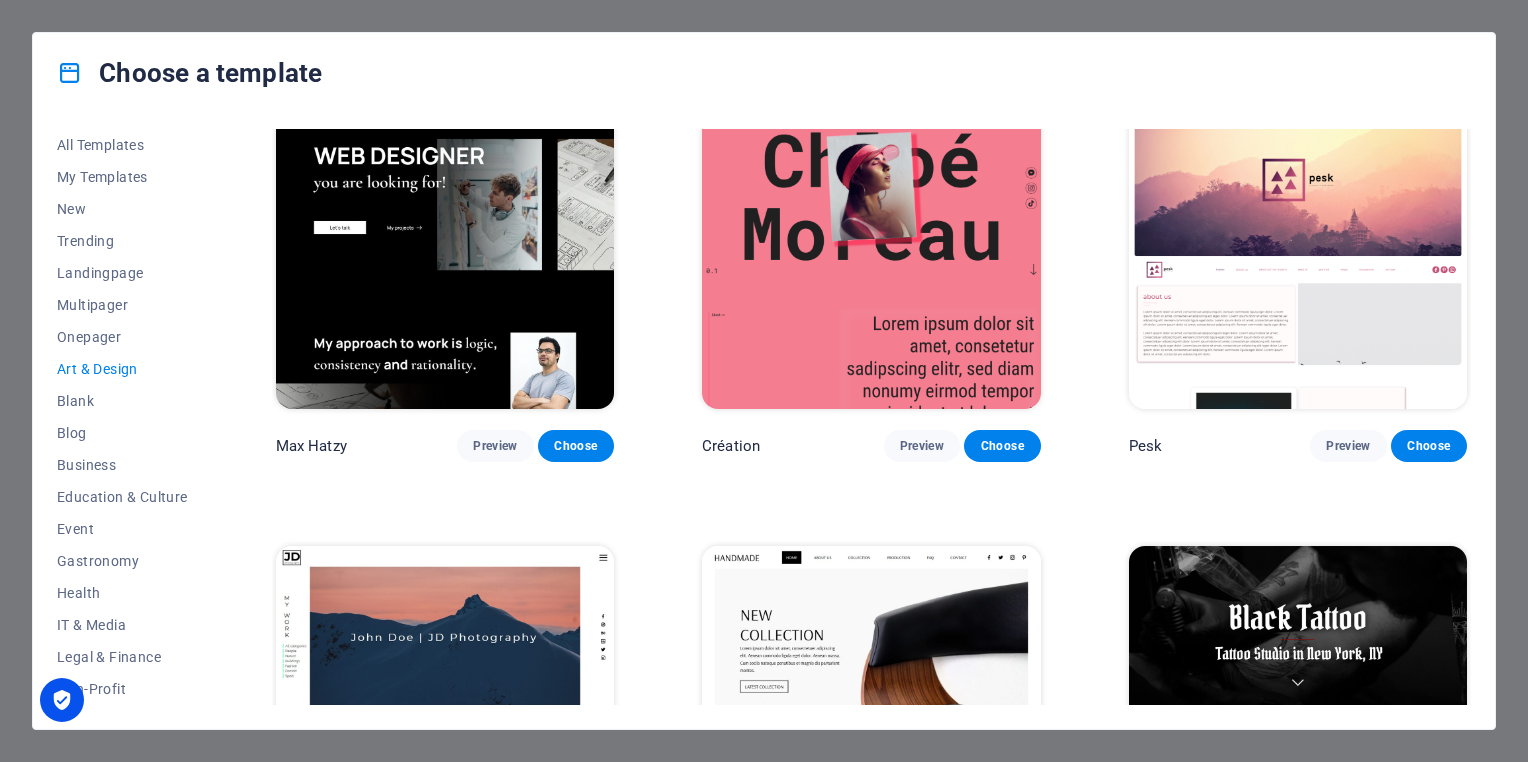 scroll, scrollTop: 0, scrollLeft: 0, axis: both 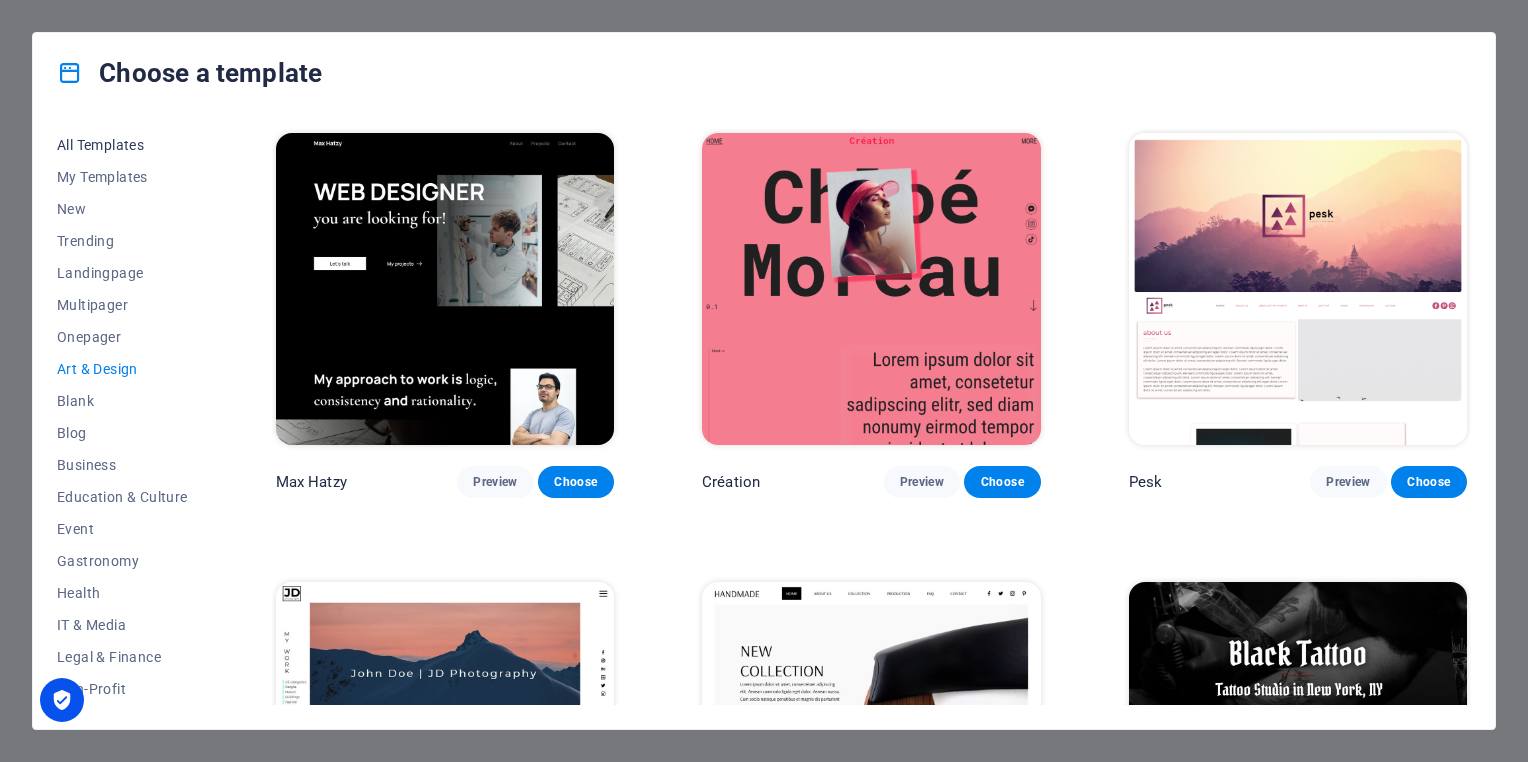 click on "All Templates" at bounding box center [122, 145] 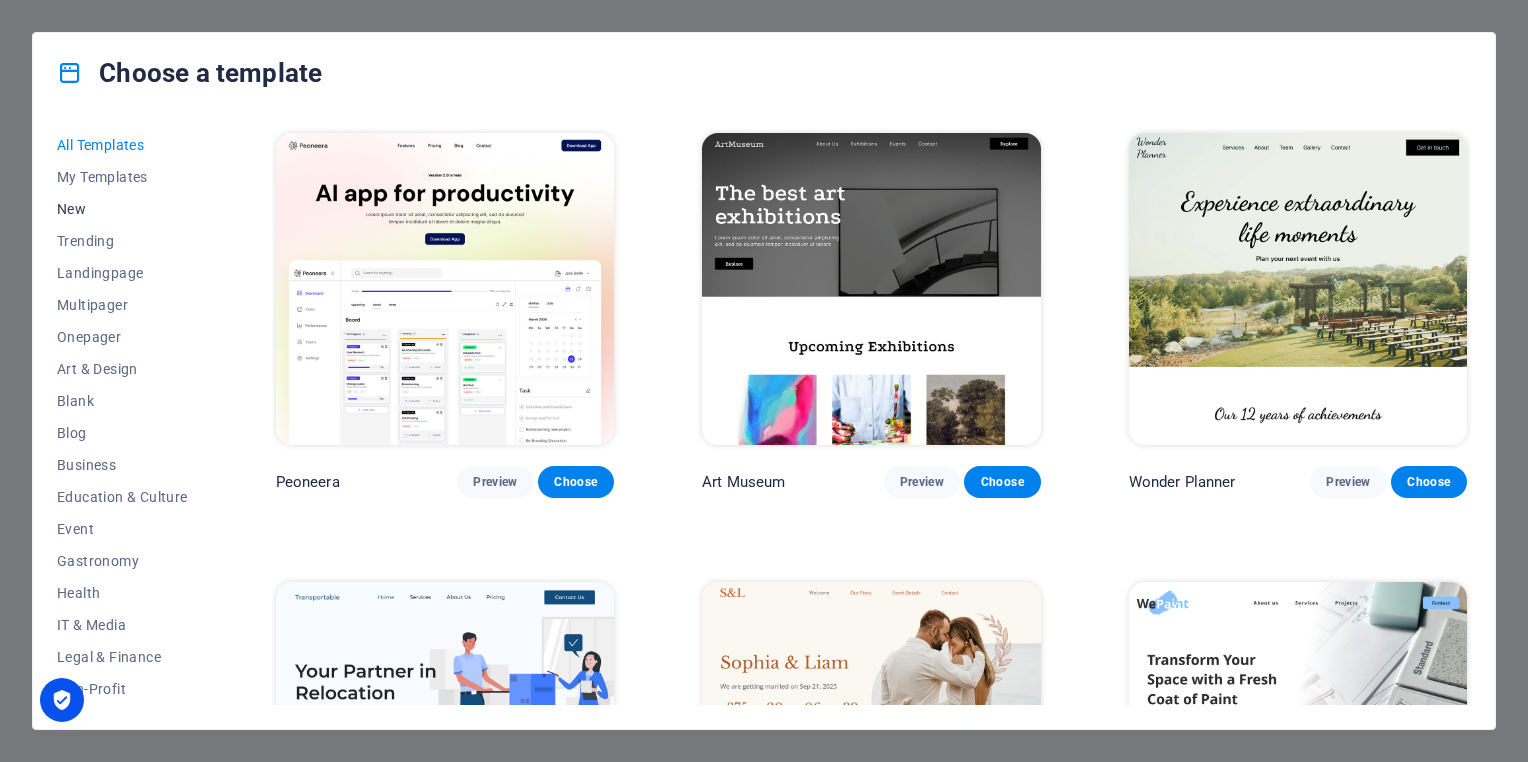 click on "New" at bounding box center (122, 209) 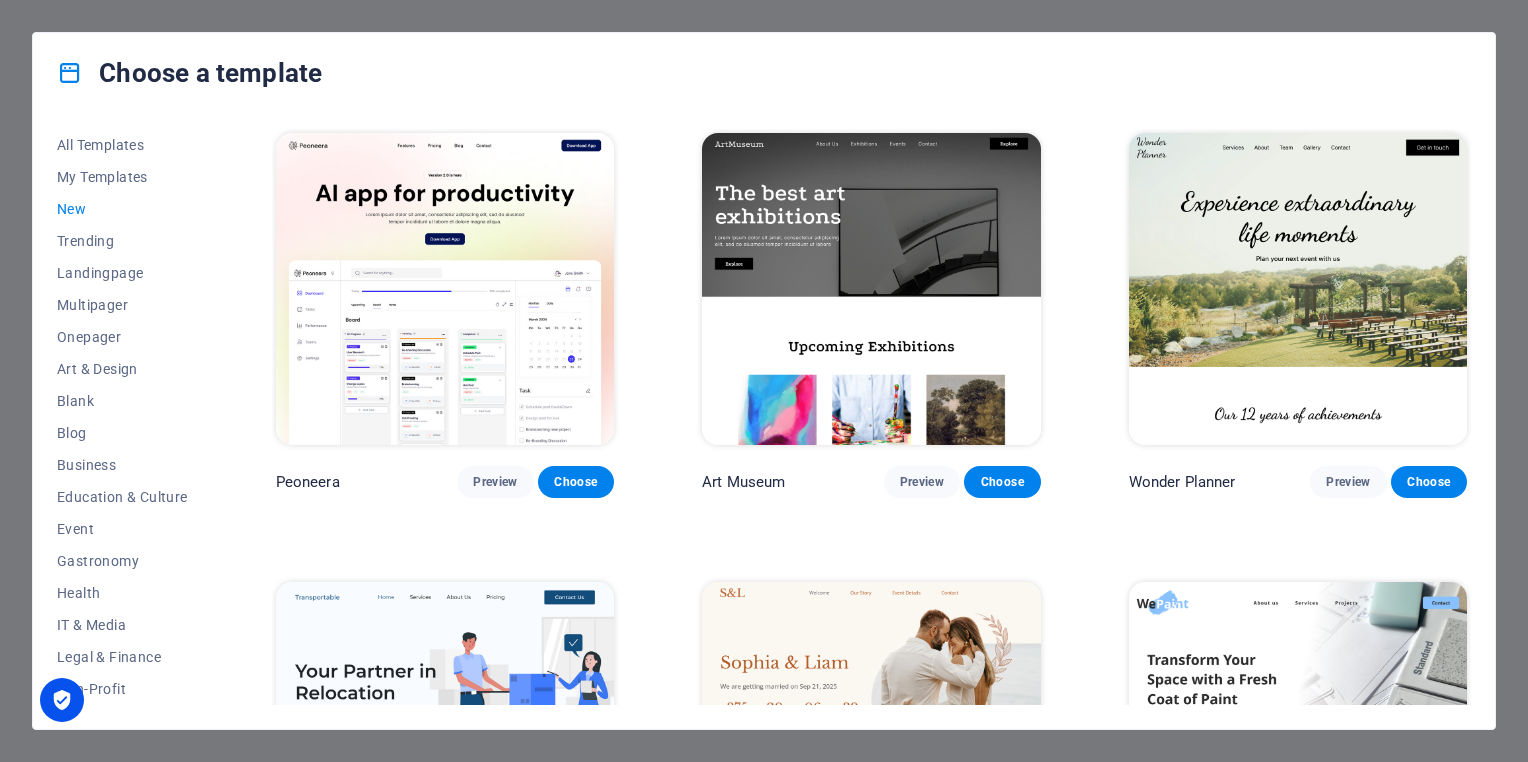 click on "New" at bounding box center [122, 209] 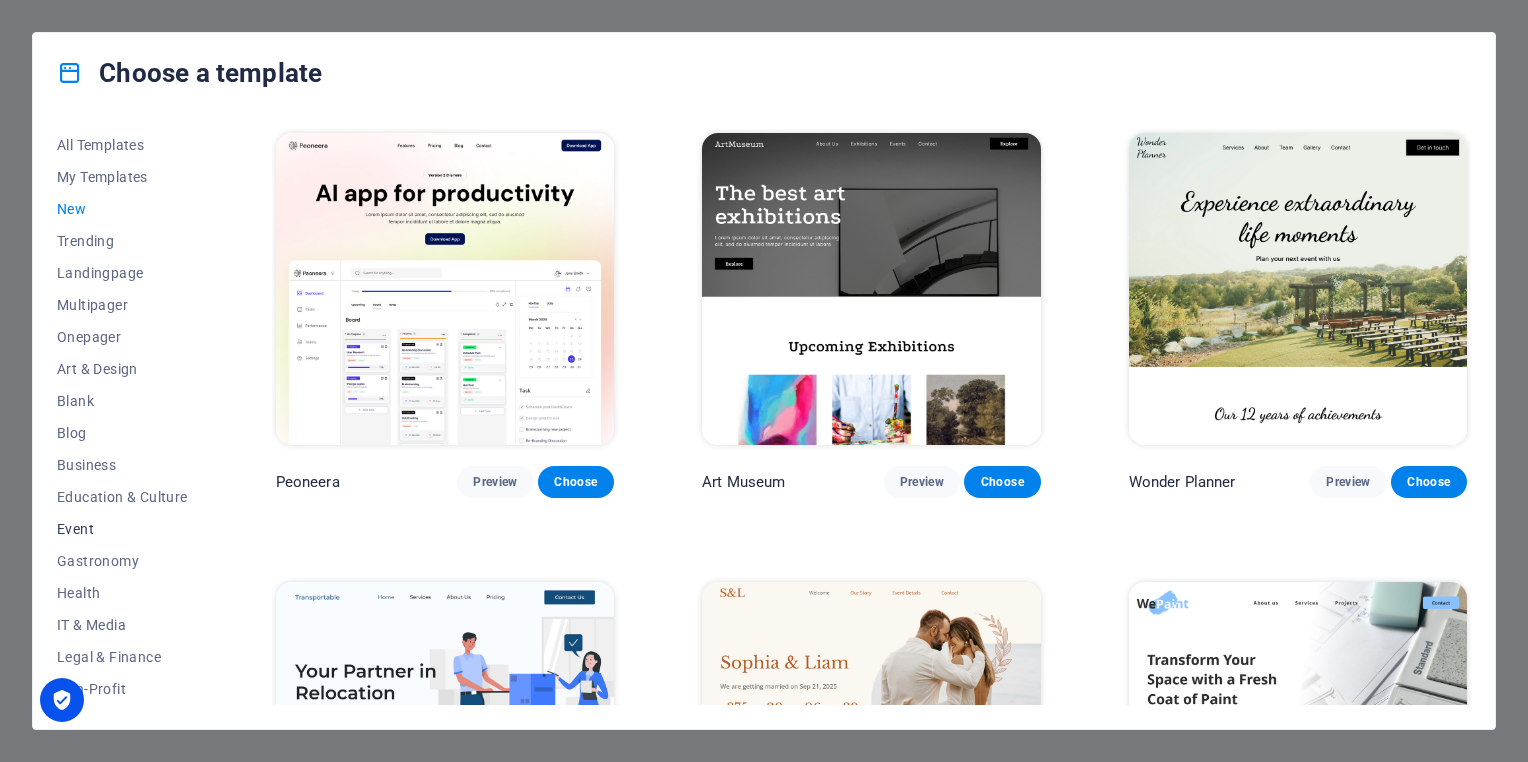 click on "Event" at bounding box center (122, 529) 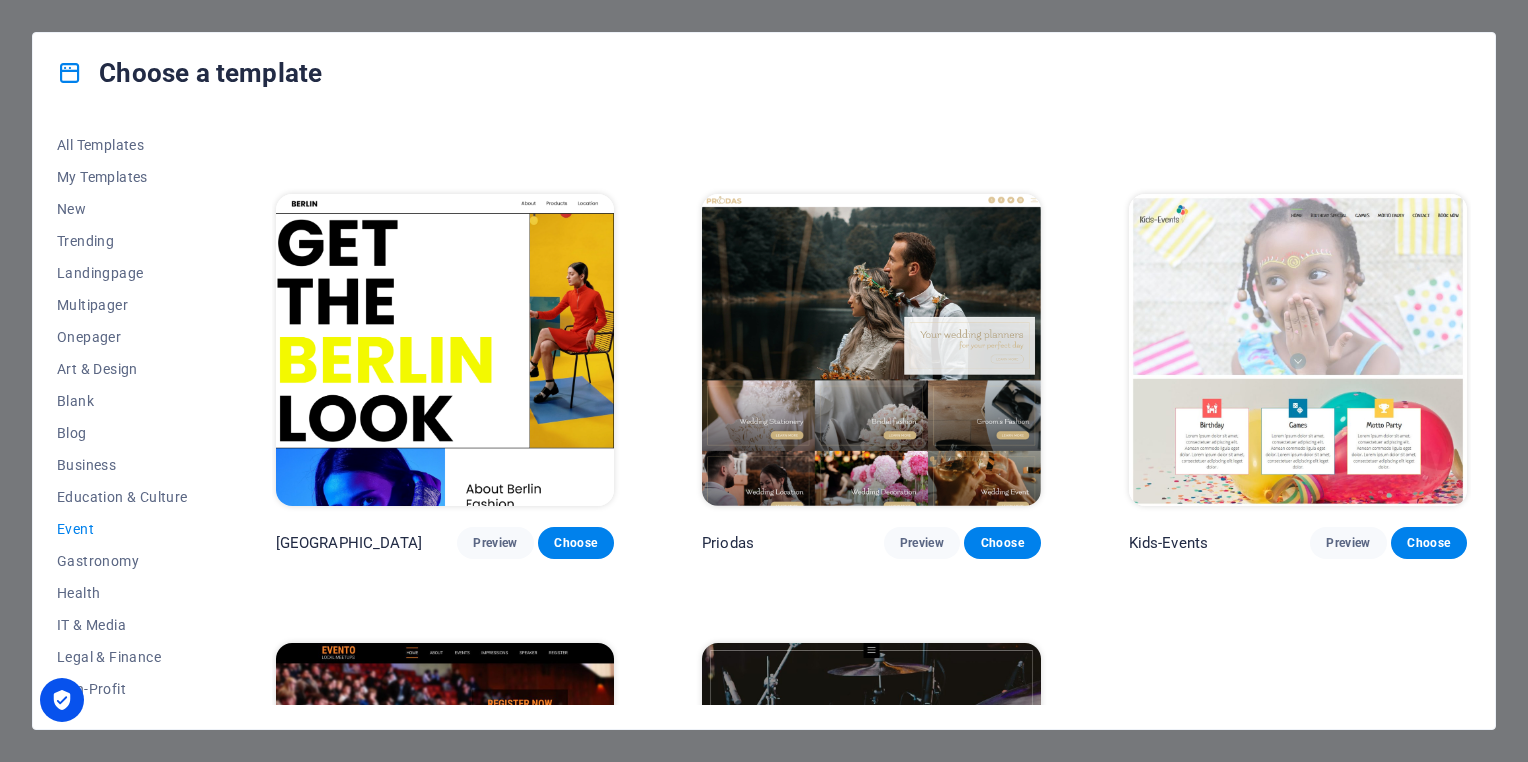 scroll, scrollTop: 684, scrollLeft: 0, axis: vertical 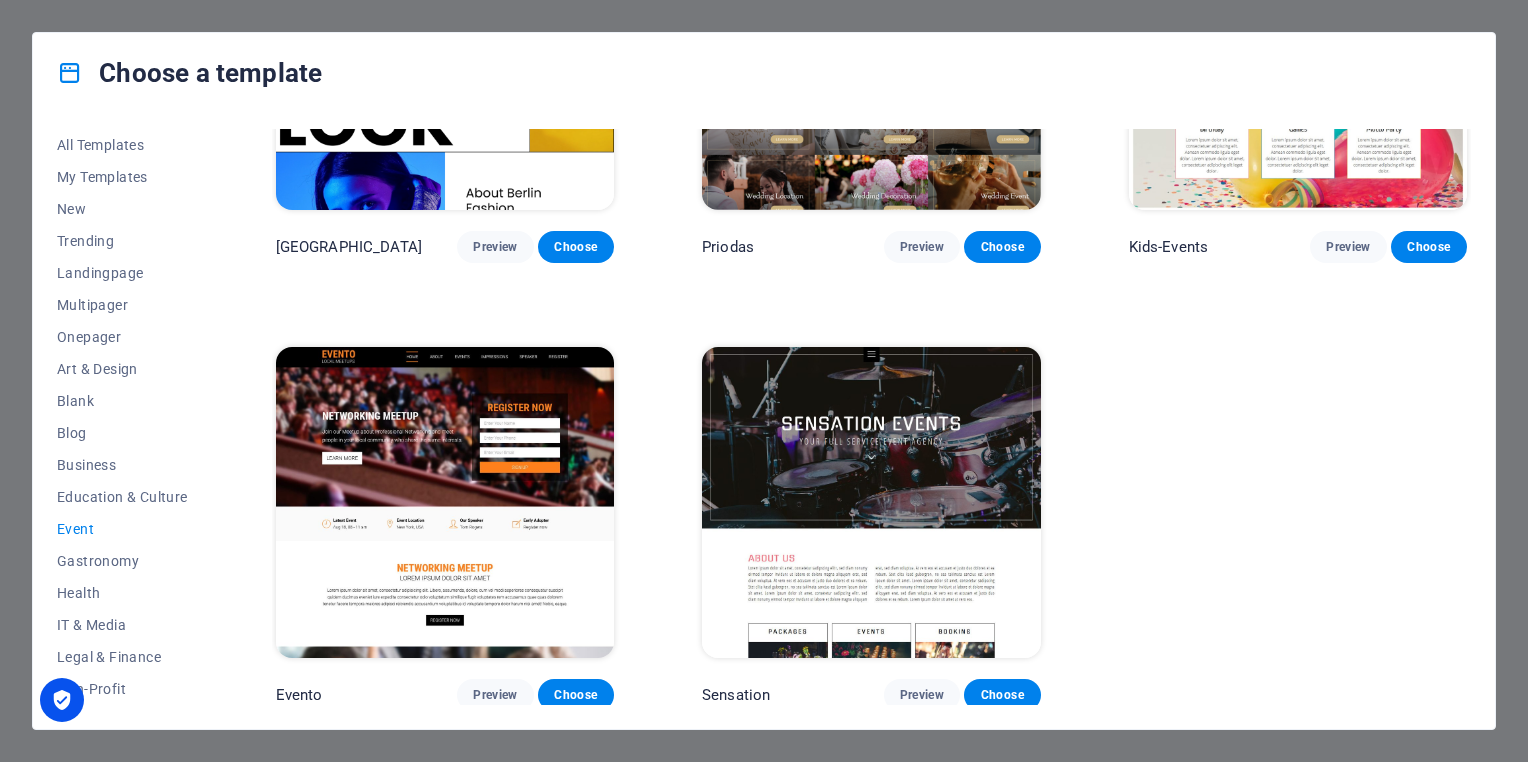 click on "Wonder Planner Preview Choose S&L Preview Choose MeetUp Preview Choose [GEOGRAPHIC_DATA] Preview Choose Priodas Preview Choose Kids-Events Preview Choose Evento Preview Choose Sensation Preview Choose" at bounding box center (871, 78) 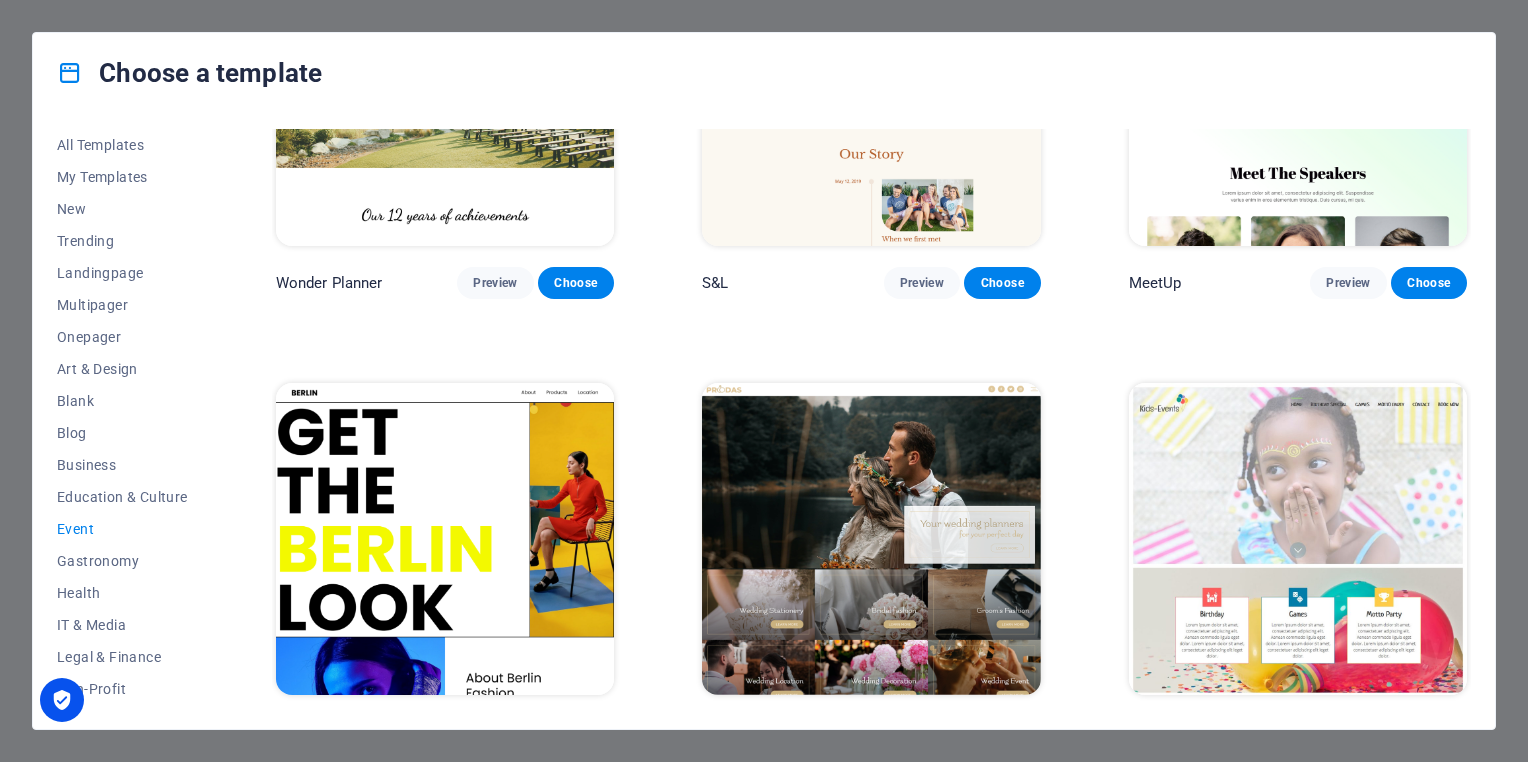 scroll, scrollTop: 0, scrollLeft: 0, axis: both 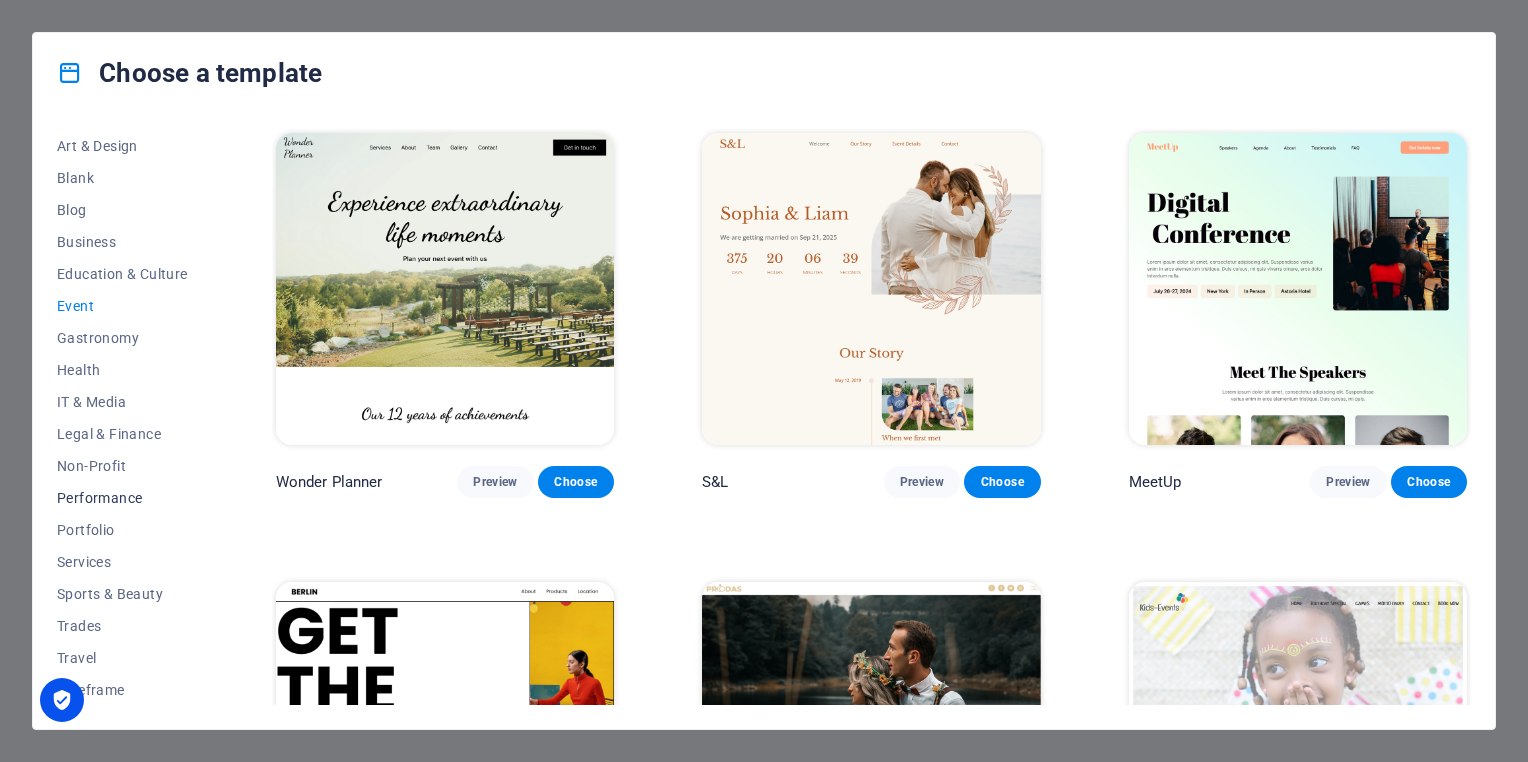 click on "Performance" at bounding box center [122, 498] 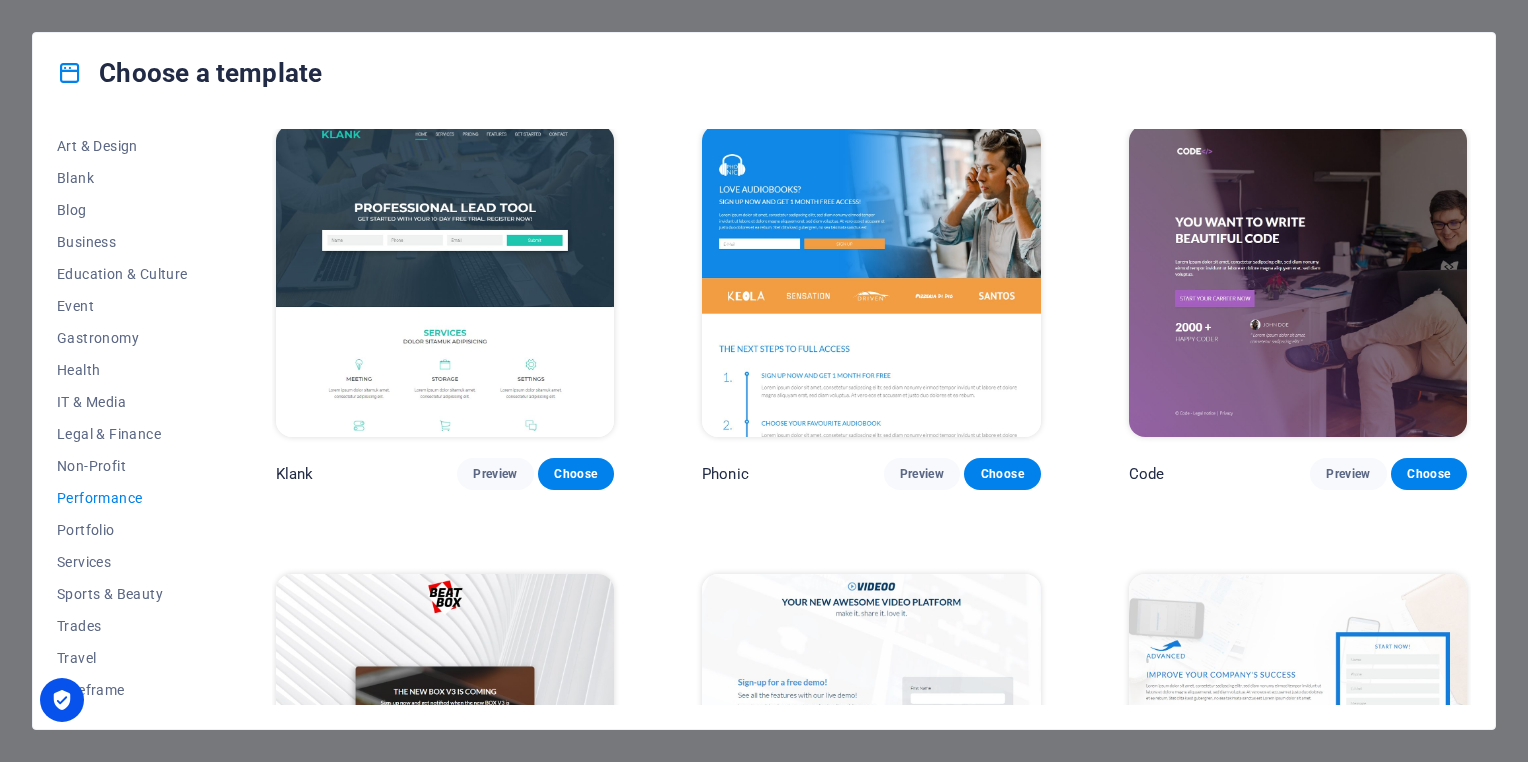 scroll, scrollTop: 0, scrollLeft: 0, axis: both 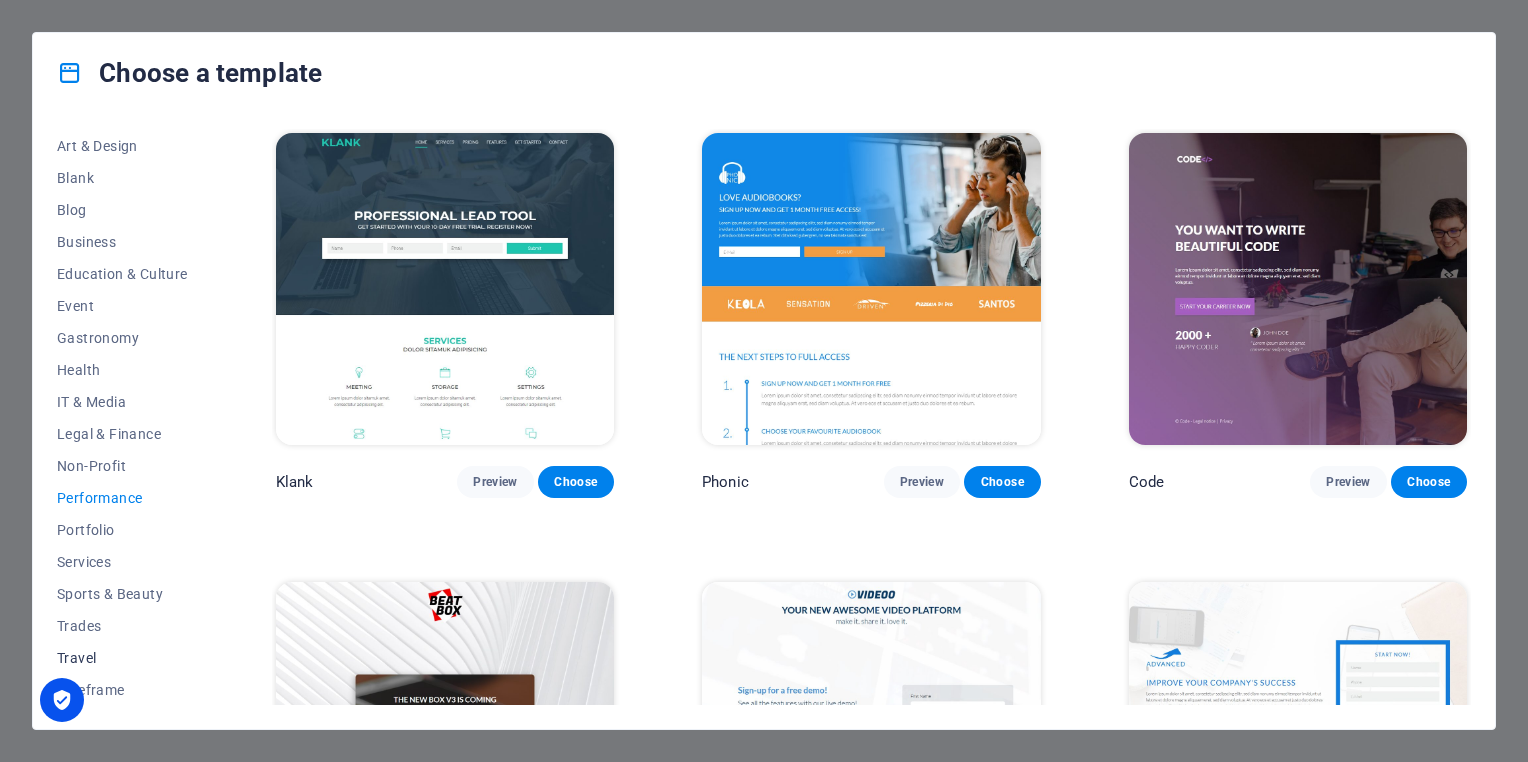 click on "Travel" at bounding box center (122, 658) 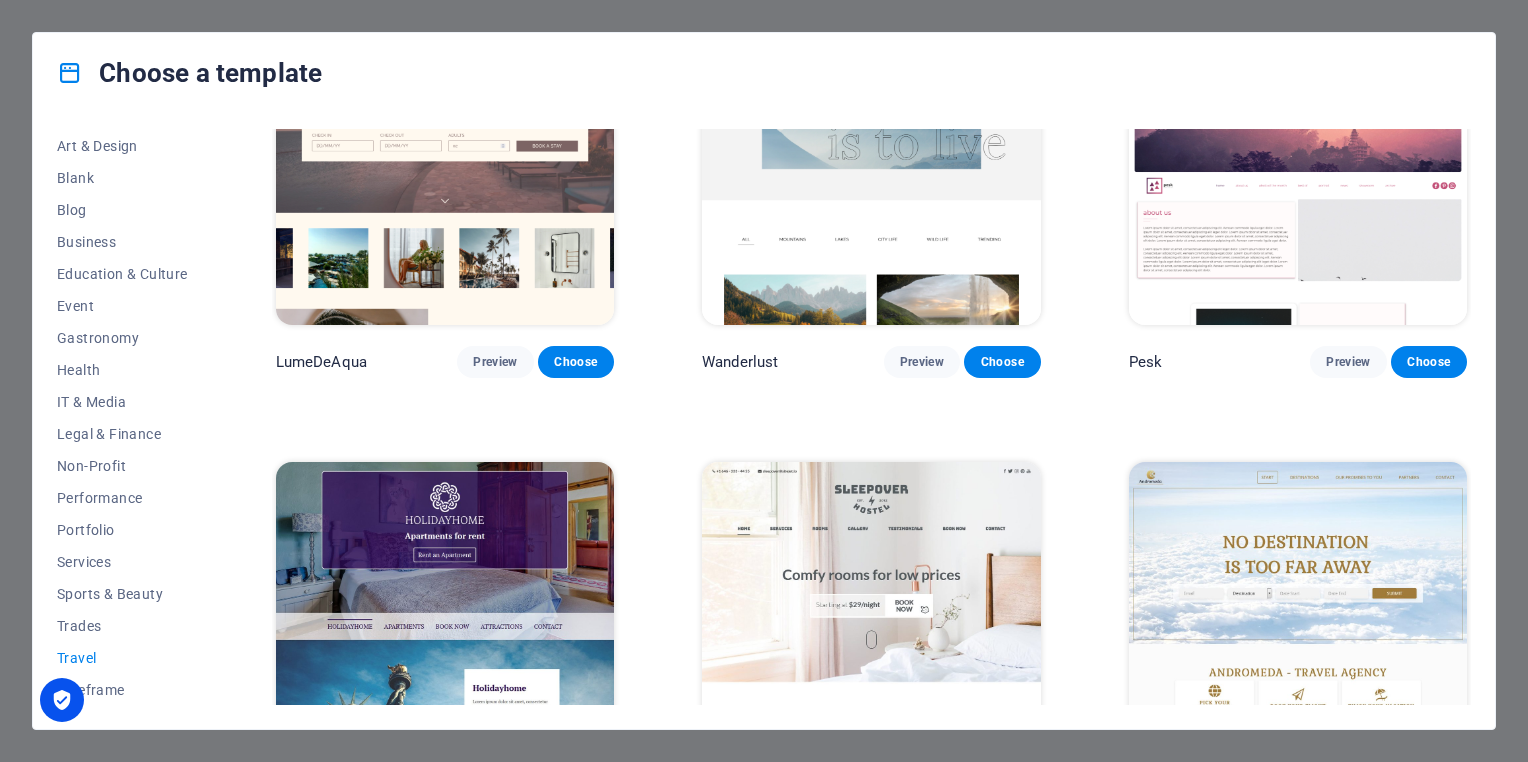 scroll, scrollTop: 0, scrollLeft: 0, axis: both 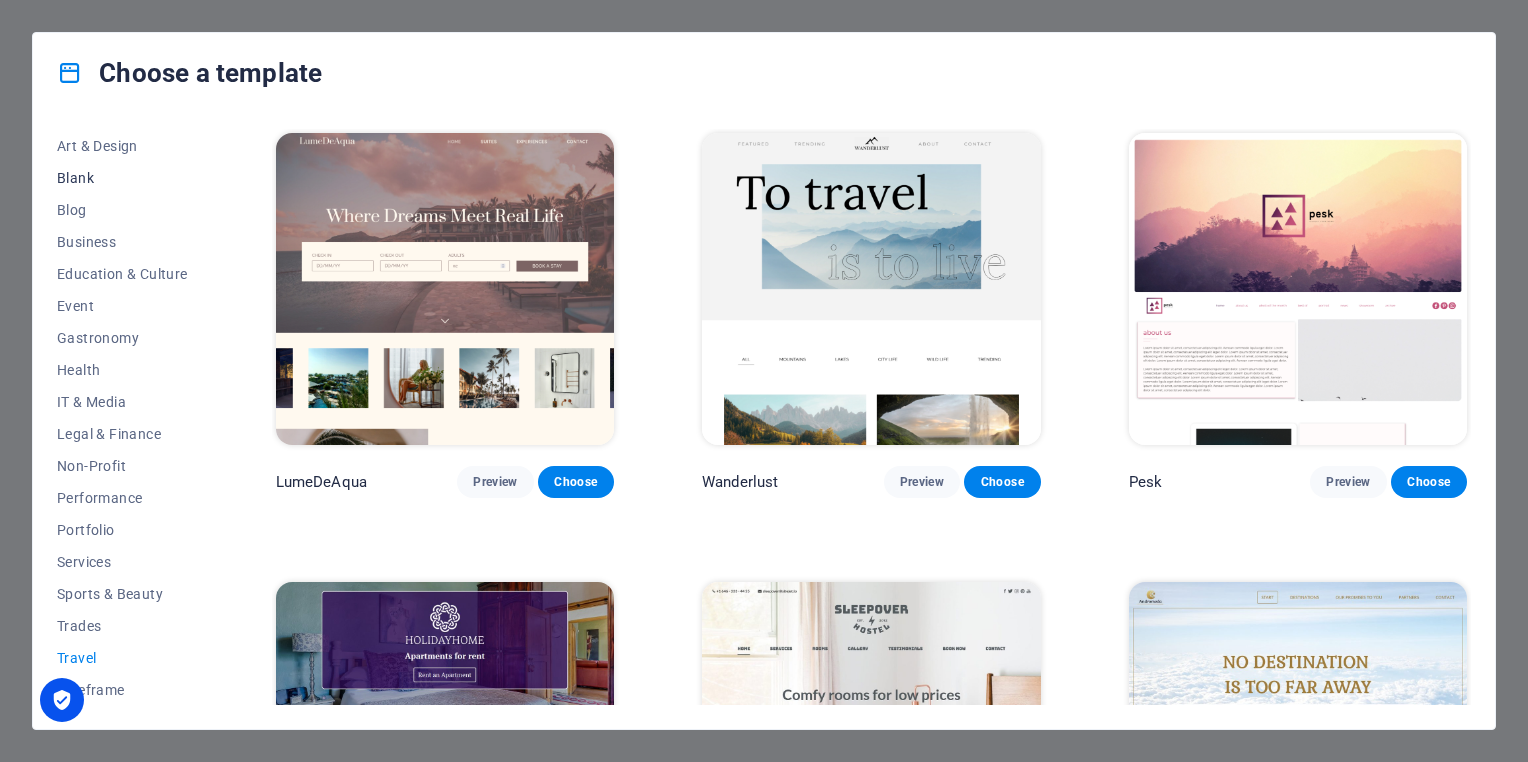 click on "Blank" at bounding box center [122, 178] 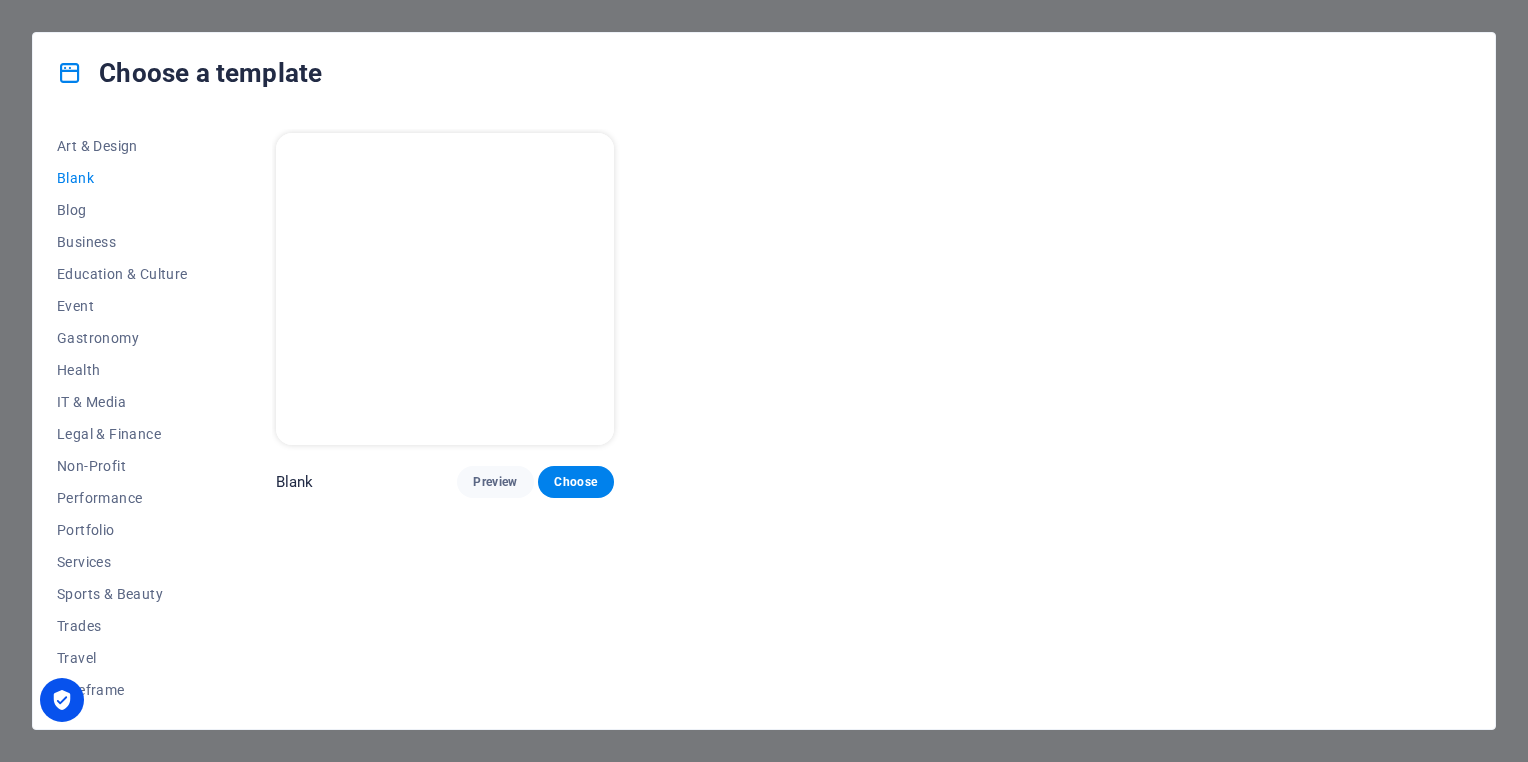 click at bounding box center (445, 289) 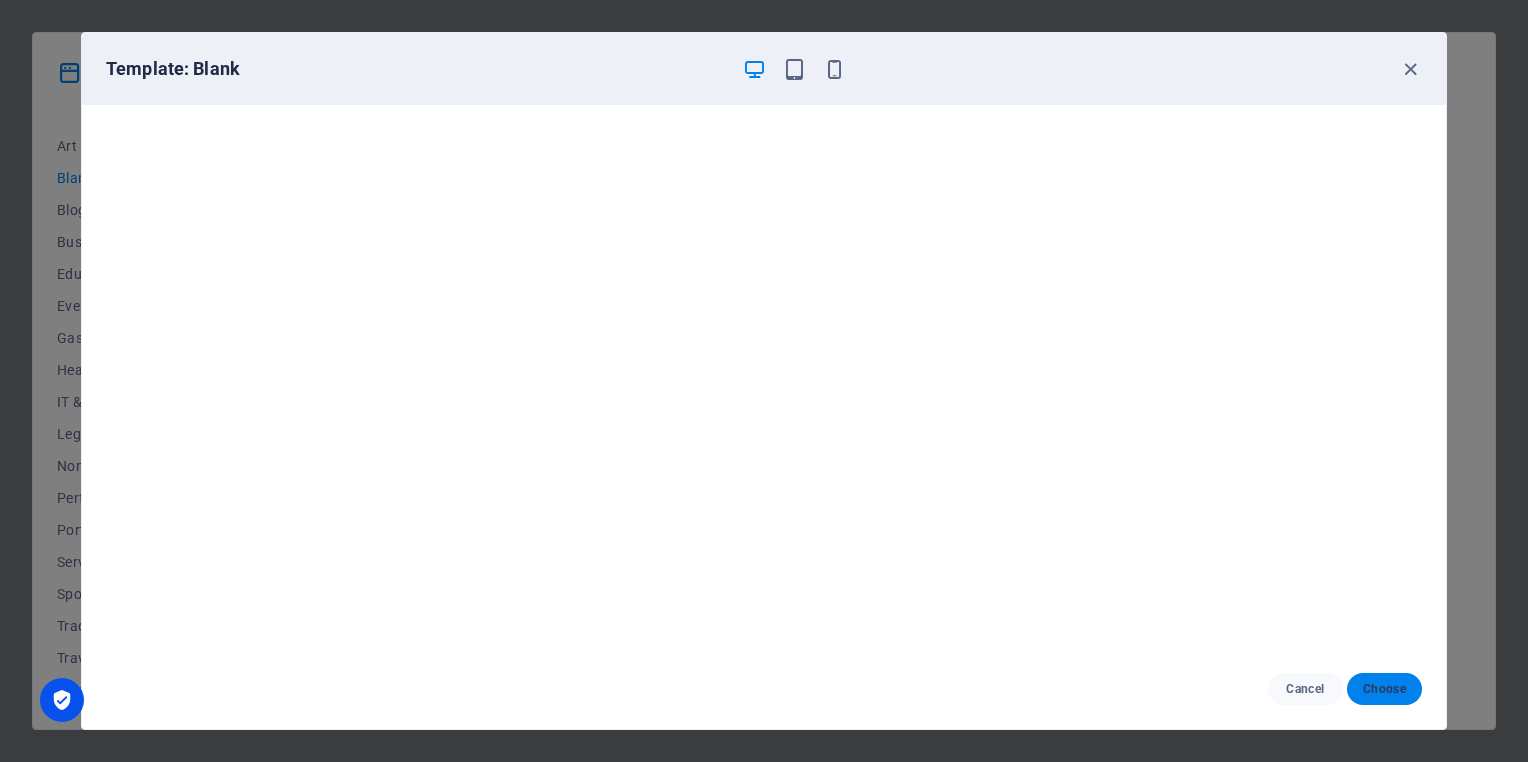 click on "Choose" at bounding box center [1384, 689] 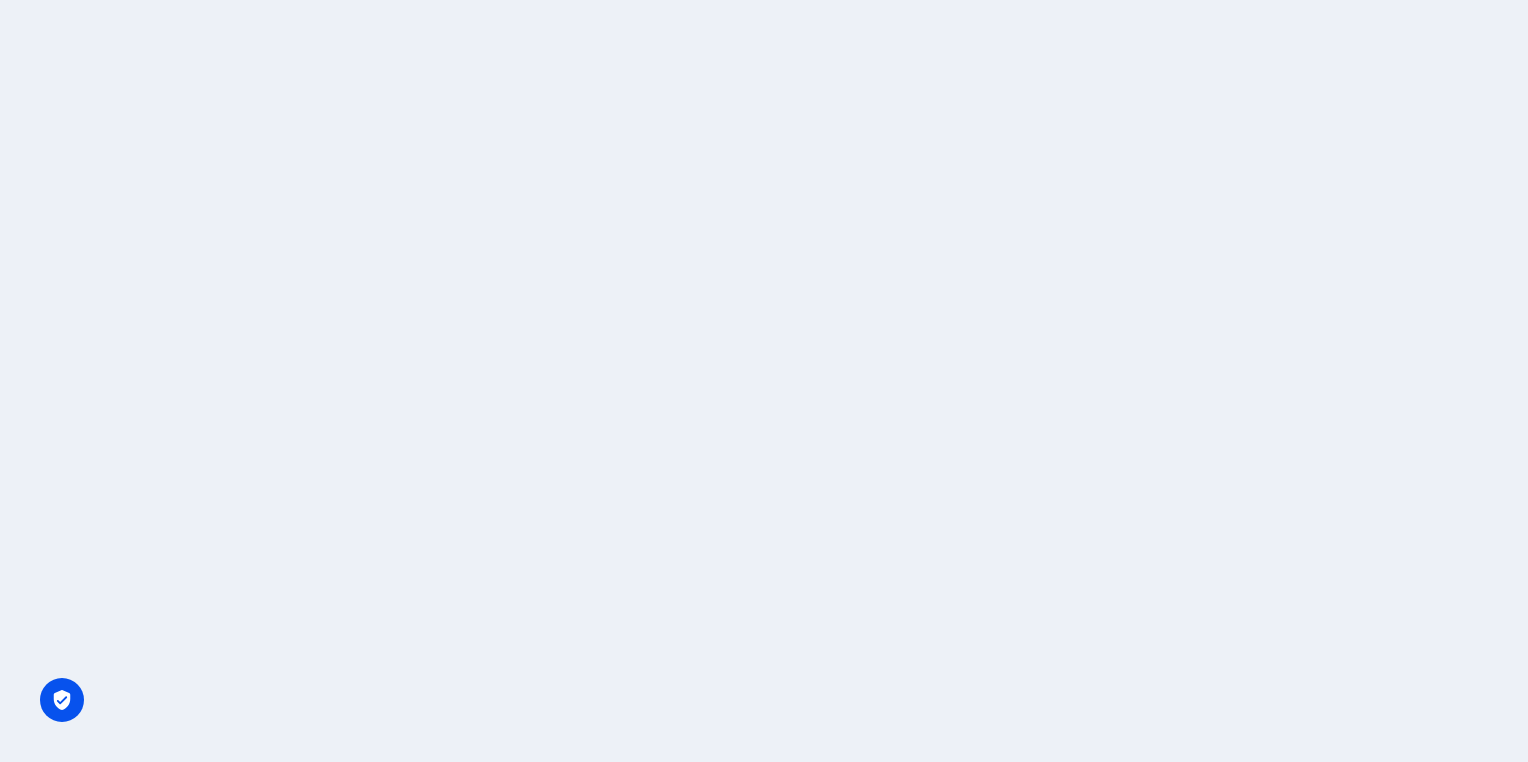 scroll, scrollTop: 0, scrollLeft: 0, axis: both 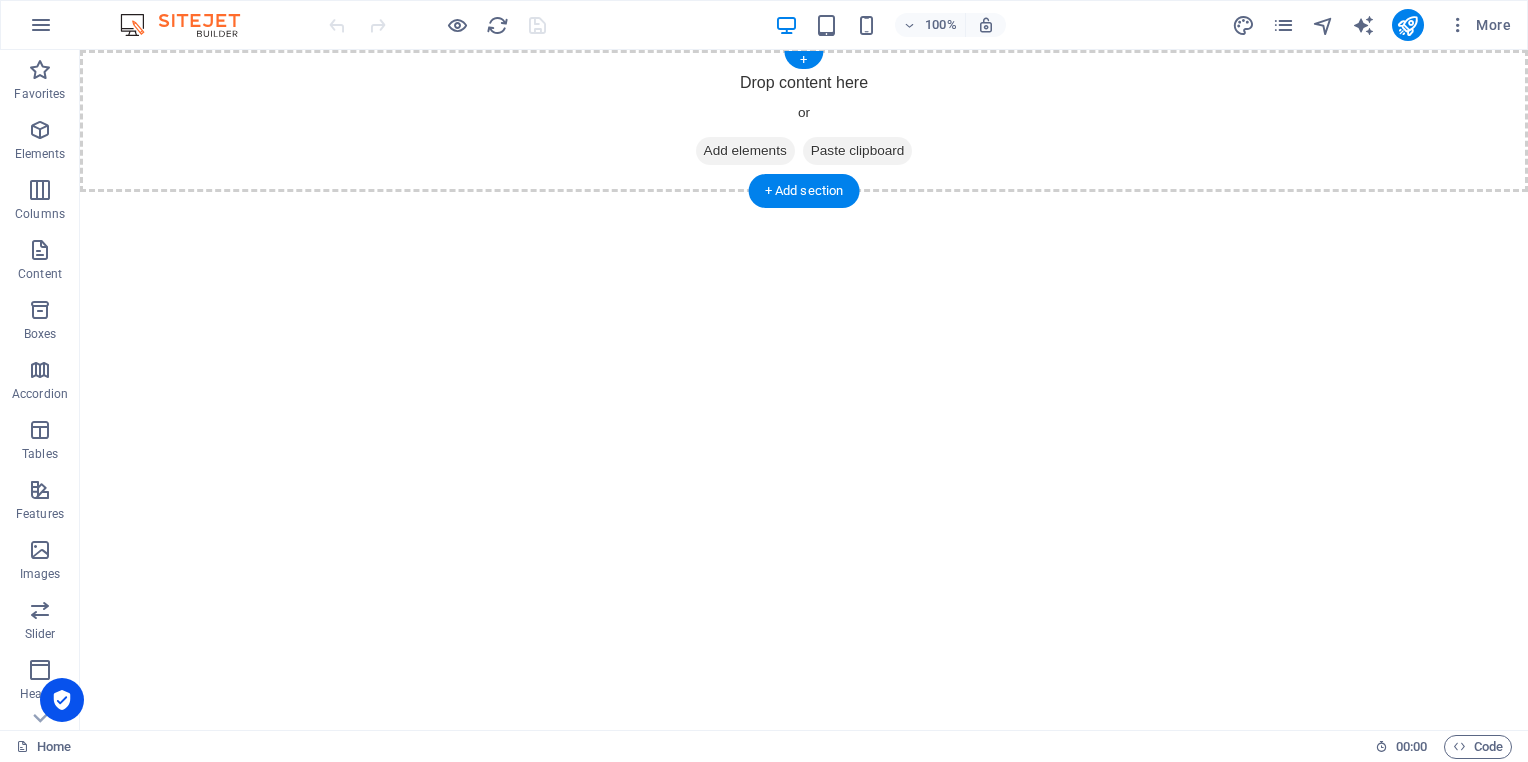 click on "Drop content here or  Add elements  Paste clipboard" at bounding box center (804, 121) 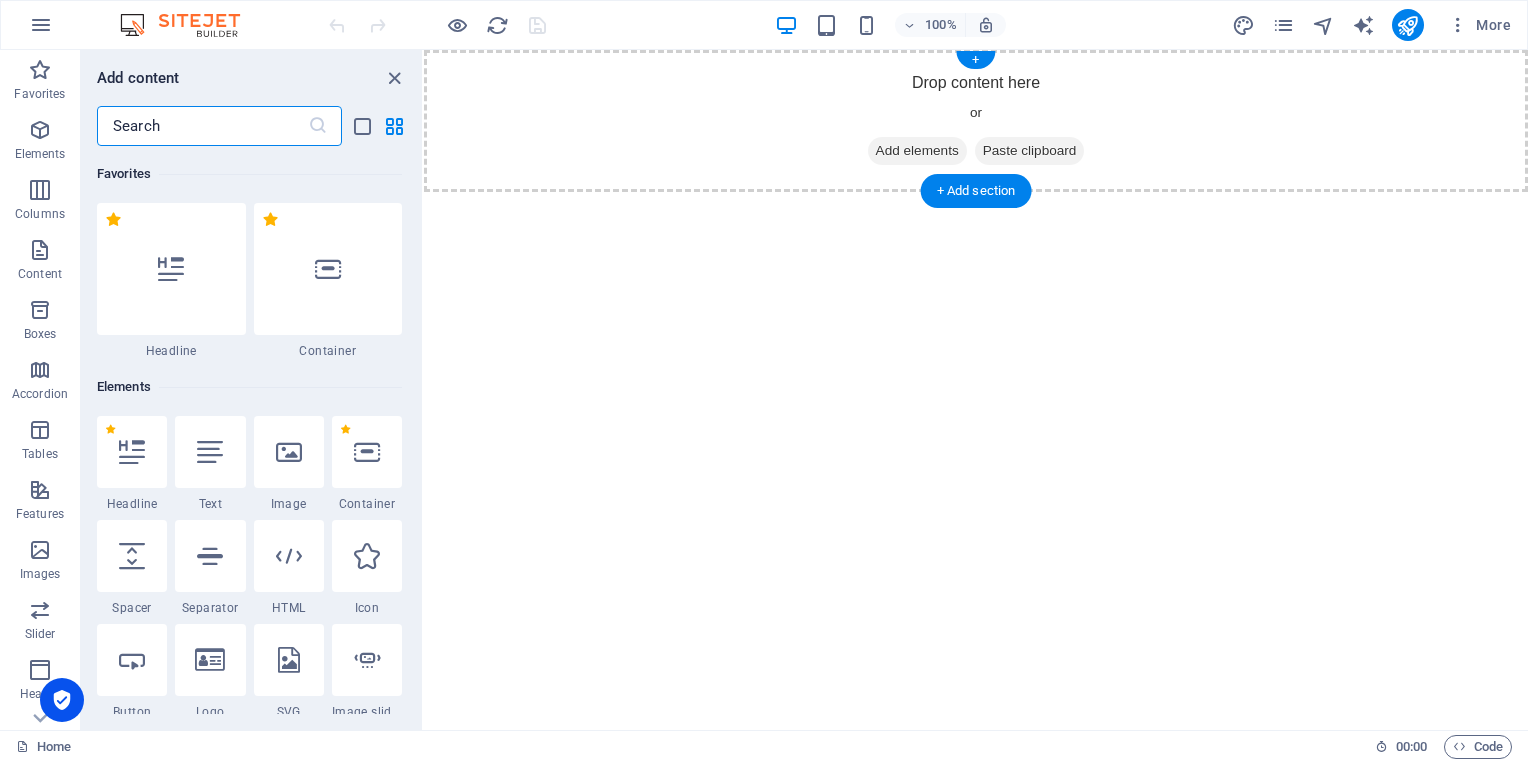 click on "Add elements" at bounding box center [917, 151] 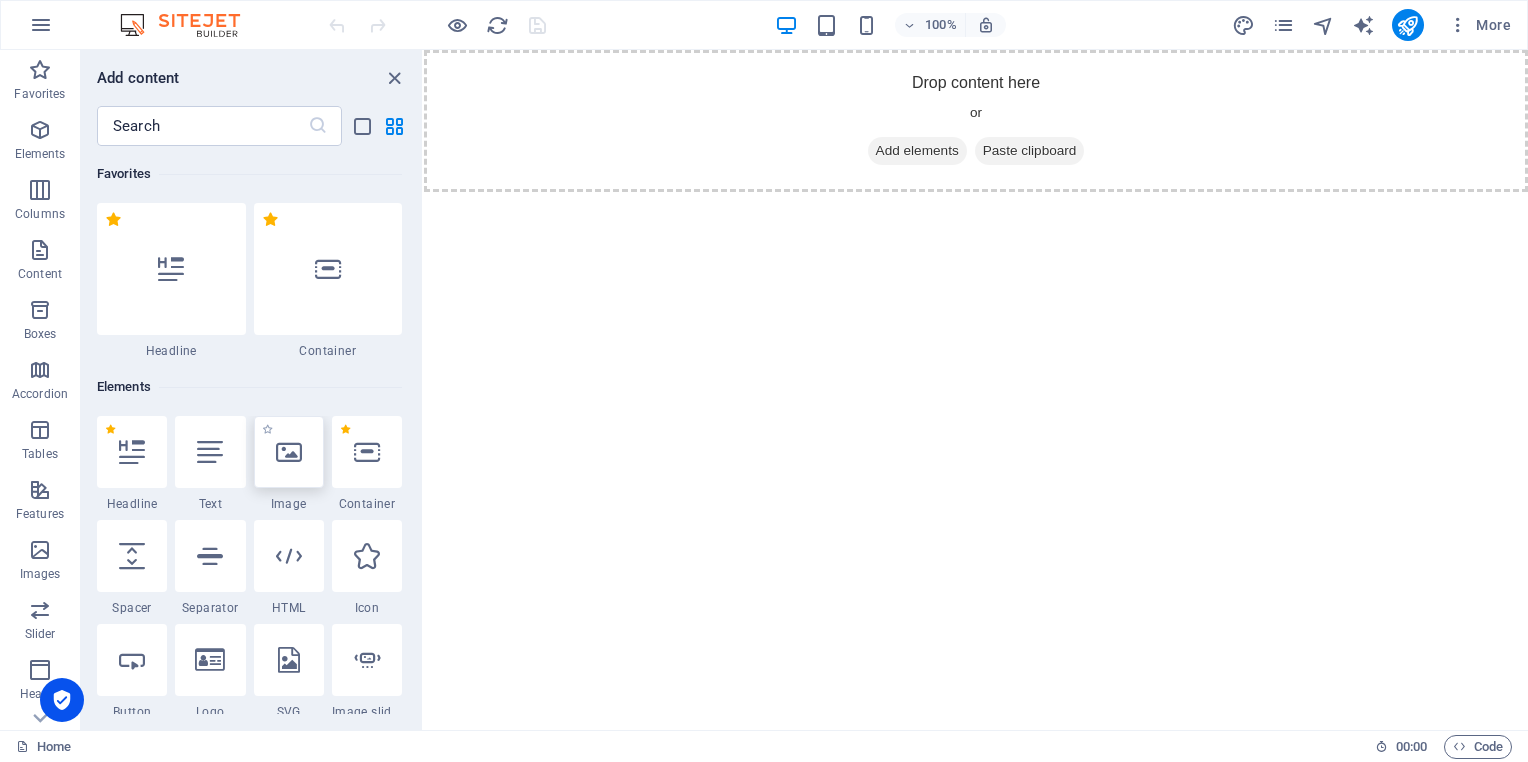 click at bounding box center [289, 452] 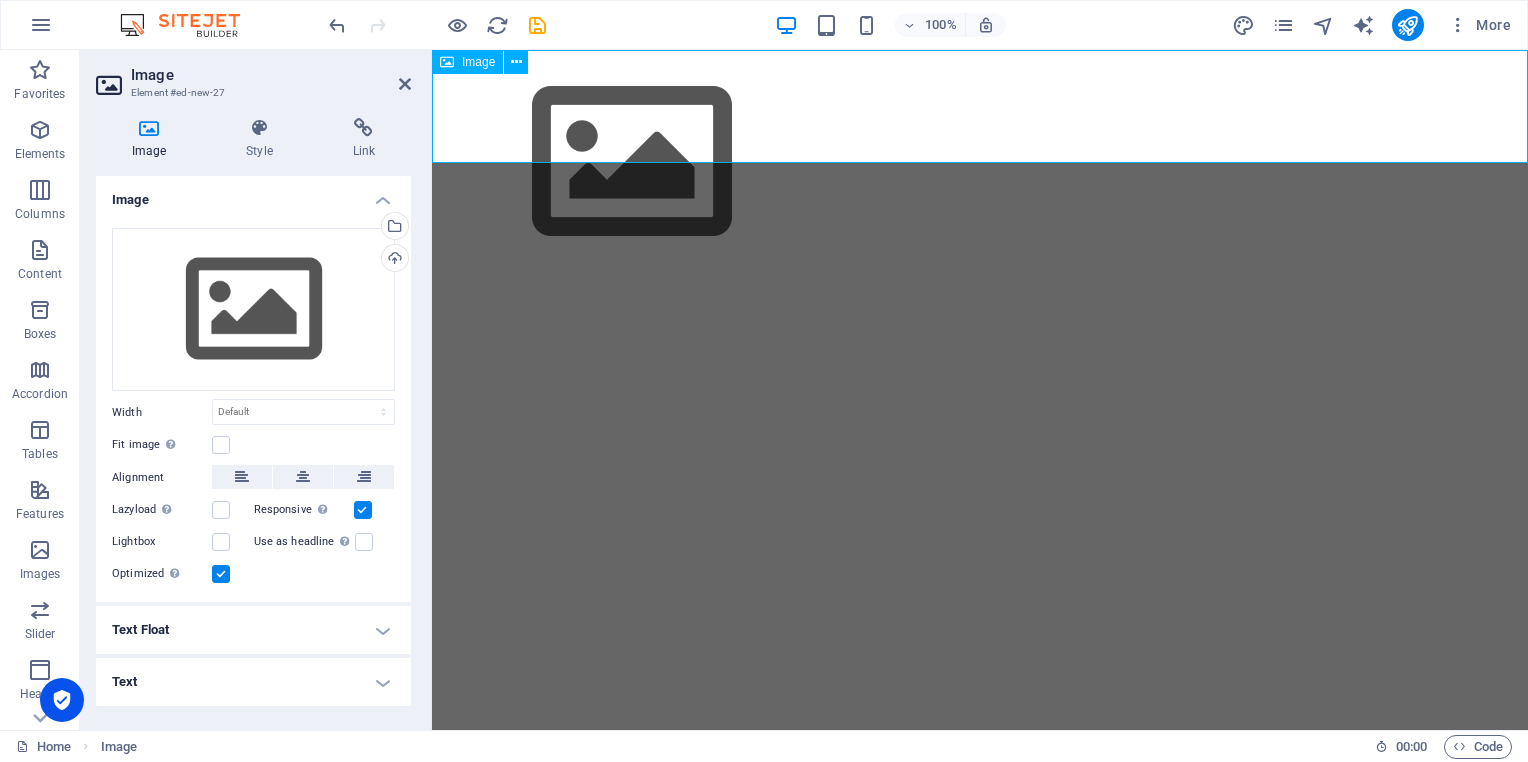 click at bounding box center (980, 162) 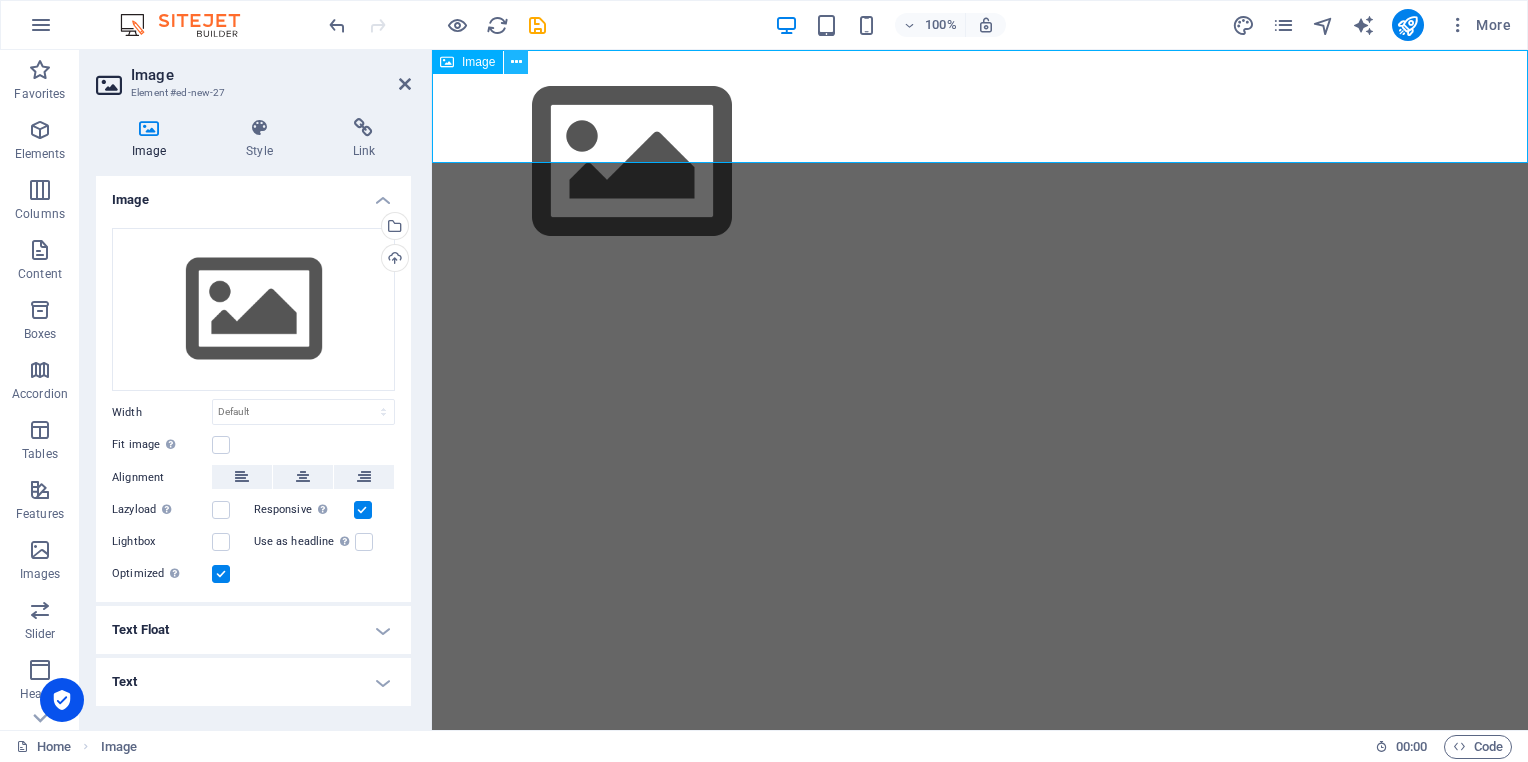 click at bounding box center (516, 62) 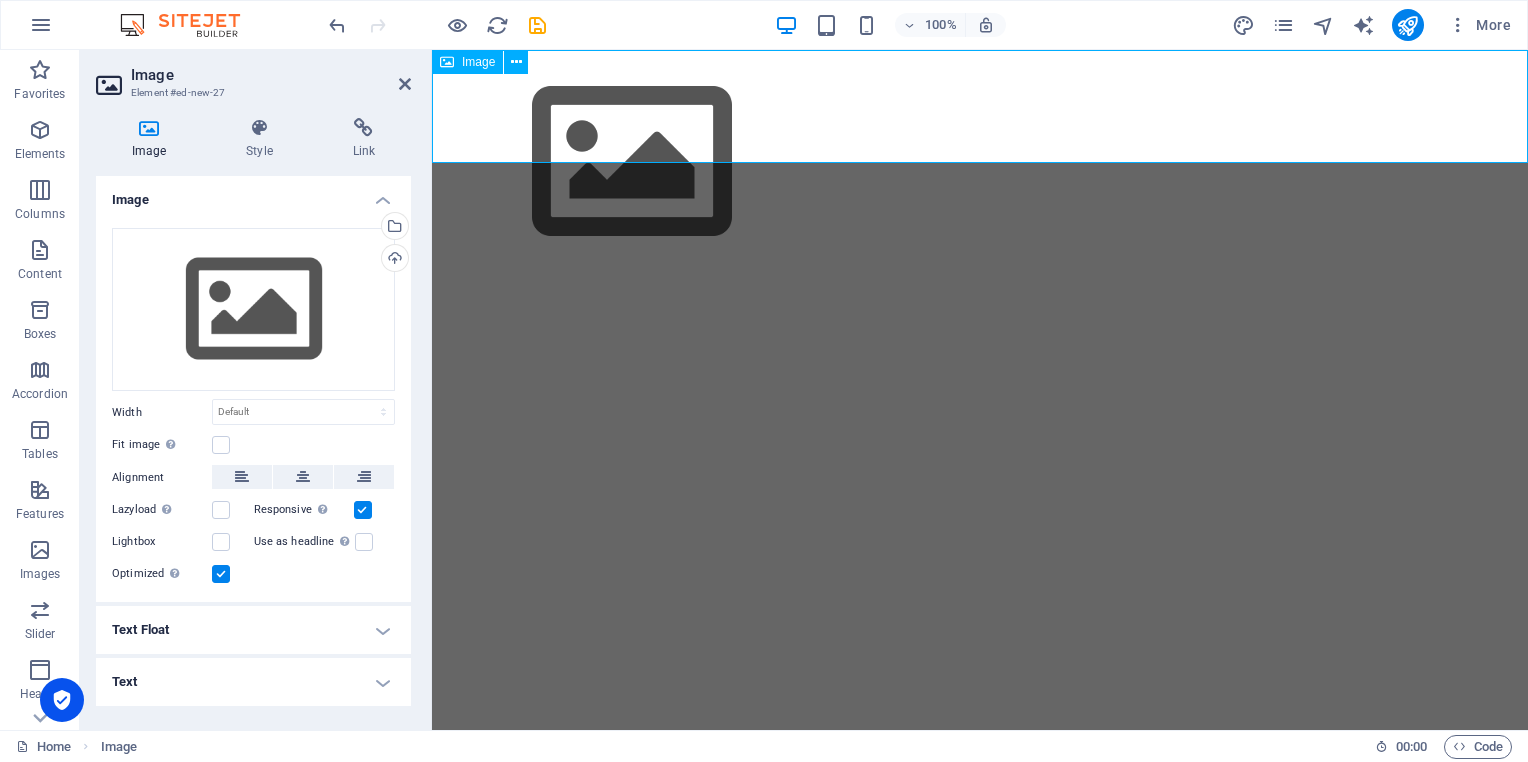 click at bounding box center [980, 162] 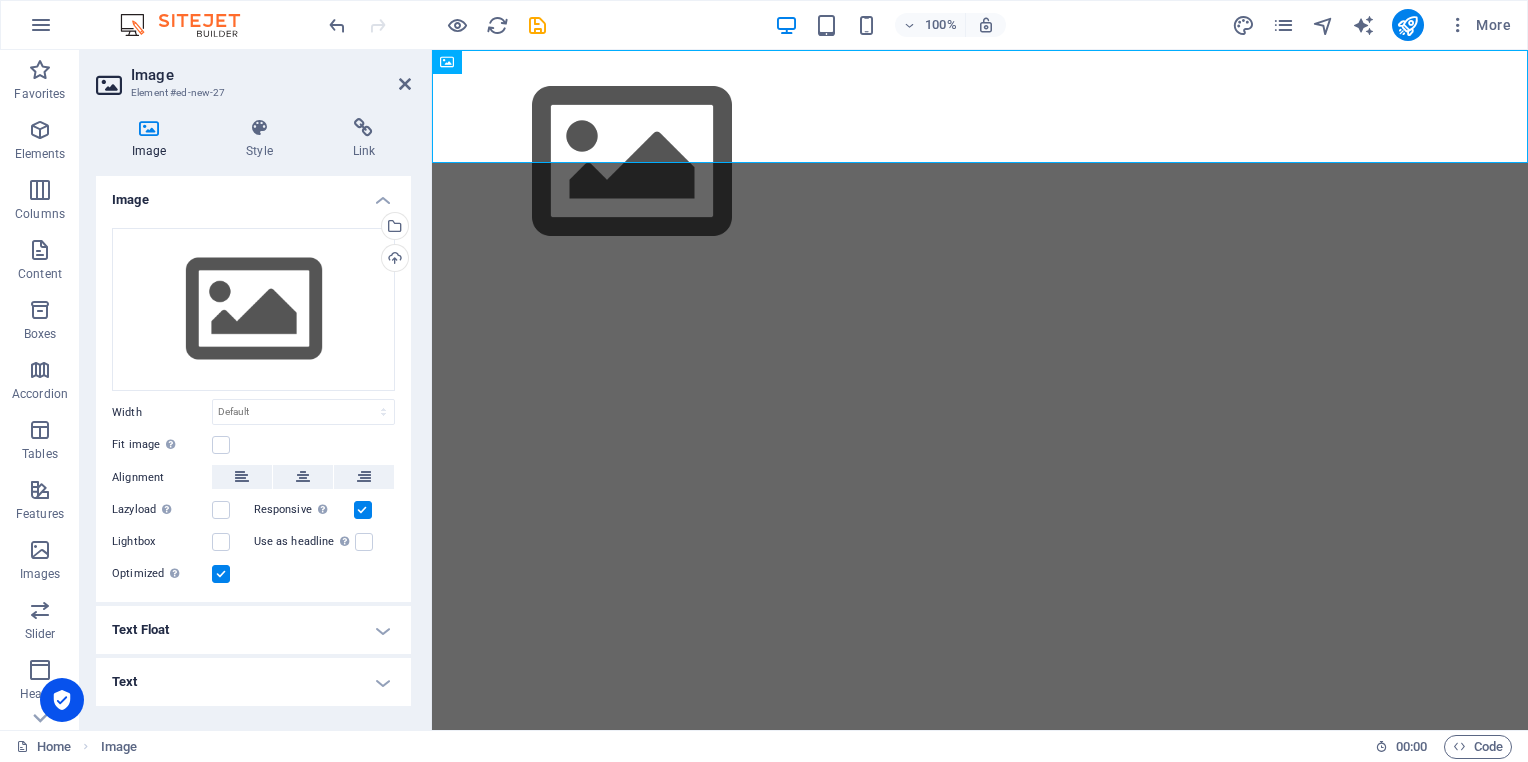 click at bounding box center [149, 128] 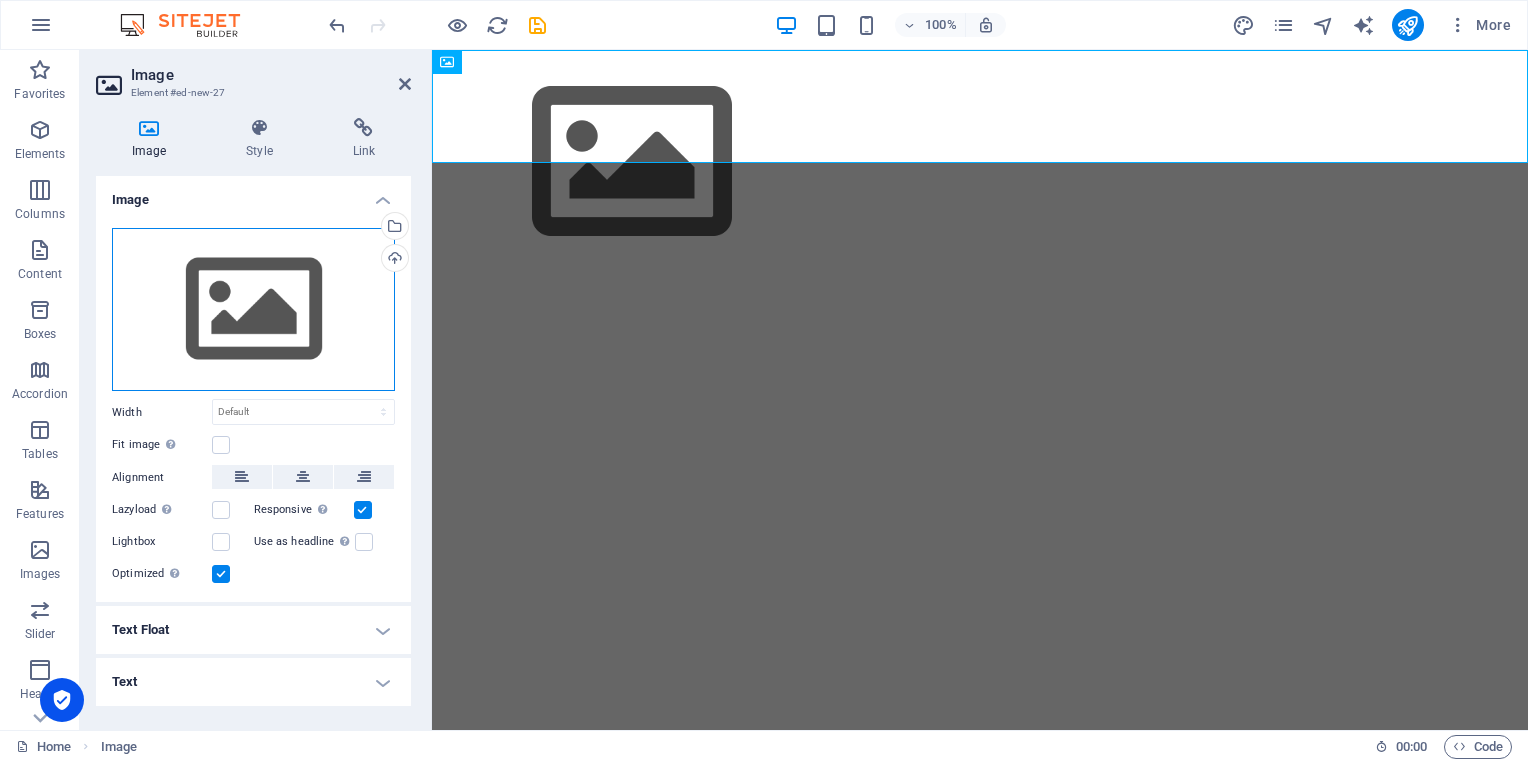 click on "Drag files here, click to choose files or select files from Files or our free stock photos & videos" at bounding box center [253, 310] 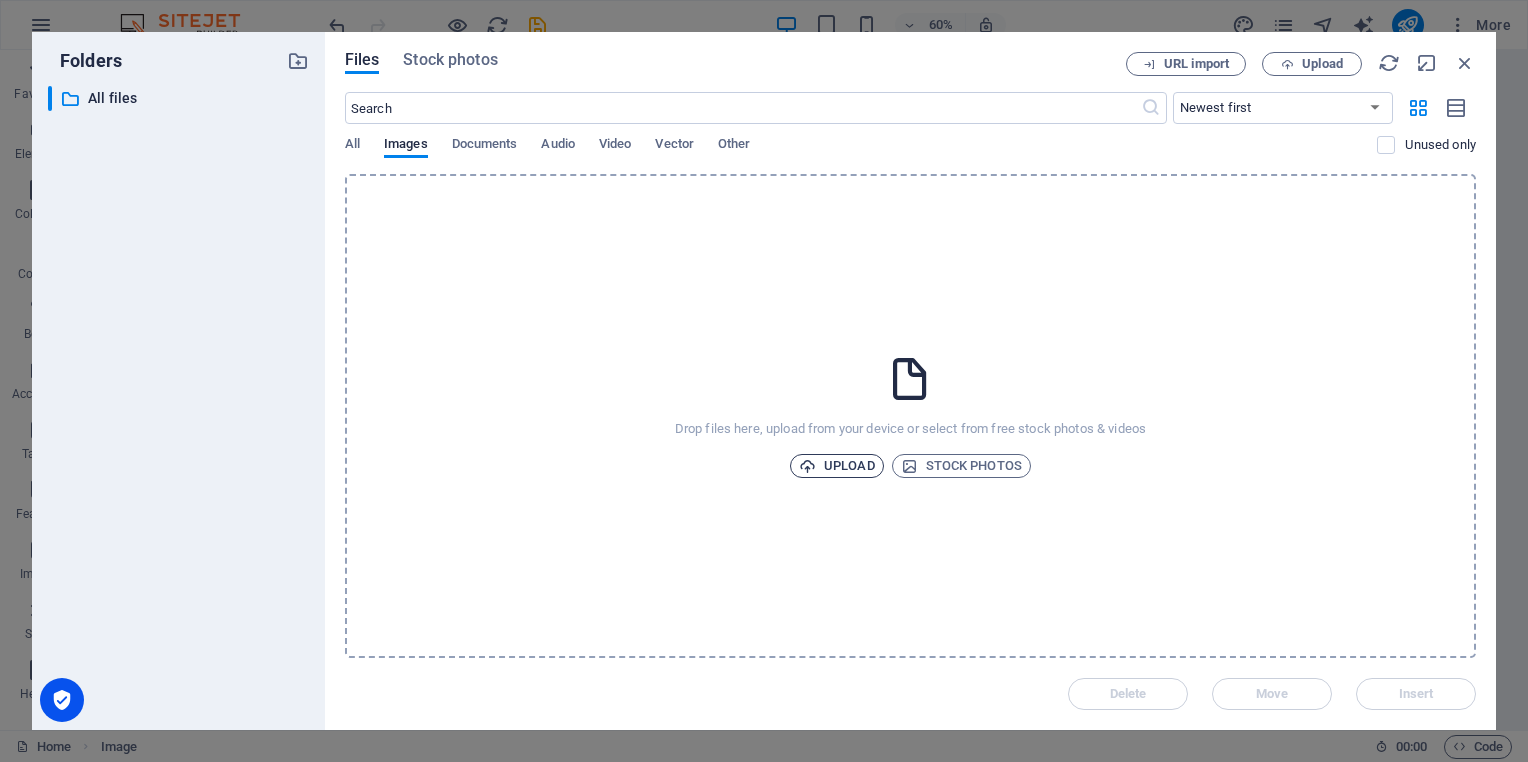 click on "Upload" at bounding box center [837, 466] 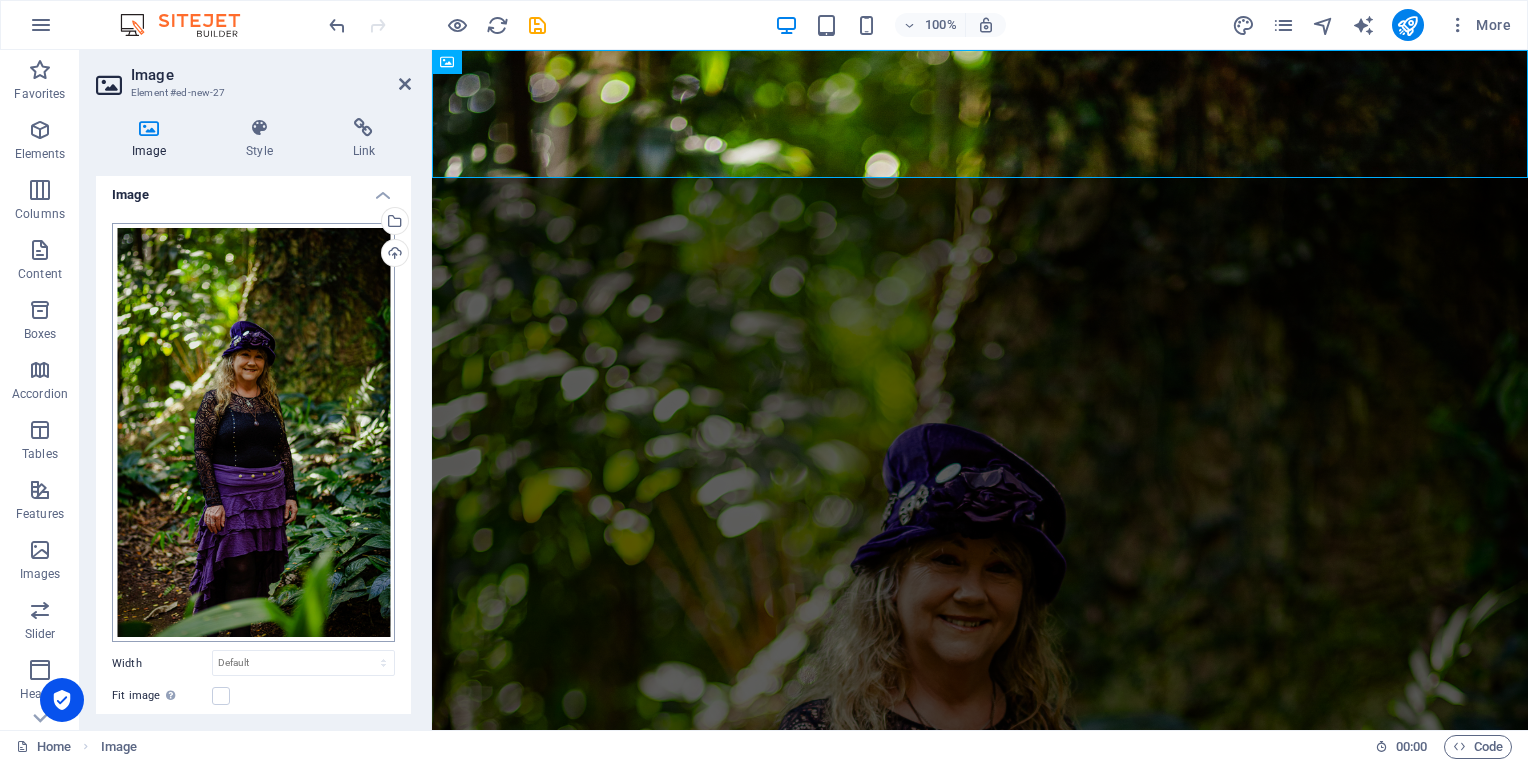 scroll, scrollTop: 0, scrollLeft: 0, axis: both 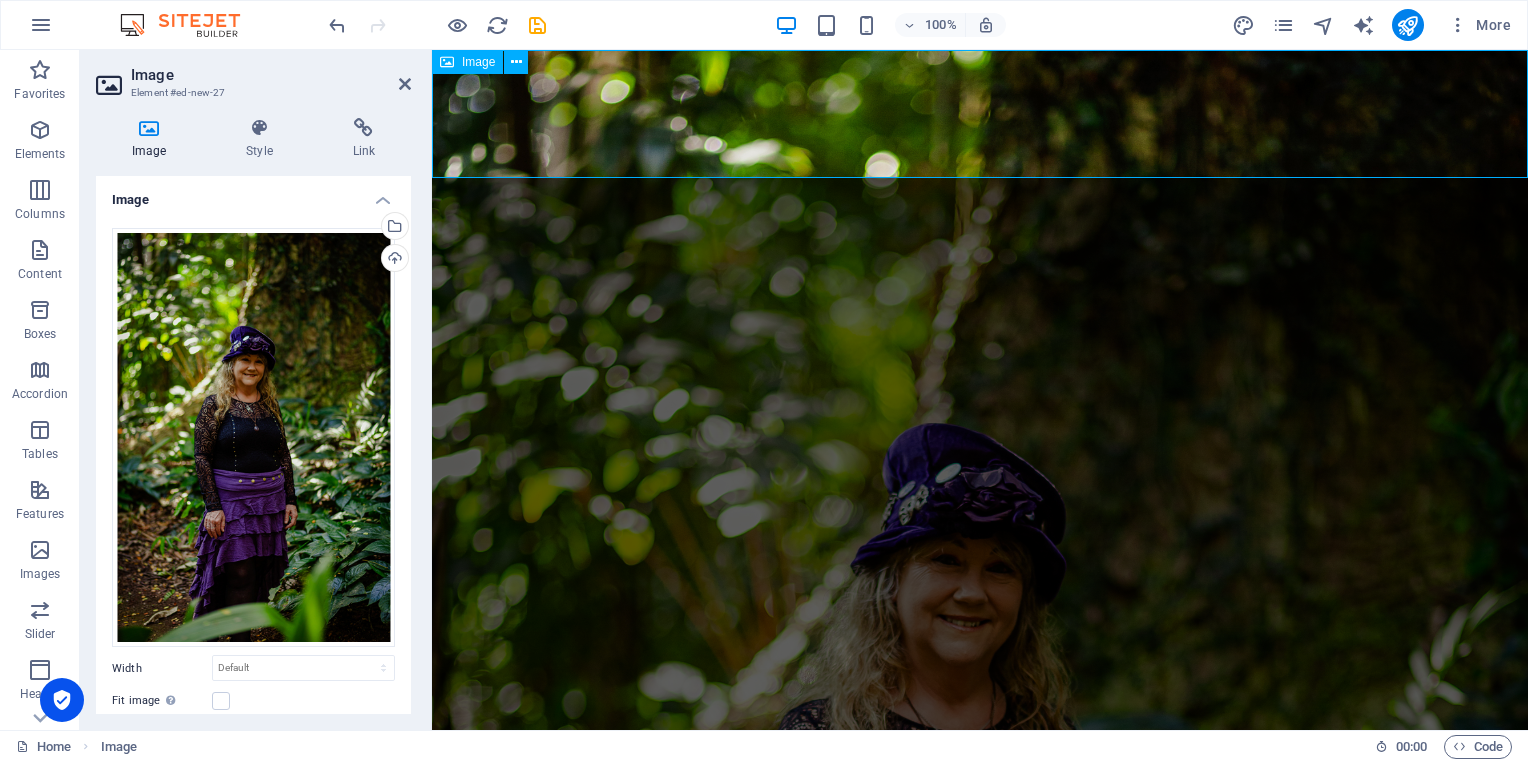 click at bounding box center (980, 872) 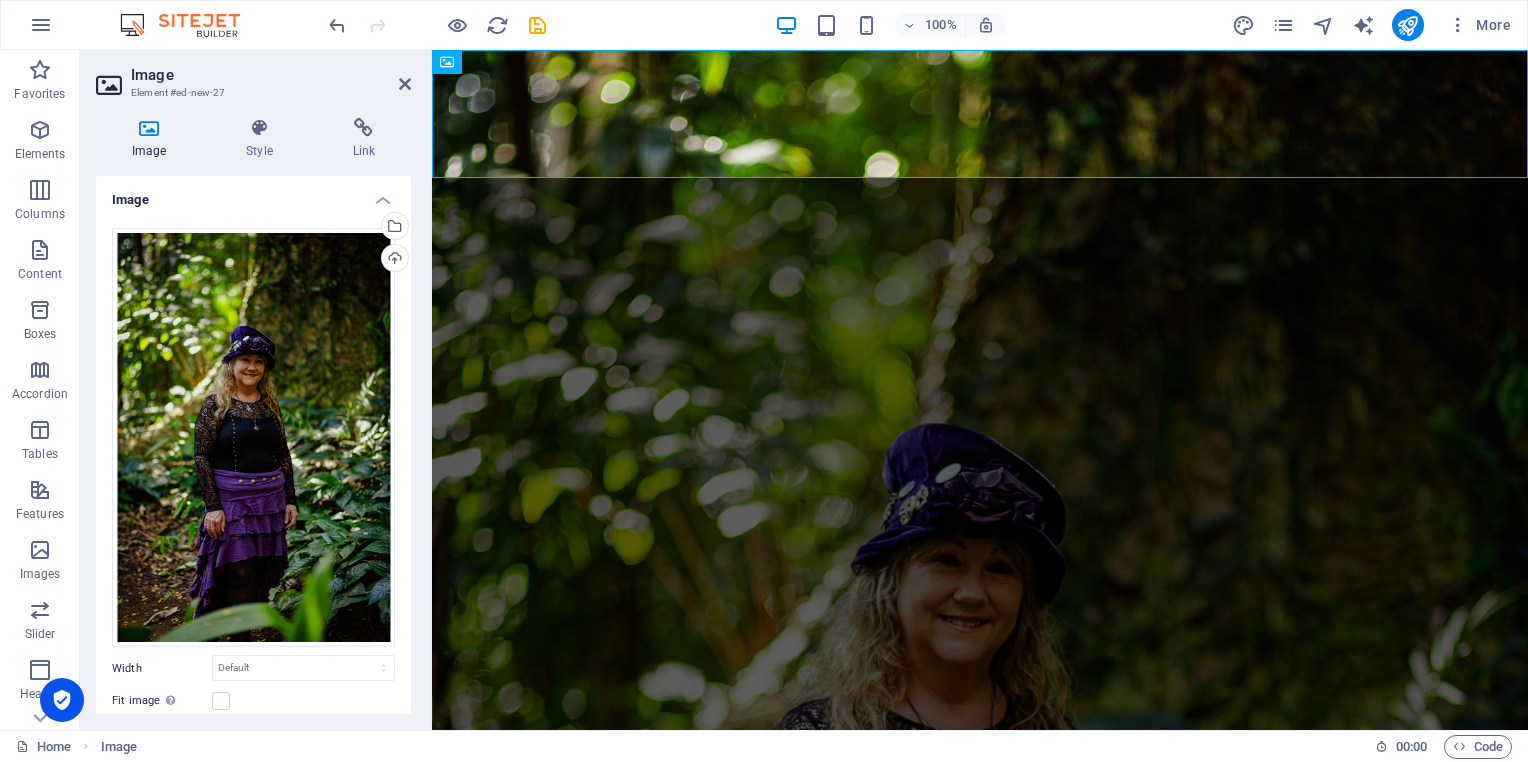 click at bounding box center [149, 128] 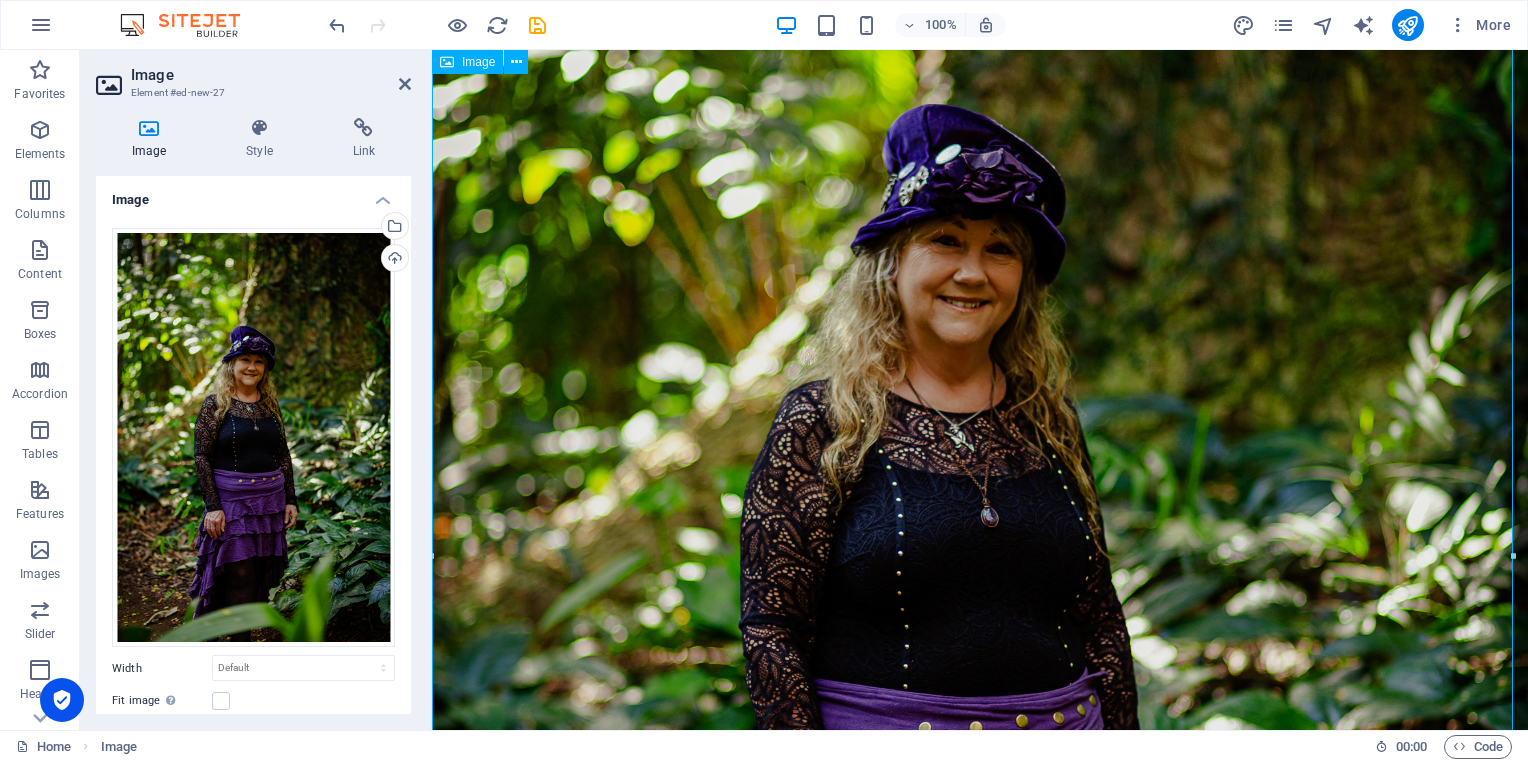 scroll, scrollTop: 280, scrollLeft: 0, axis: vertical 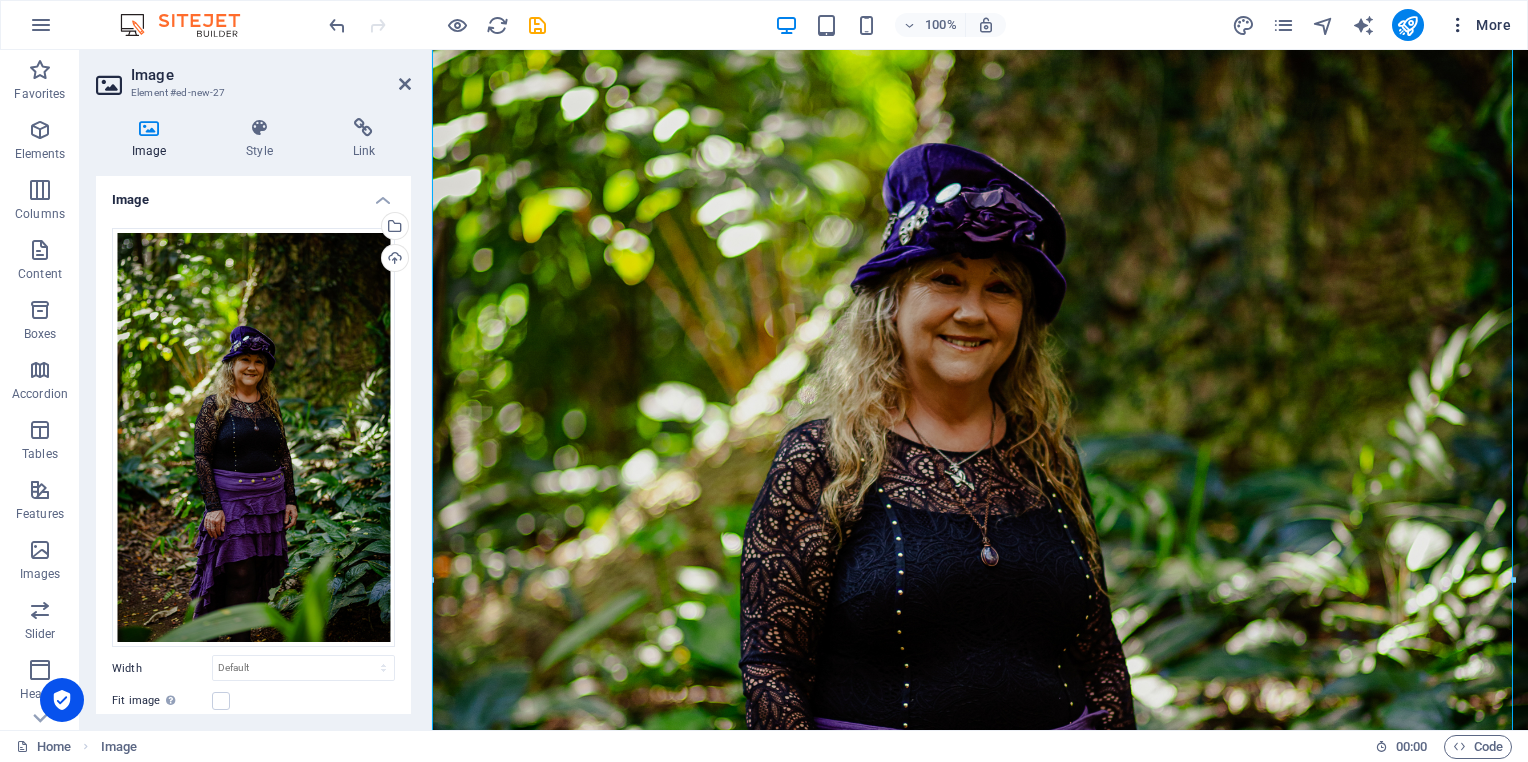 click on "More" at bounding box center [1479, 25] 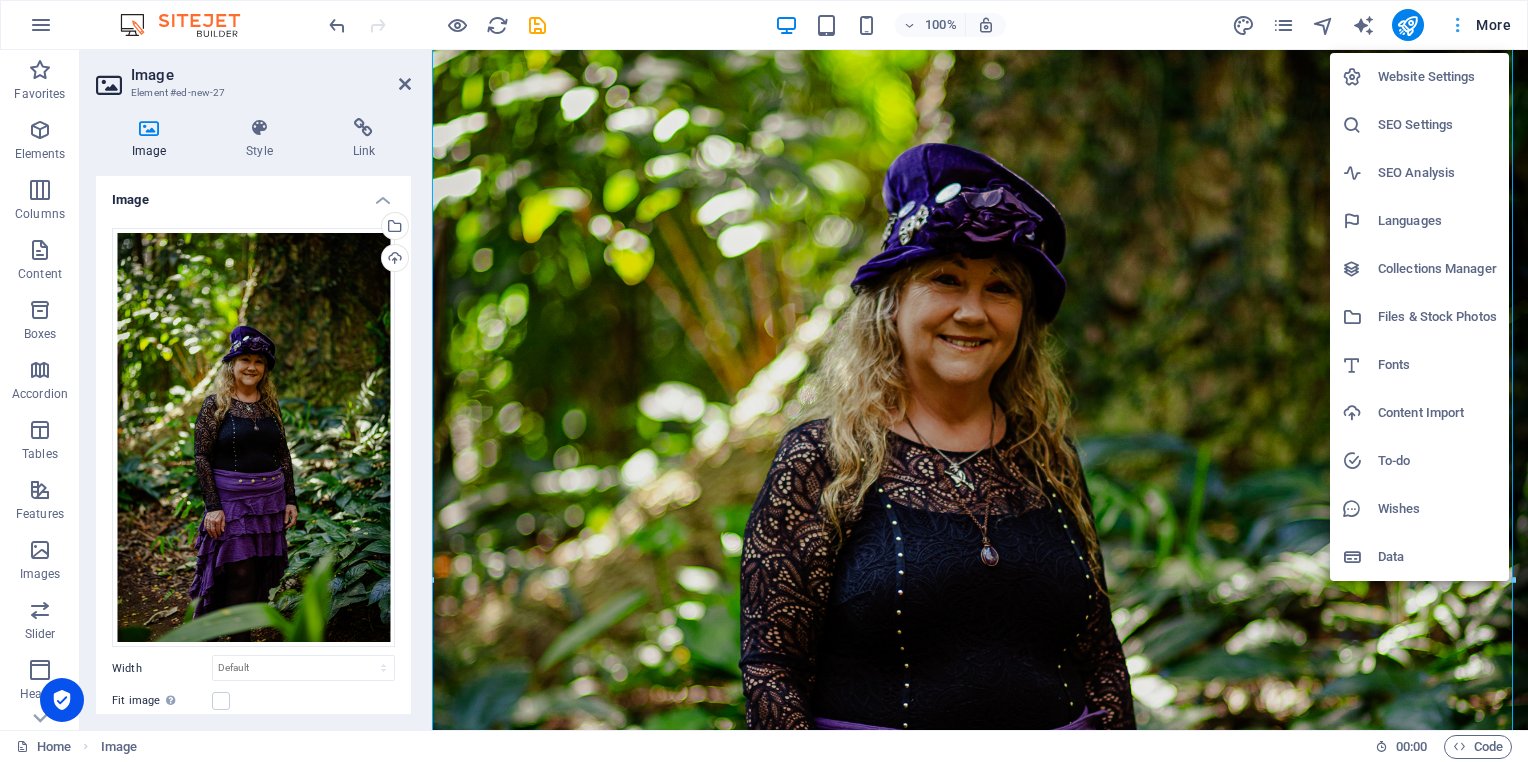 click at bounding box center (764, 381) 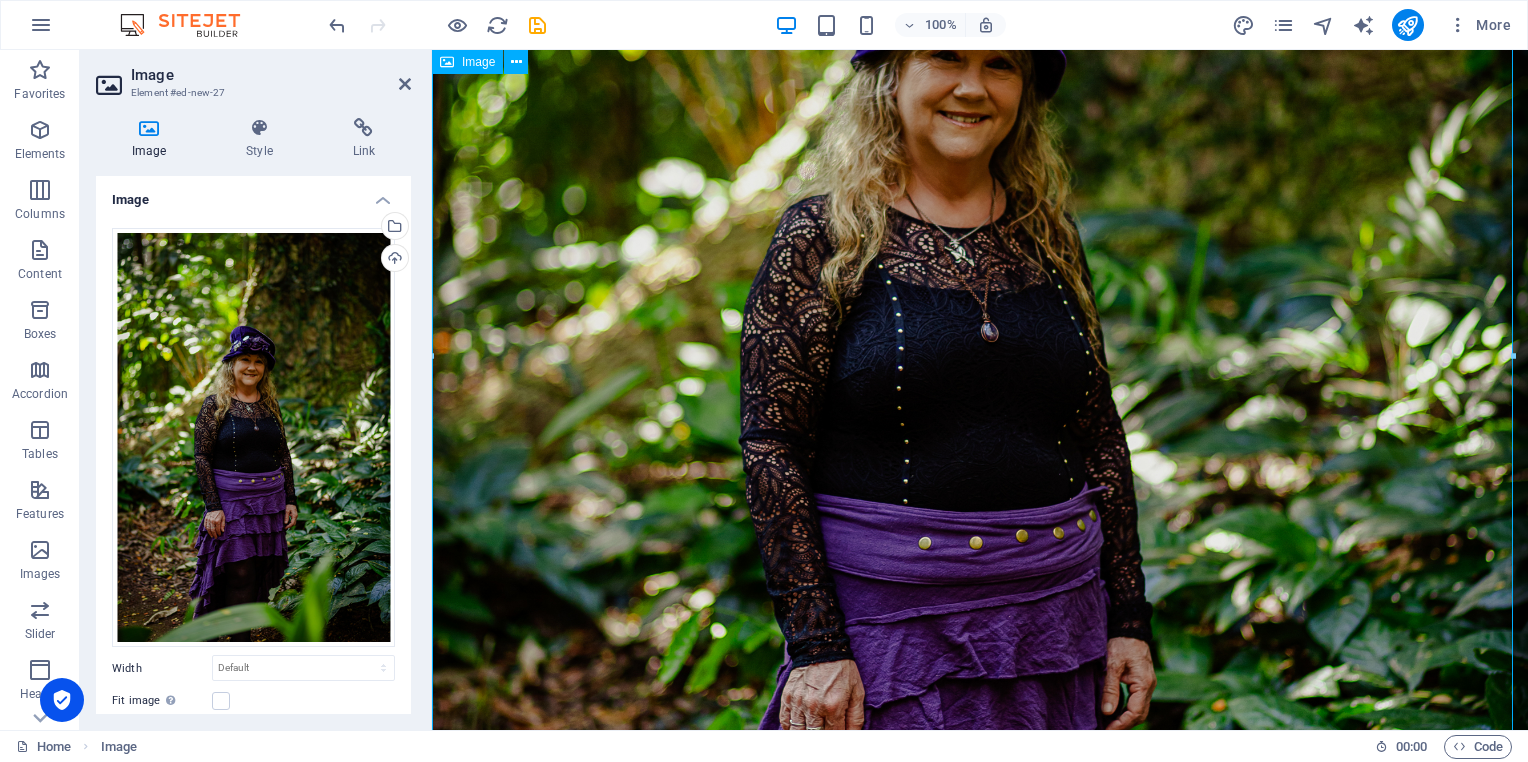 scroll, scrollTop: 504, scrollLeft: 0, axis: vertical 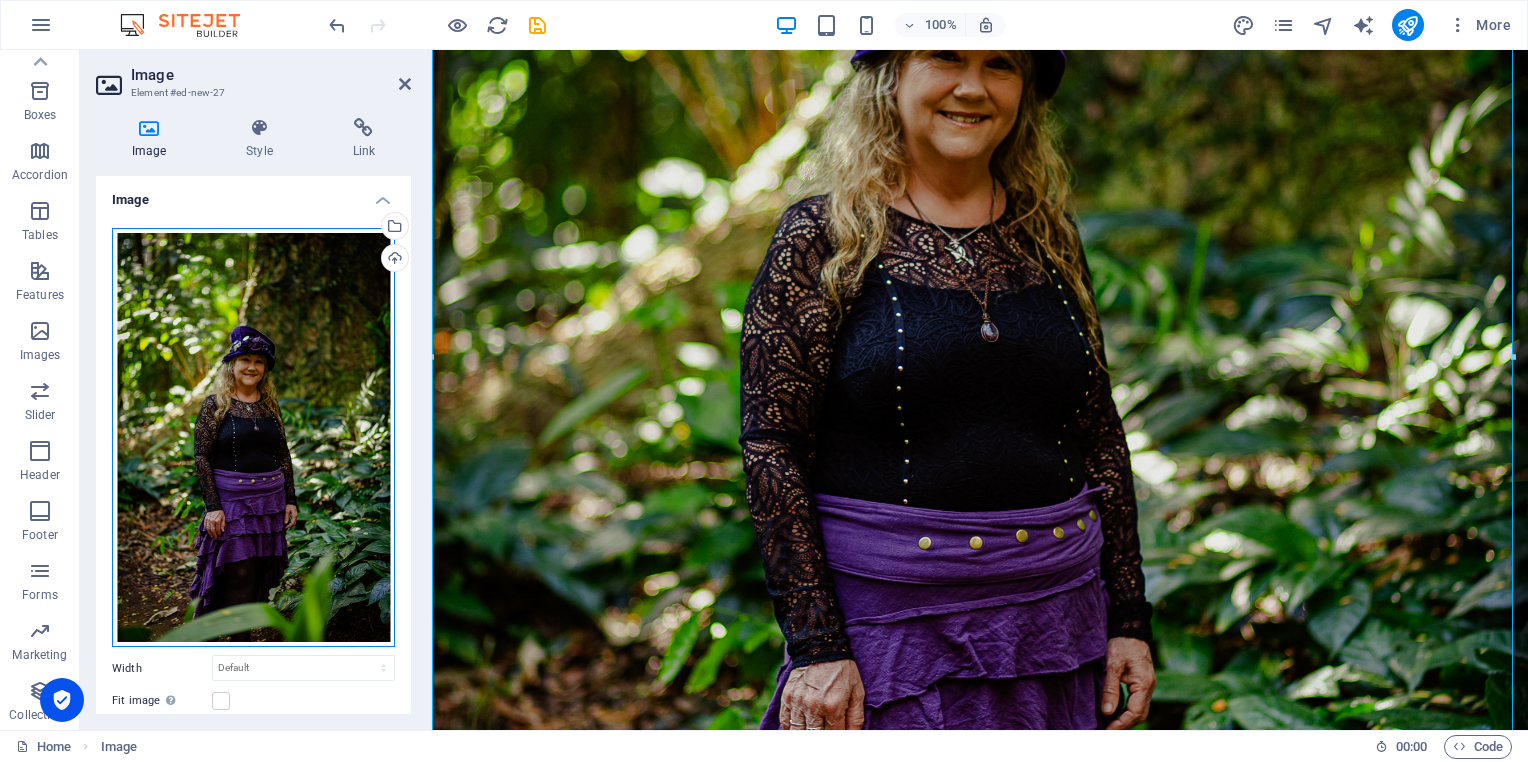 click on "Drag files here, click to choose files or select files from Files or our free stock photos & videos" at bounding box center (253, 438) 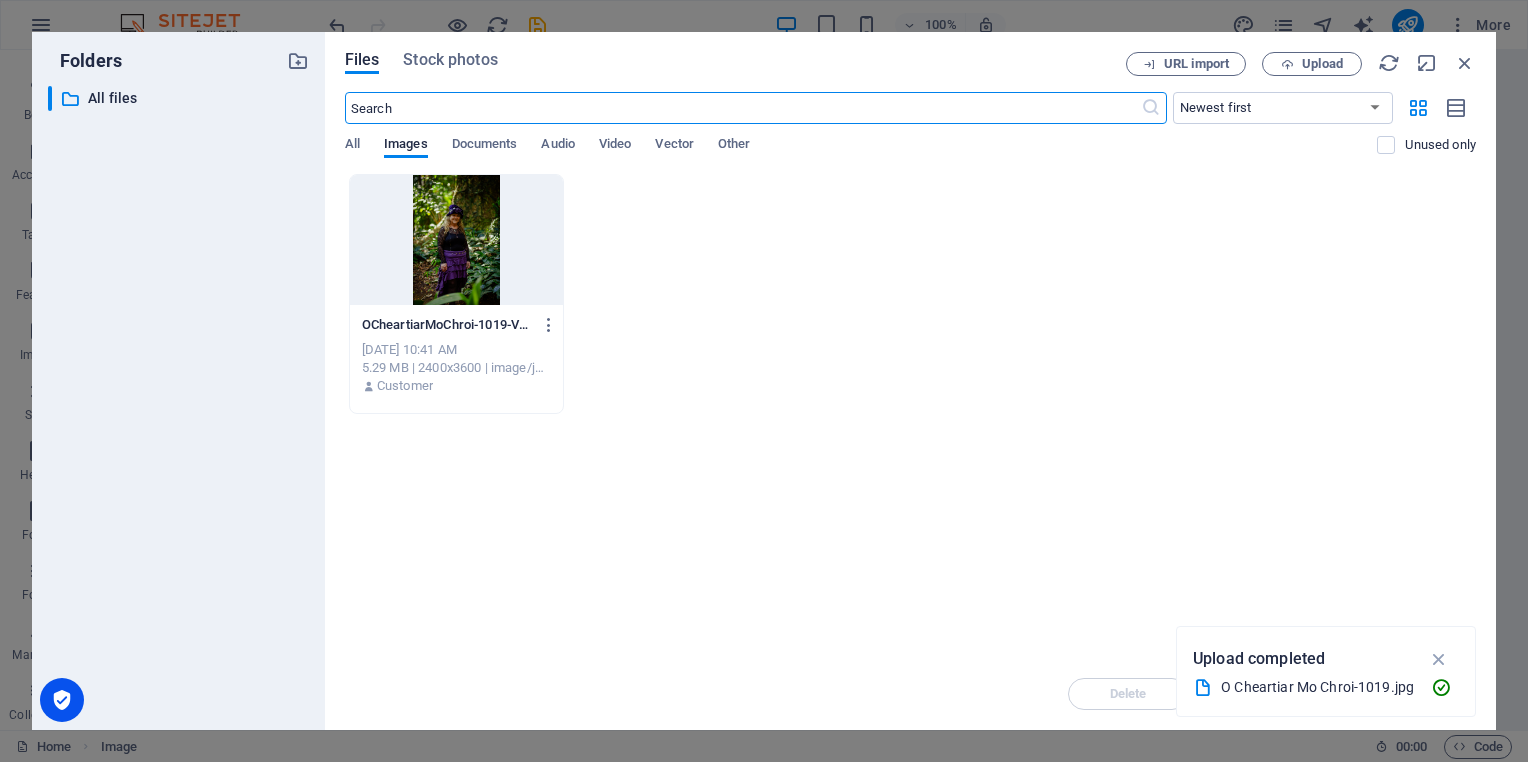 scroll, scrollTop: 358, scrollLeft: 0, axis: vertical 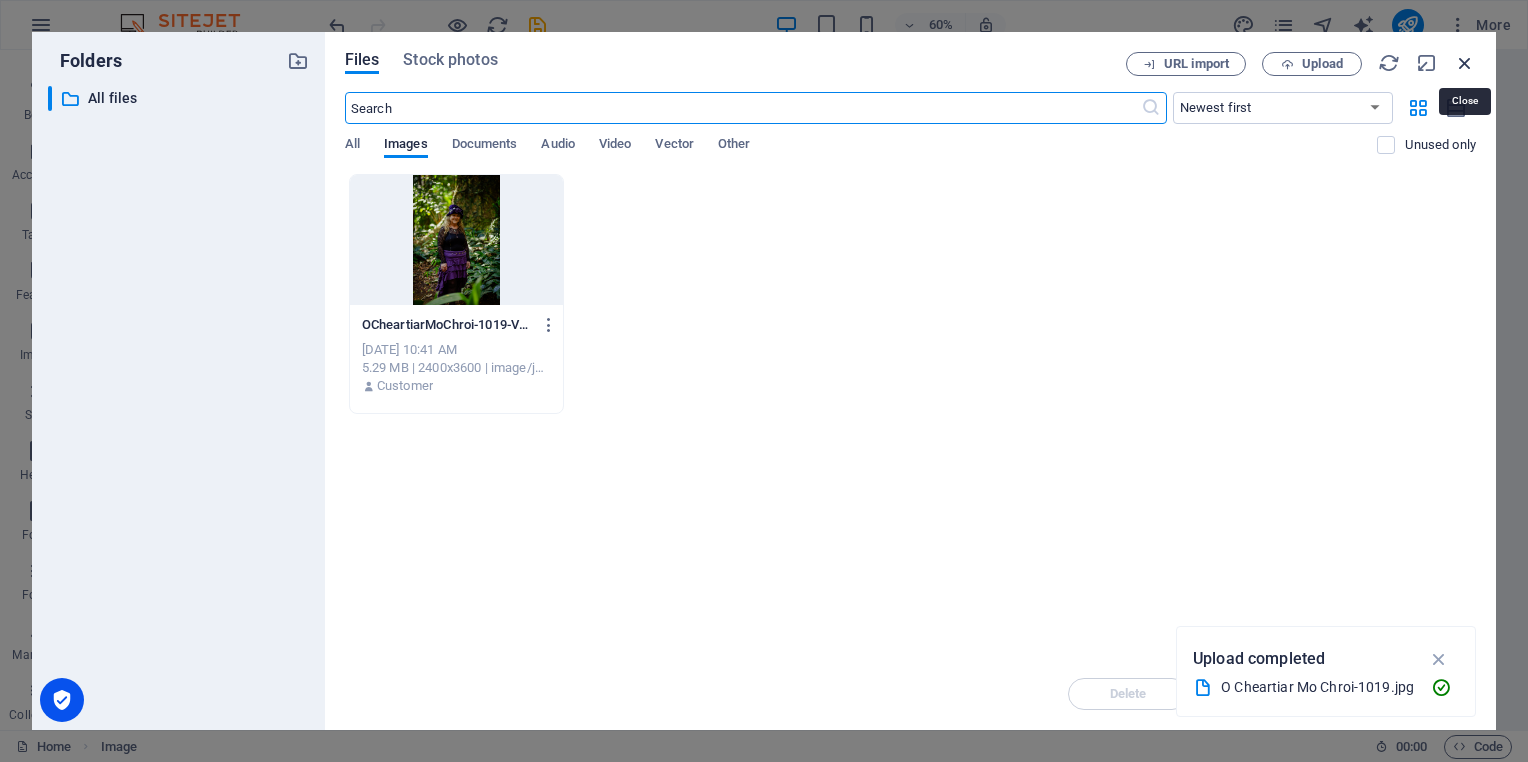 click at bounding box center (1465, 63) 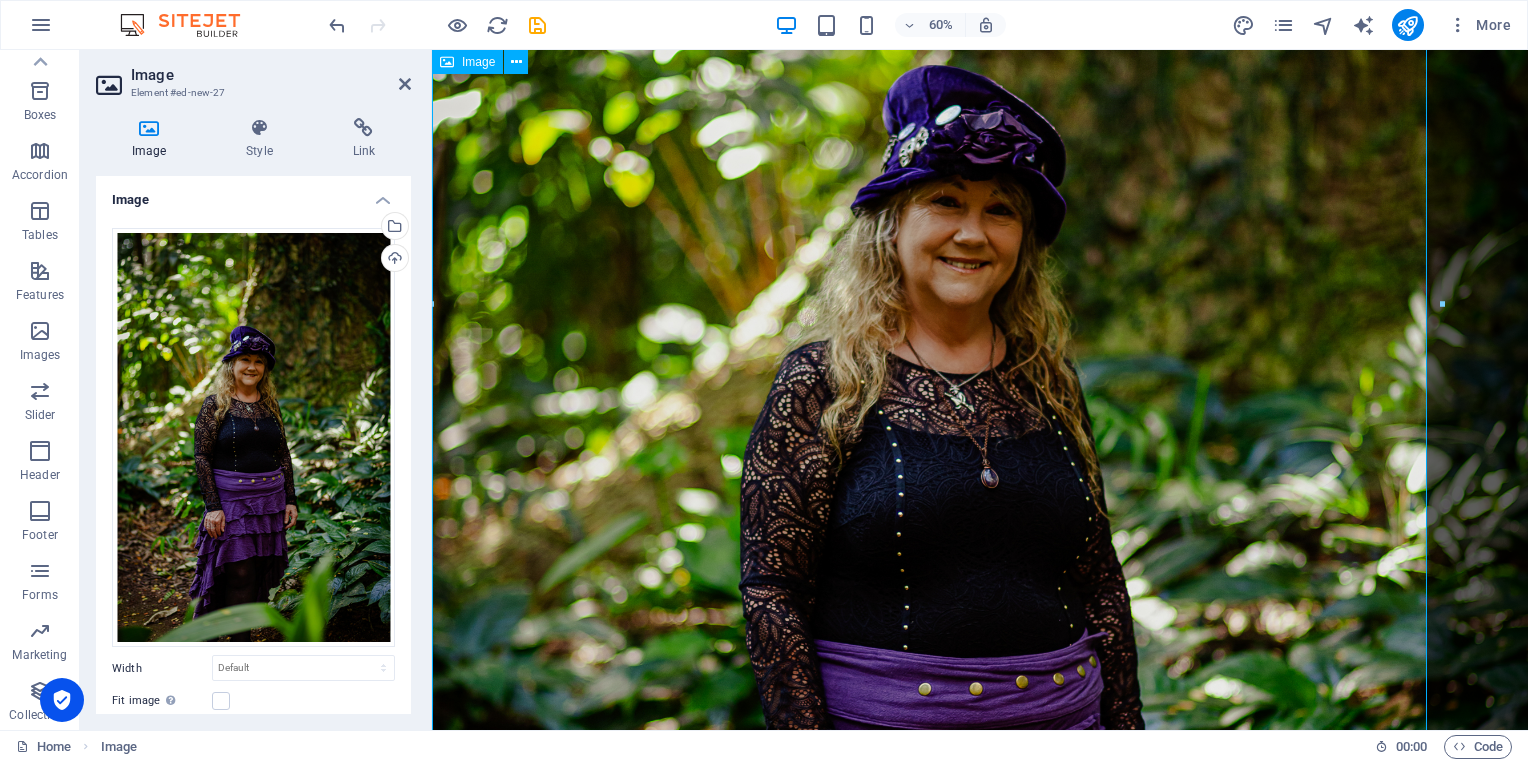 scroll, scrollTop: 504, scrollLeft: 0, axis: vertical 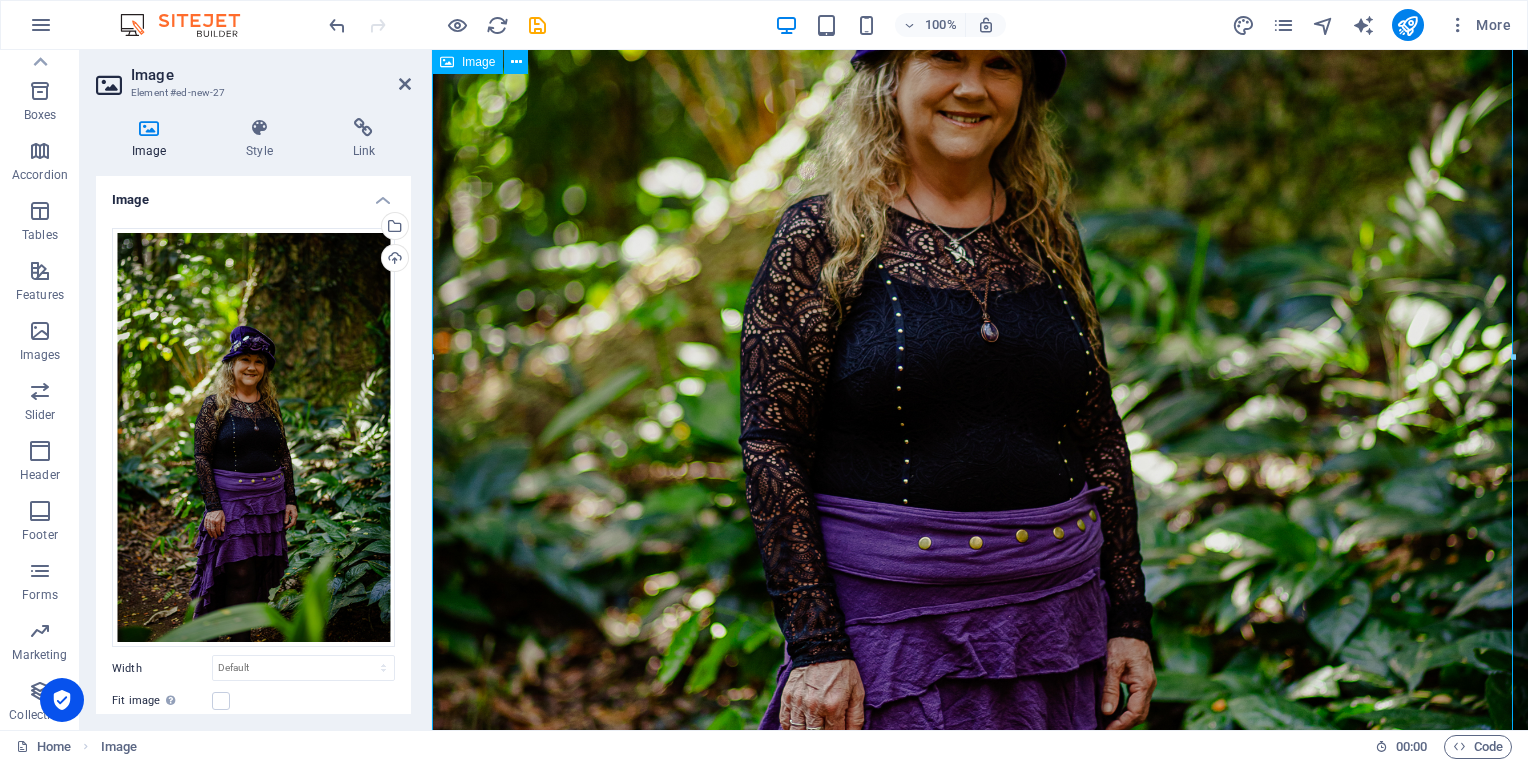 click at bounding box center (980, 368) 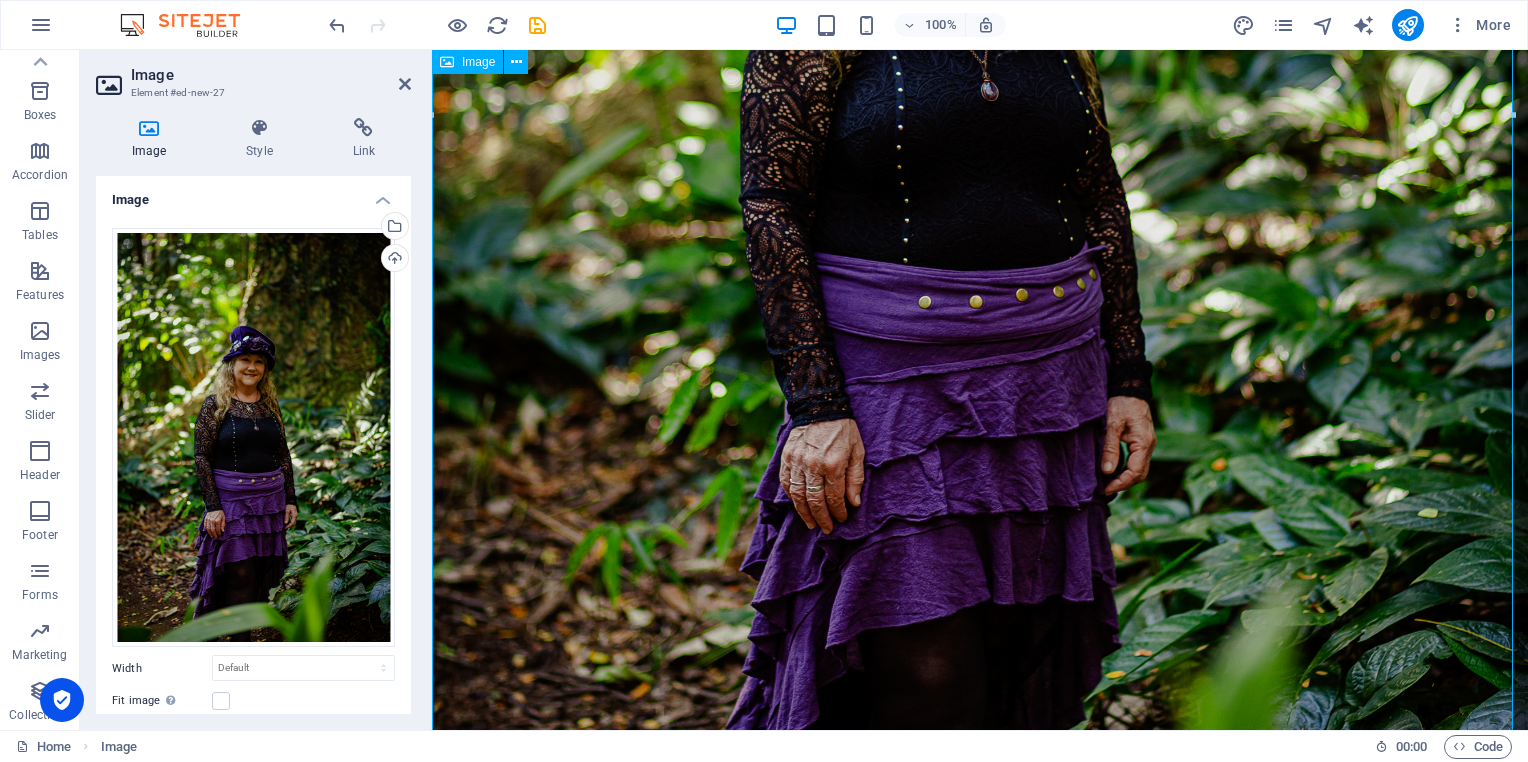 scroll, scrollTop: 481, scrollLeft: 0, axis: vertical 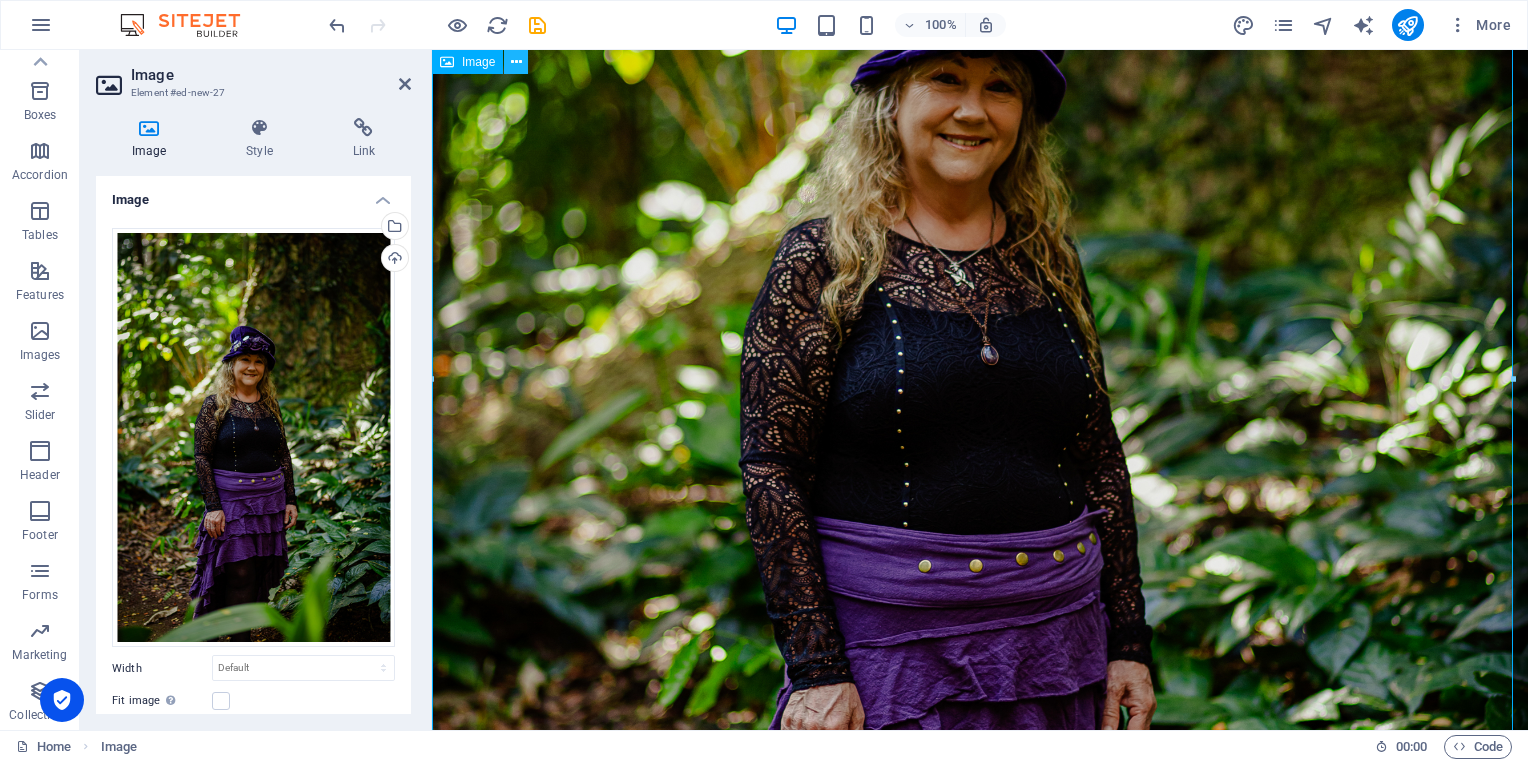 click at bounding box center (516, 62) 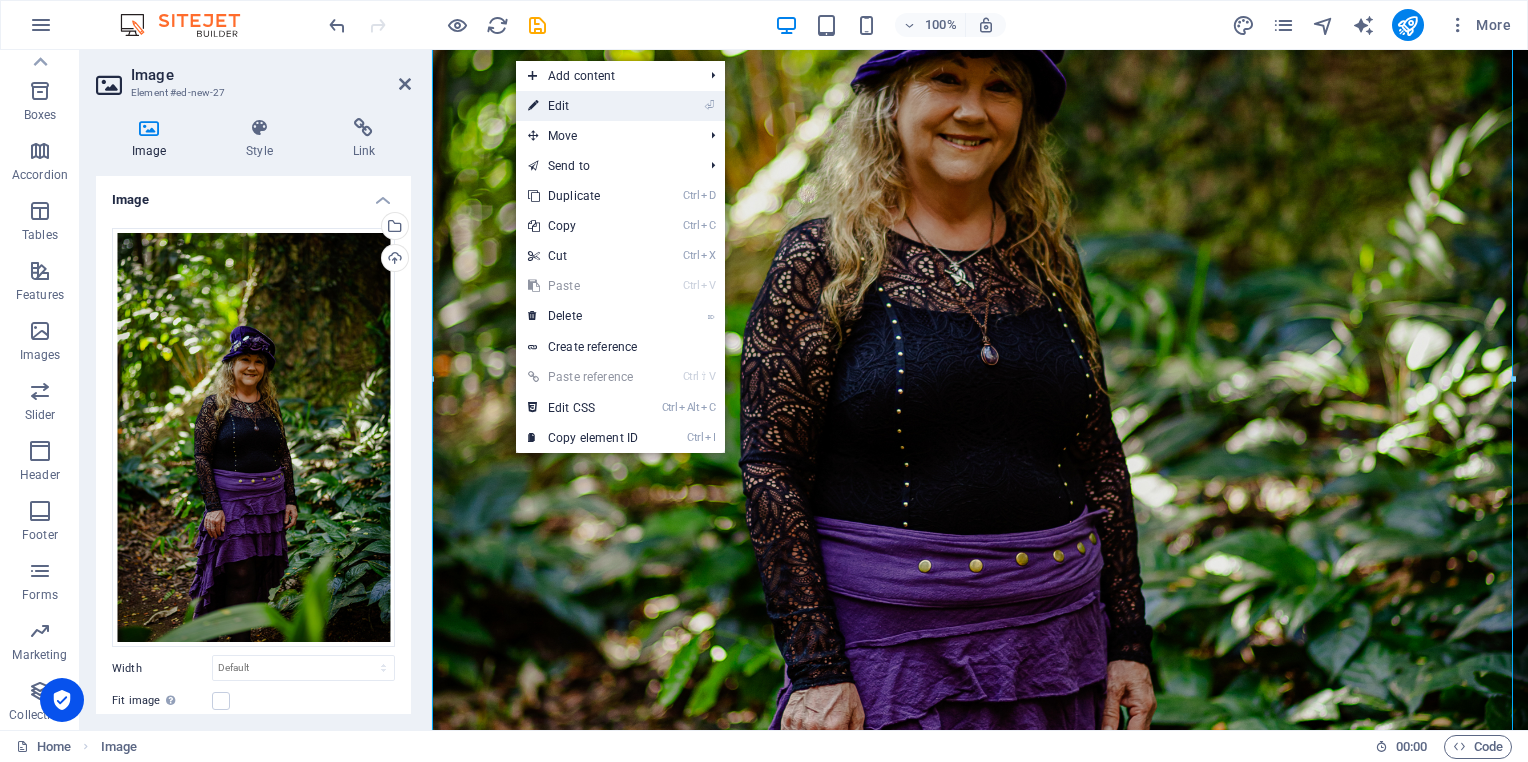 click on "⏎  Edit" at bounding box center [583, 106] 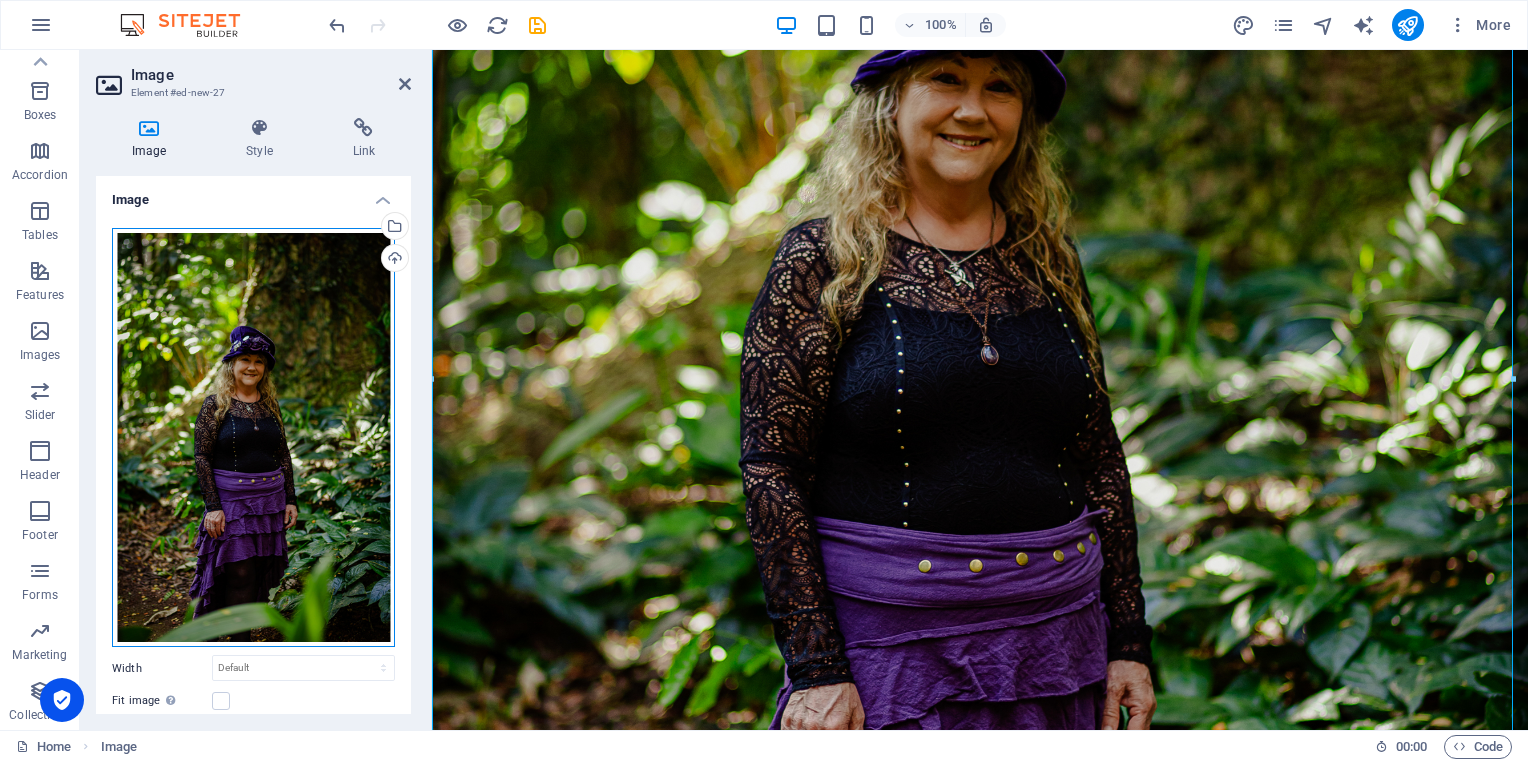 click on "Drag files here, click to choose files or select files from Files or our free stock photos & videos" at bounding box center [253, 438] 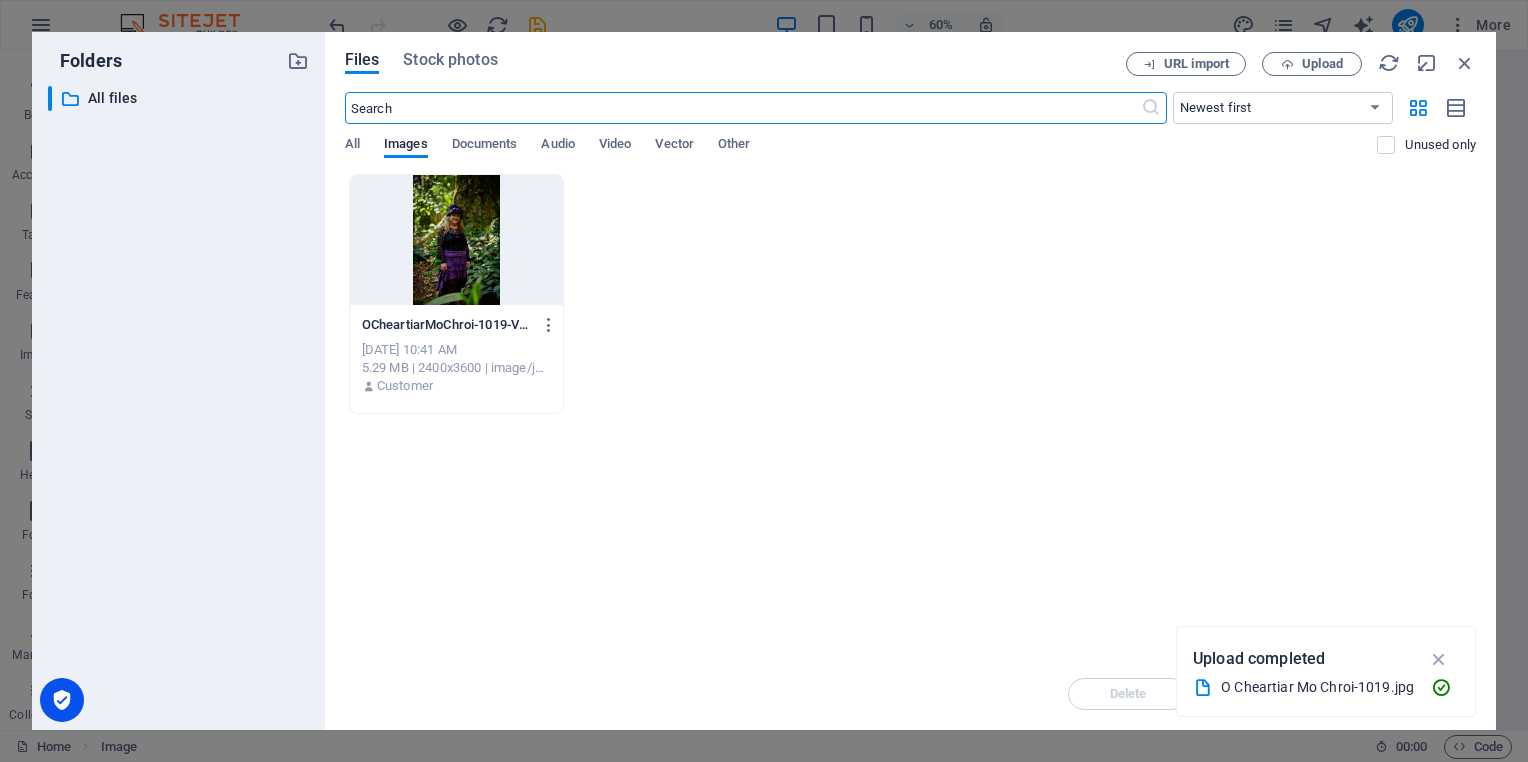 scroll, scrollTop: 358, scrollLeft: 0, axis: vertical 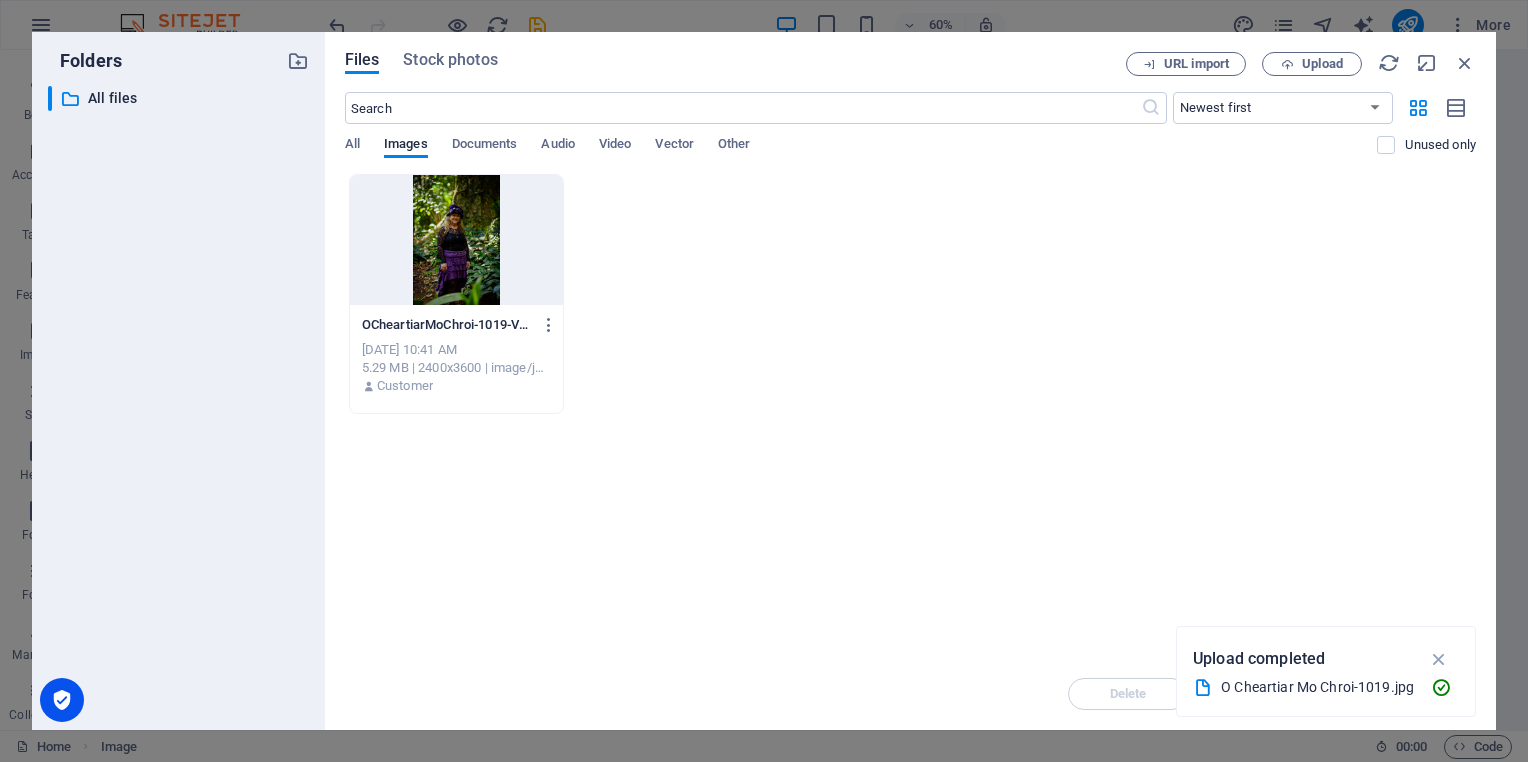 click at bounding box center [456, 240] 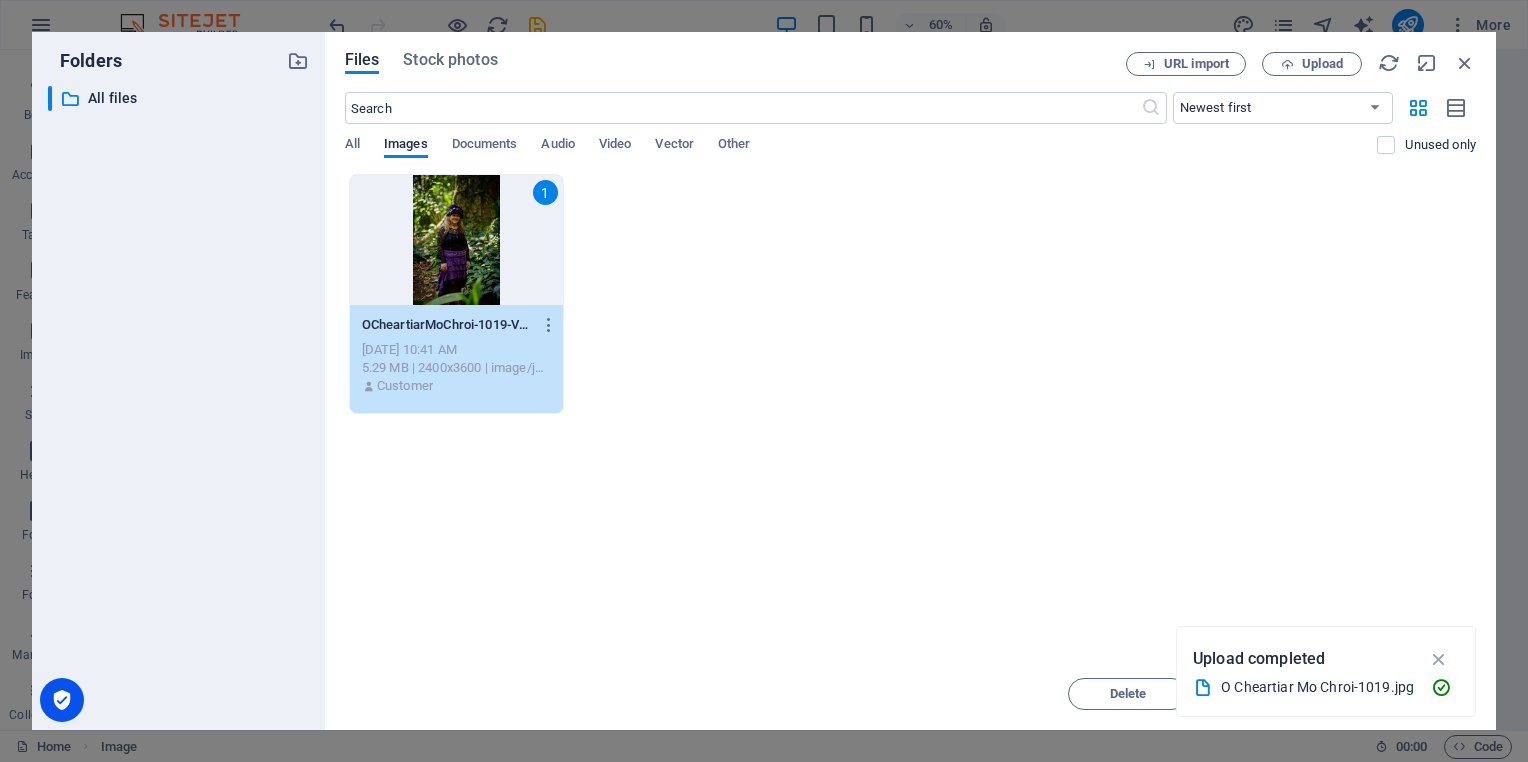 click on "1 OCheartiarMoChroi-1019-VOsAQmgpqdx3piIHENw34A.jpg OCheartiarMoChroi-1019-VOsAQmgpqdx3piIHENw34A.jpg Jul 12, 2025 10:41 AM 5.29 MB | 2400x3600 | image/jpeg Customer" at bounding box center [910, 294] 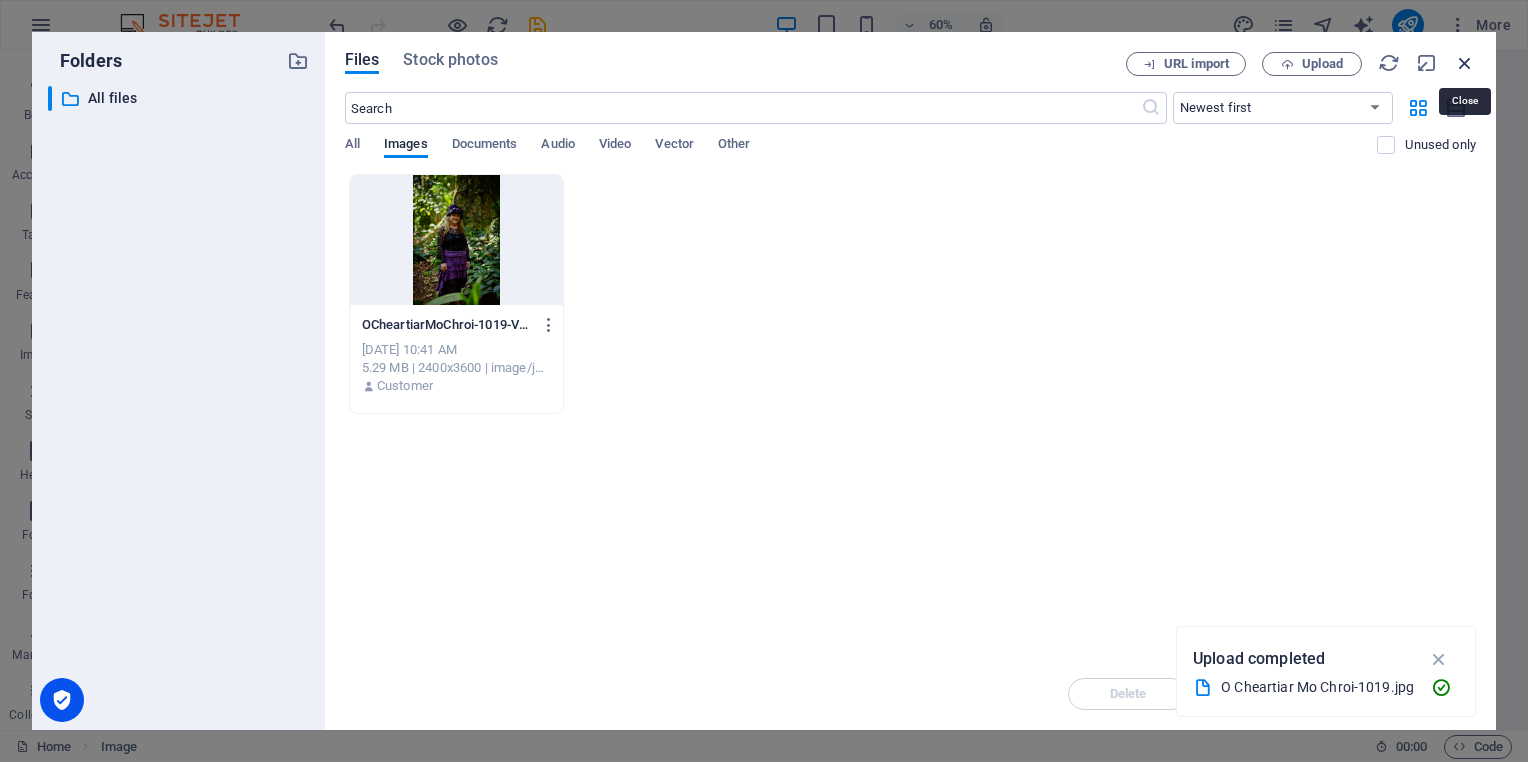 click at bounding box center (1465, 63) 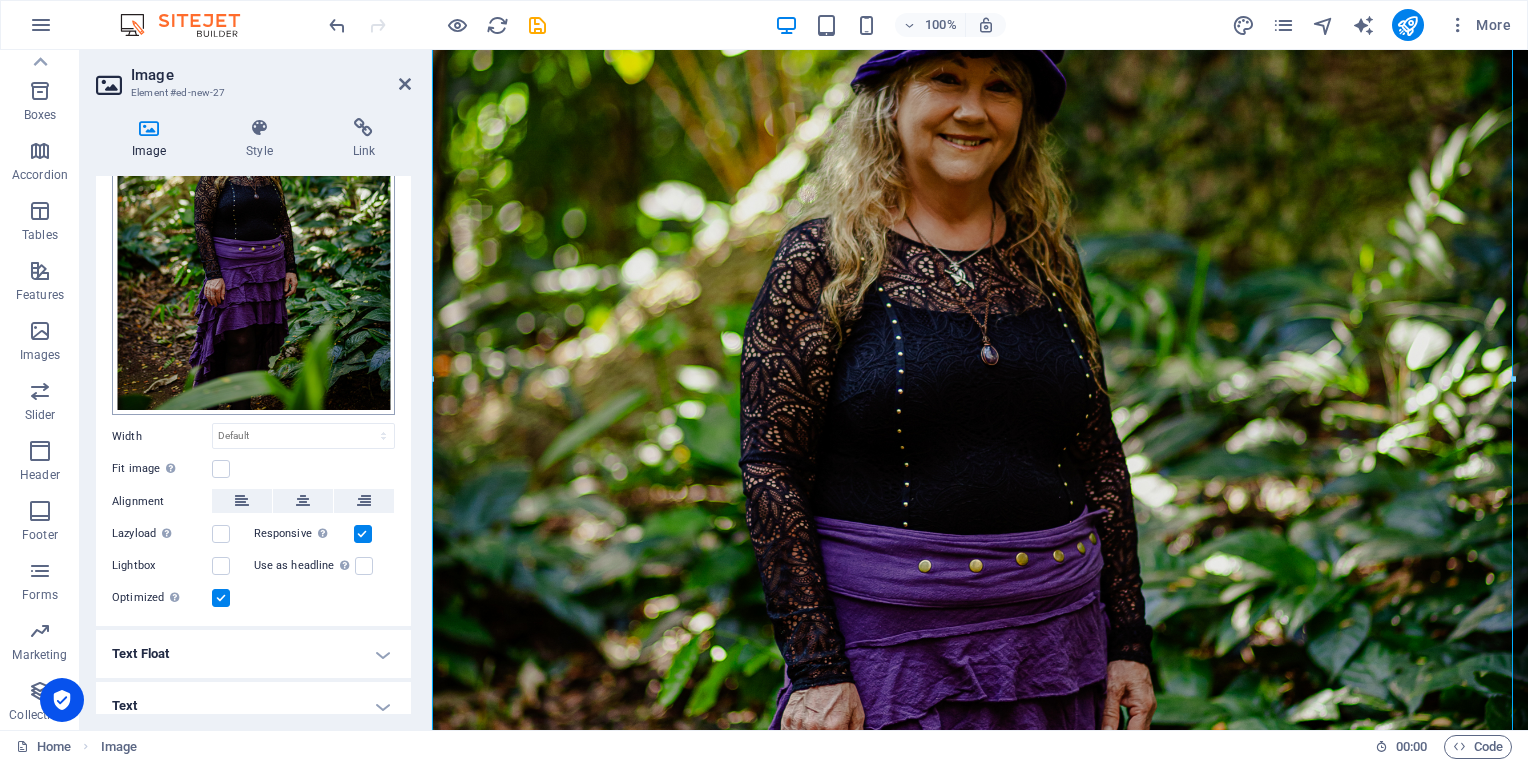 scroll, scrollTop: 241, scrollLeft: 0, axis: vertical 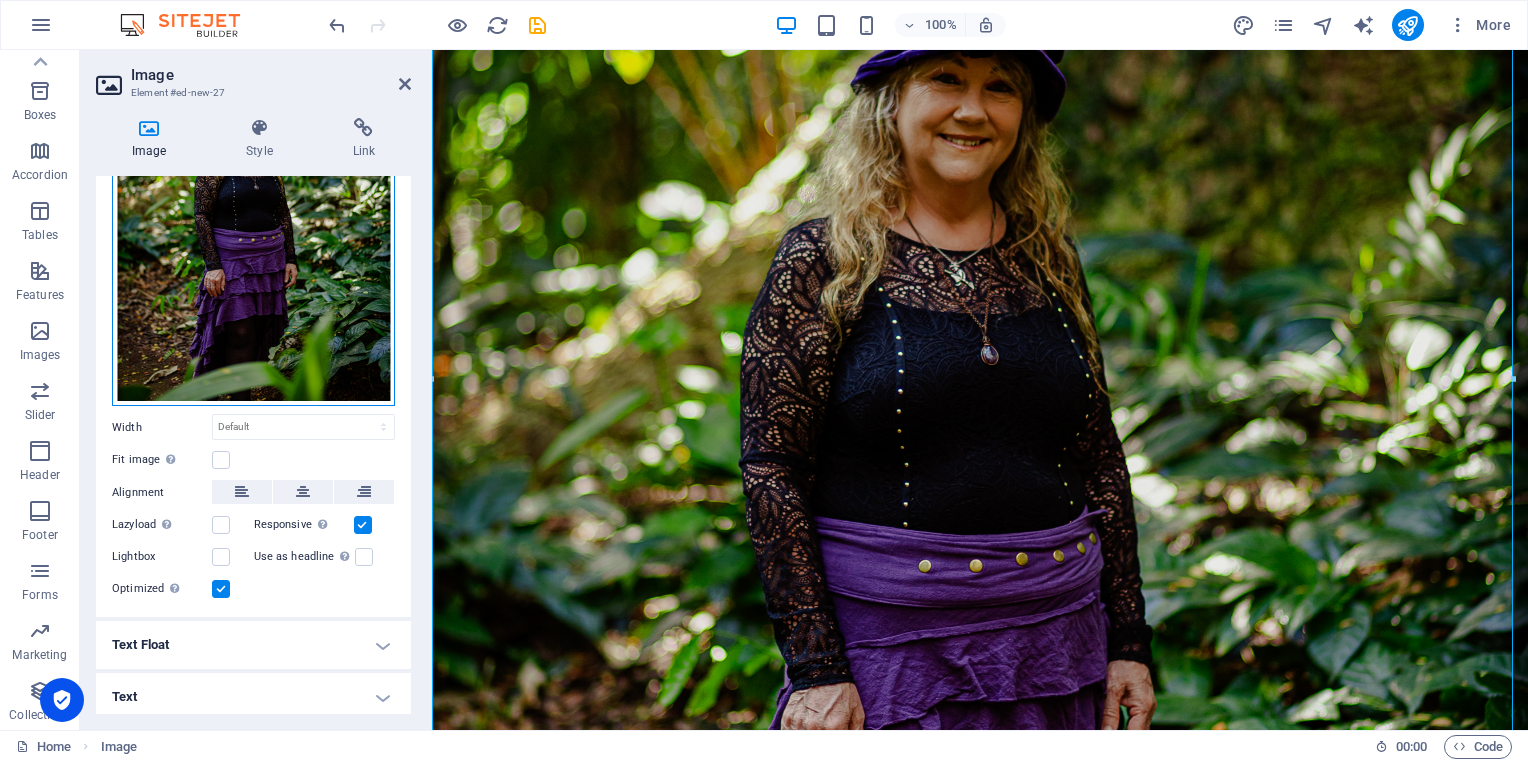 click on "Drag files here, click to choose files or select files from Files or our free stock photos & videos" at bounding box center (253, 197) 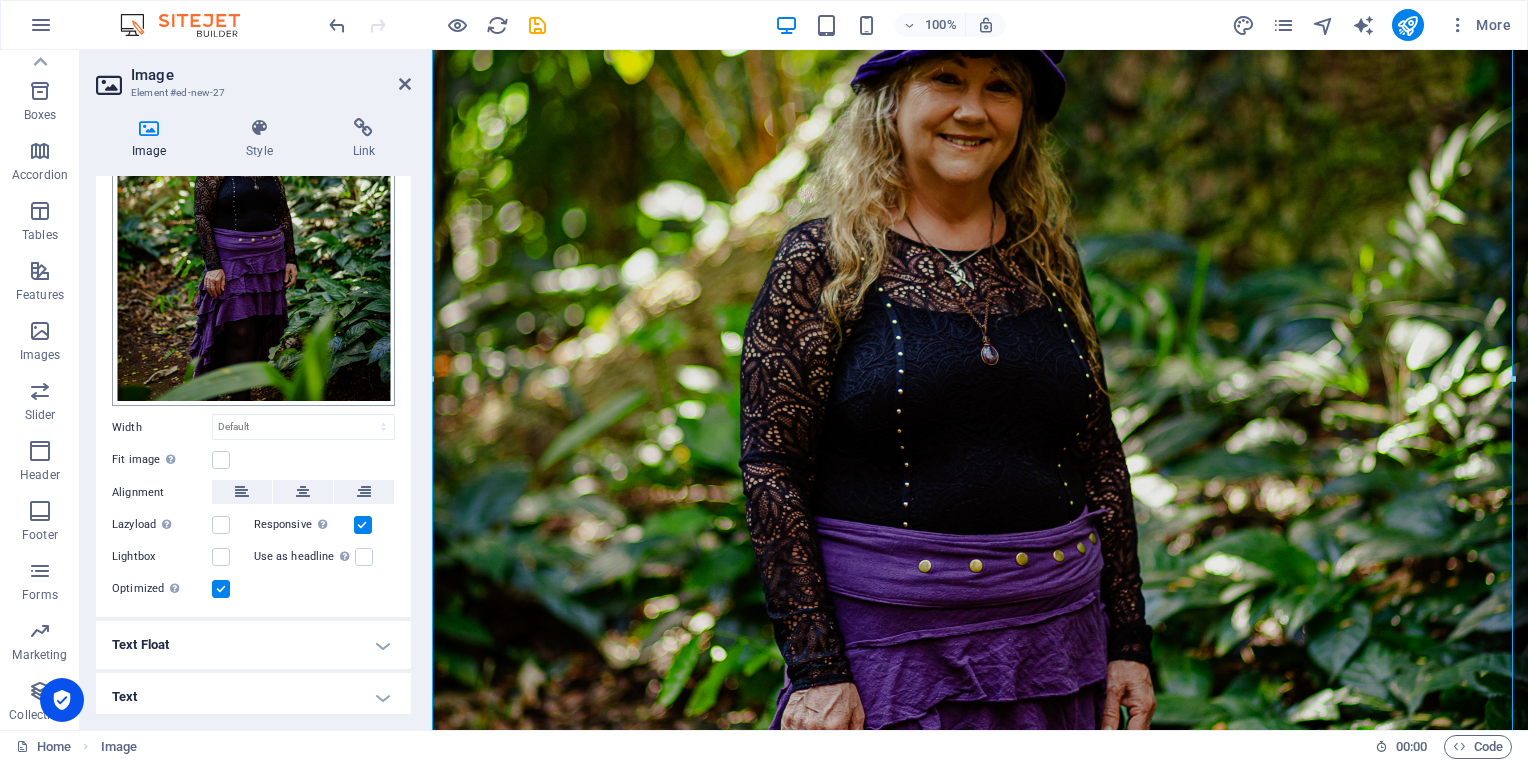 scroll, scrollTop: 358, scrollLeft: 0, axis: vertical 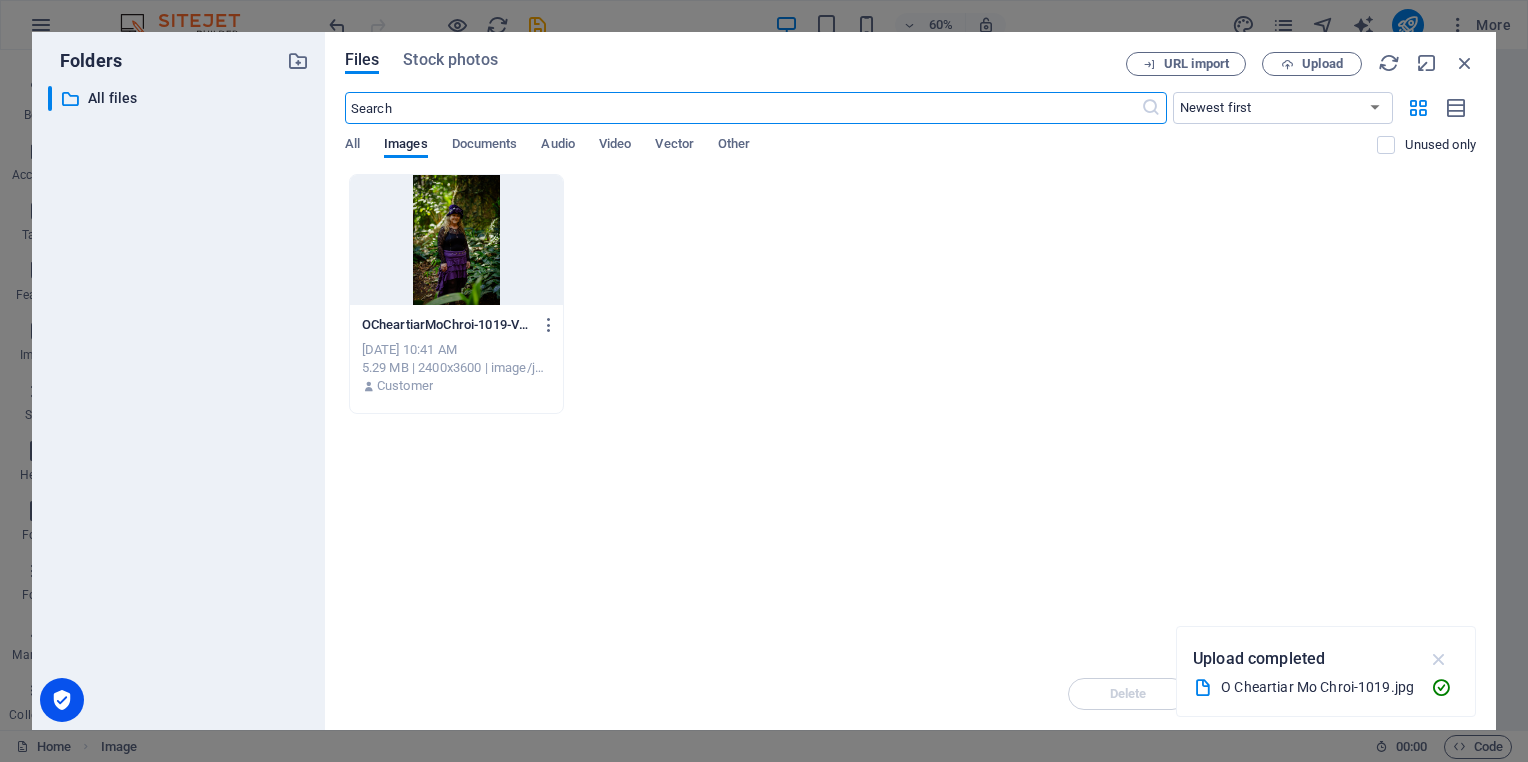 click at bounding box center [1439, 659] 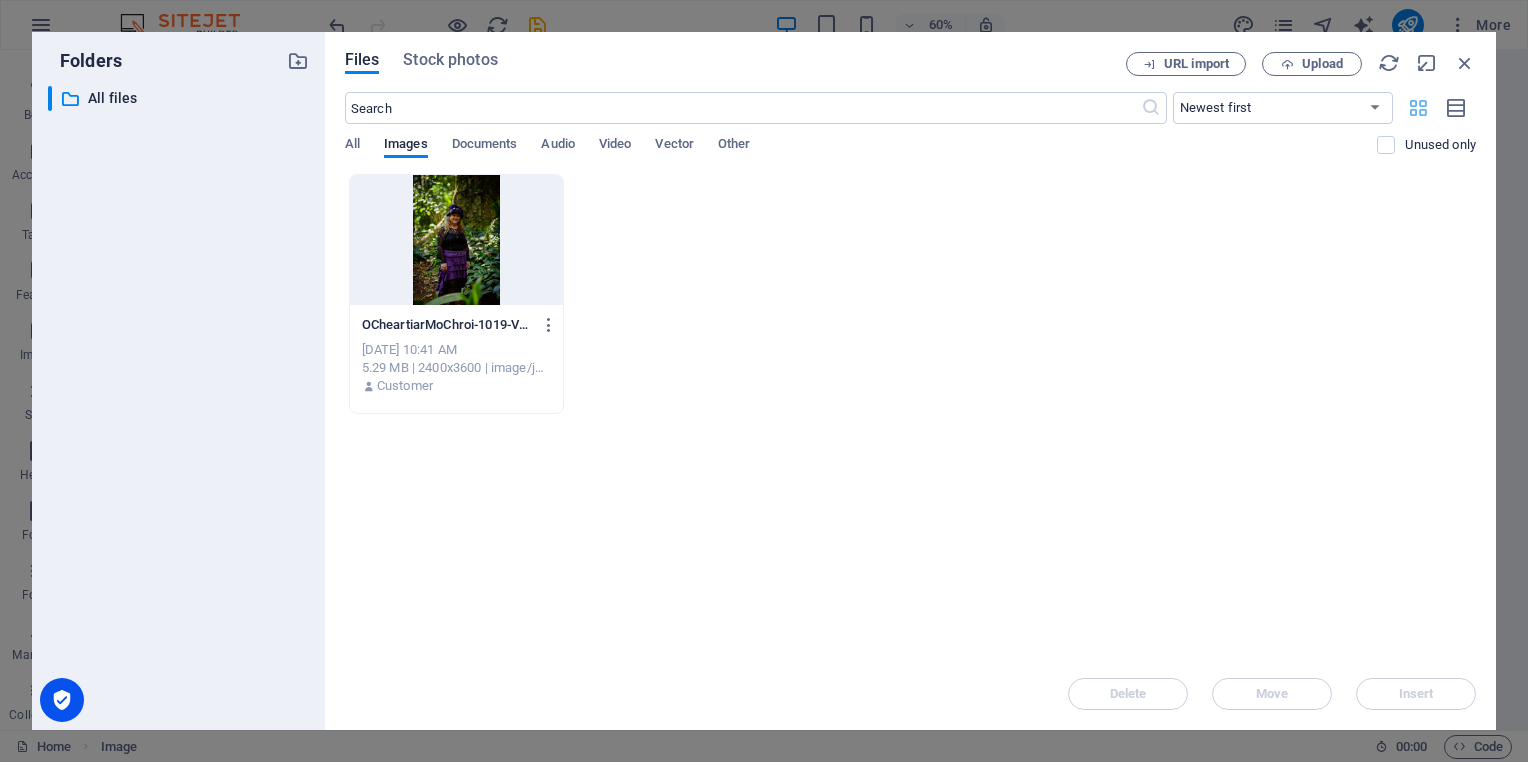 click at bounding box center [1418, 108] 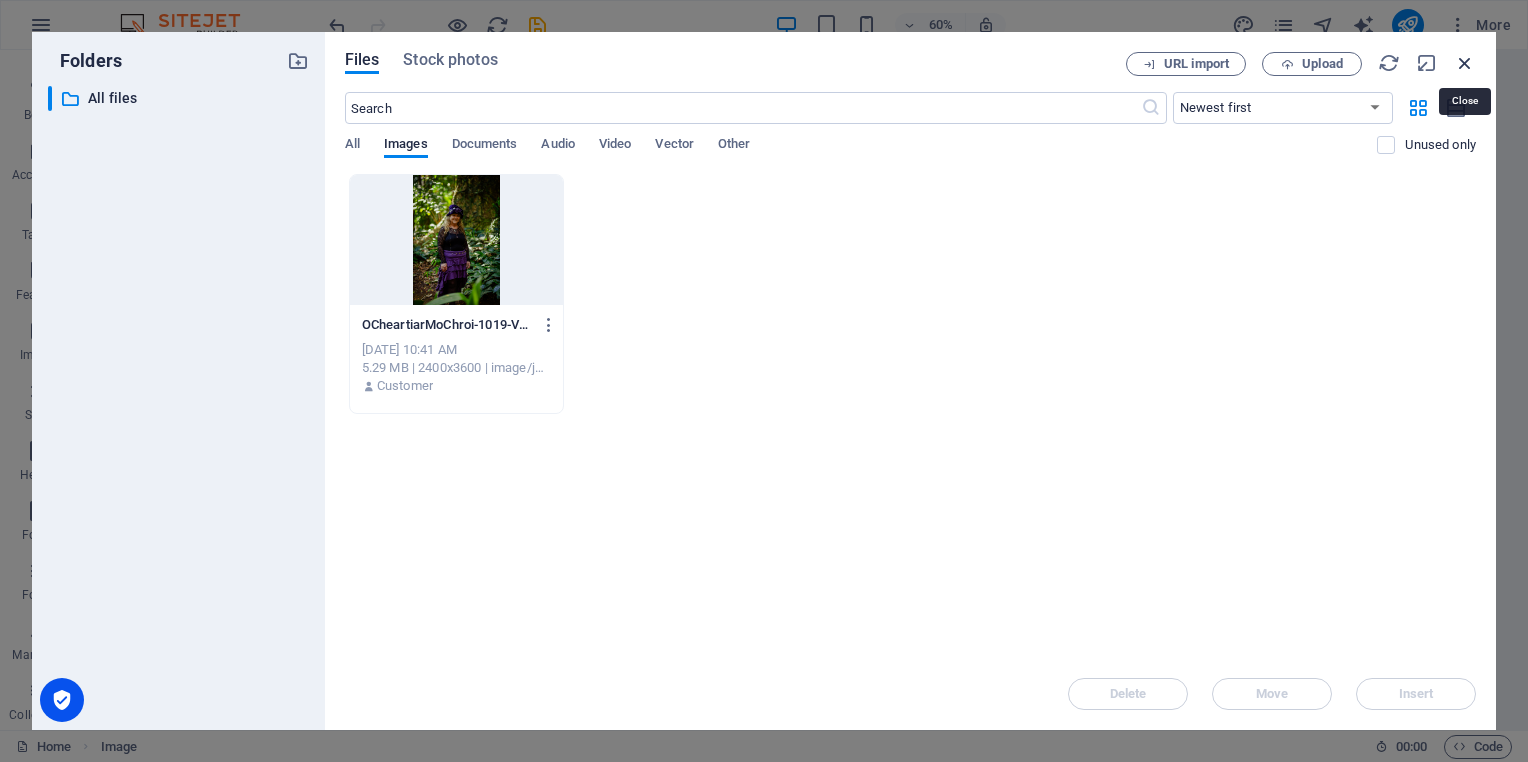 click at bounding box center [1465, 63] 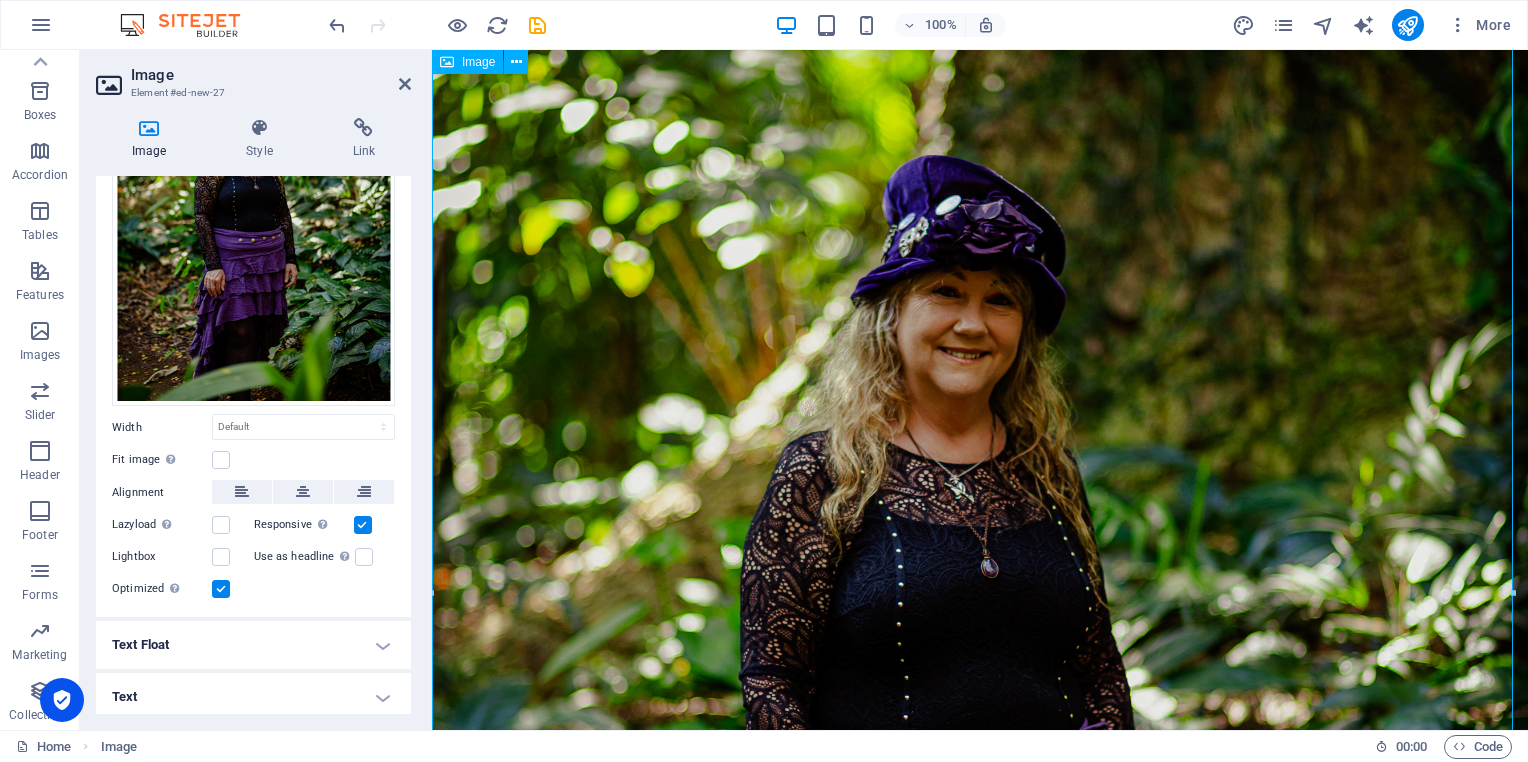 scroll, scrollTop: 0, scrollLeft: 0, axis: both 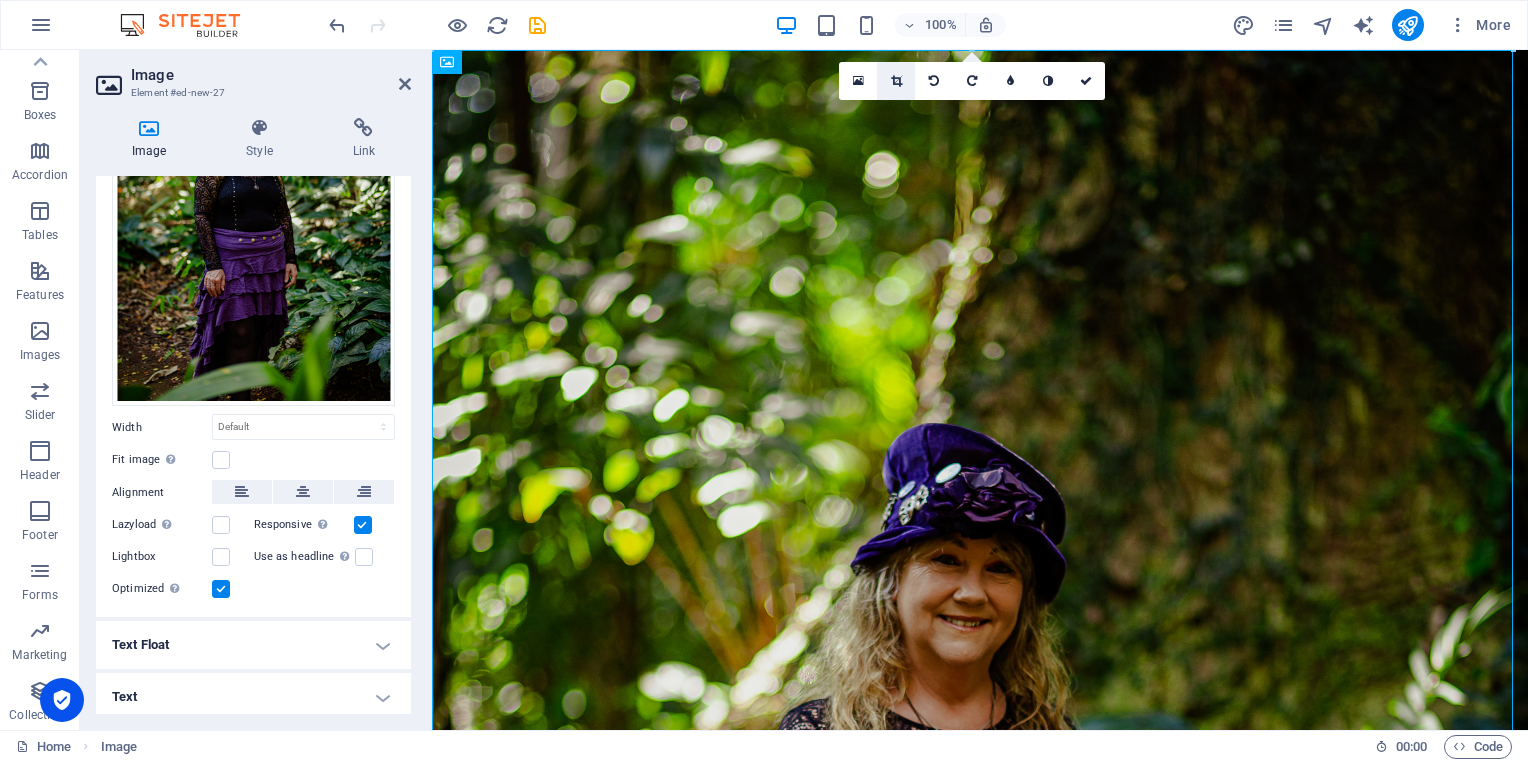 click at bounding box center (896, 81) 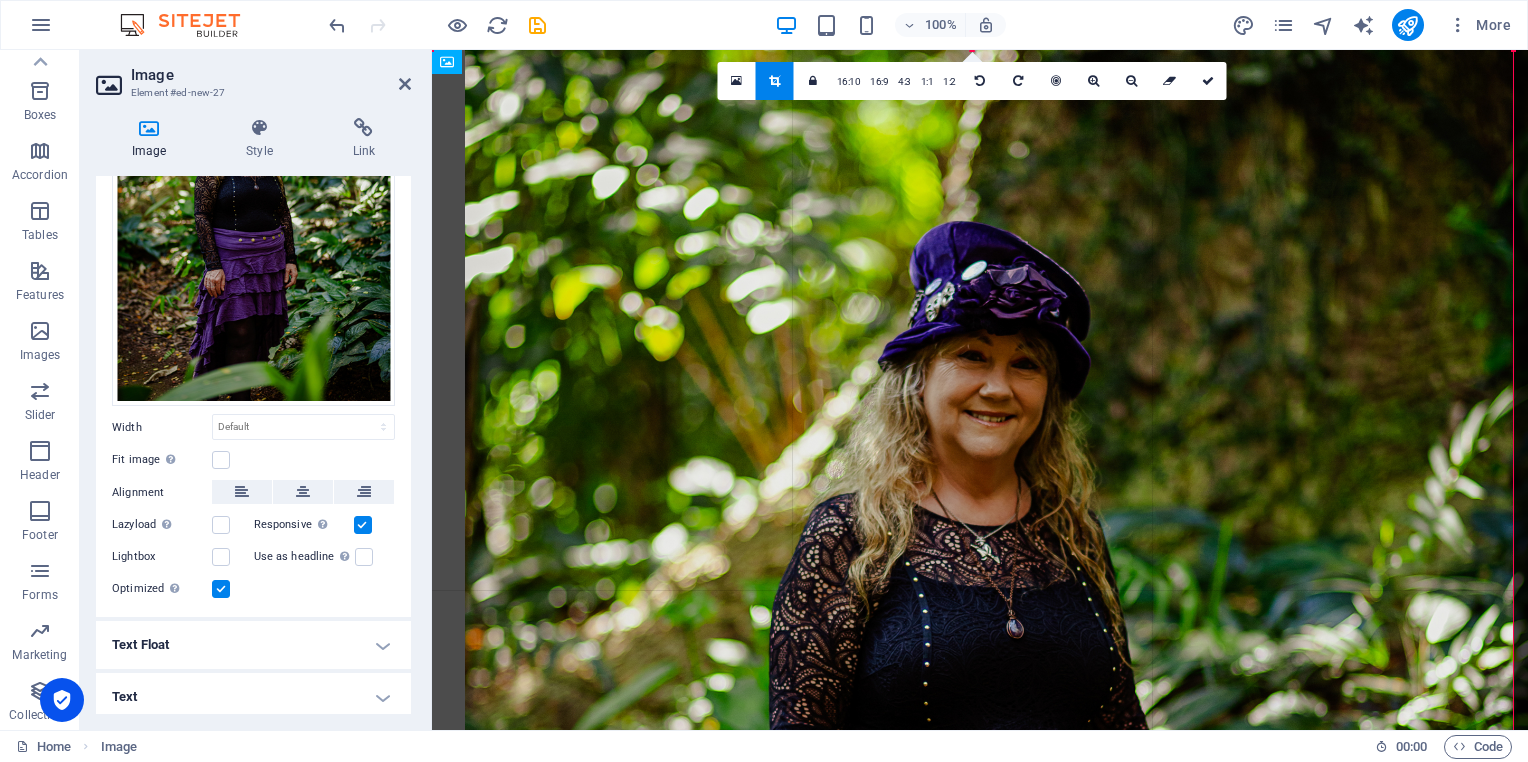 drag, startPoint x: 975, startPoint y: 513, endPoint x: 1008, endPoint y: 316, distance: 199.74484 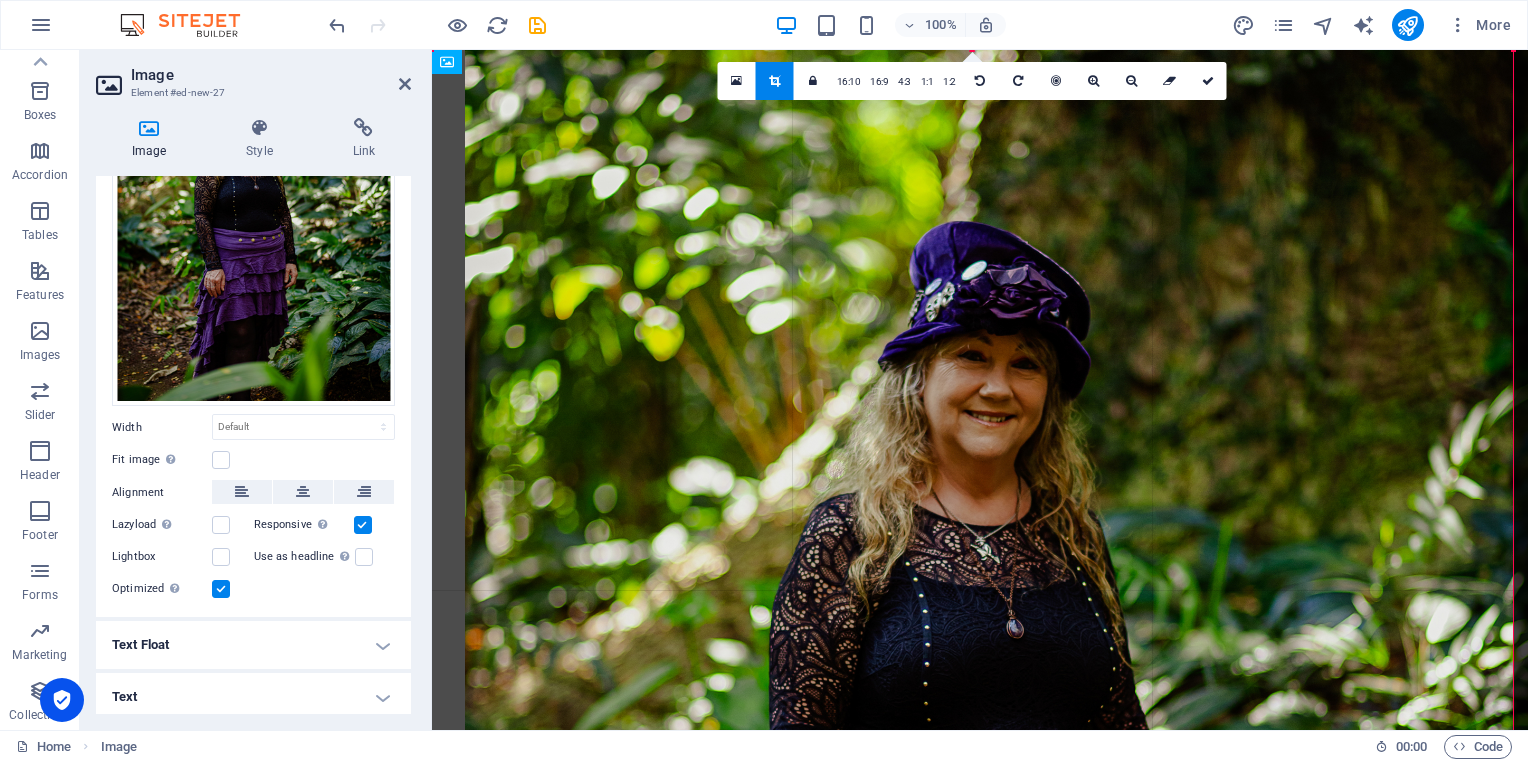 click at bounding box center [1005, 664] 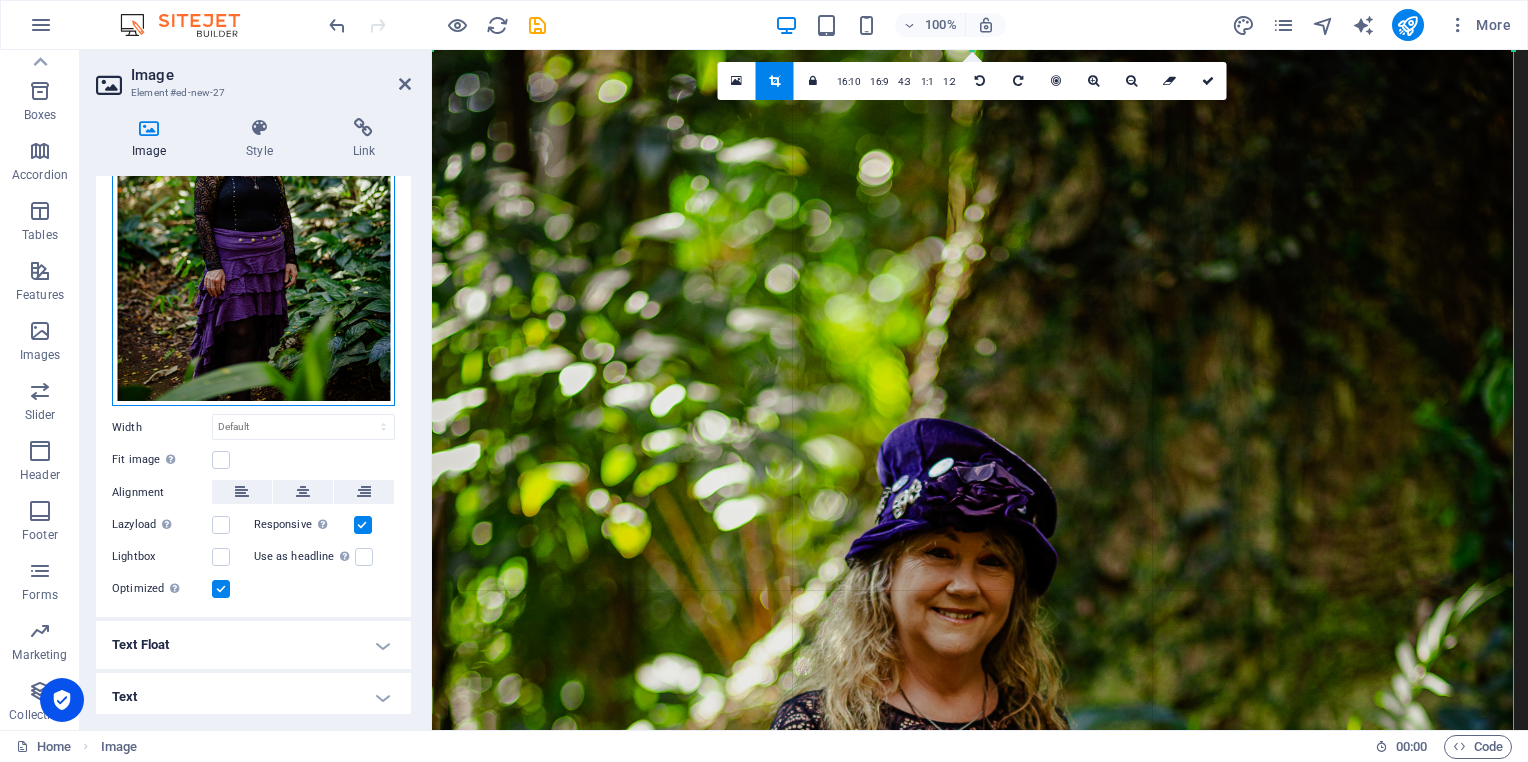 drag, startPoint x: 302, startPoint y: 279, endPoint x: 302, endPoint y: 354, distance: 75 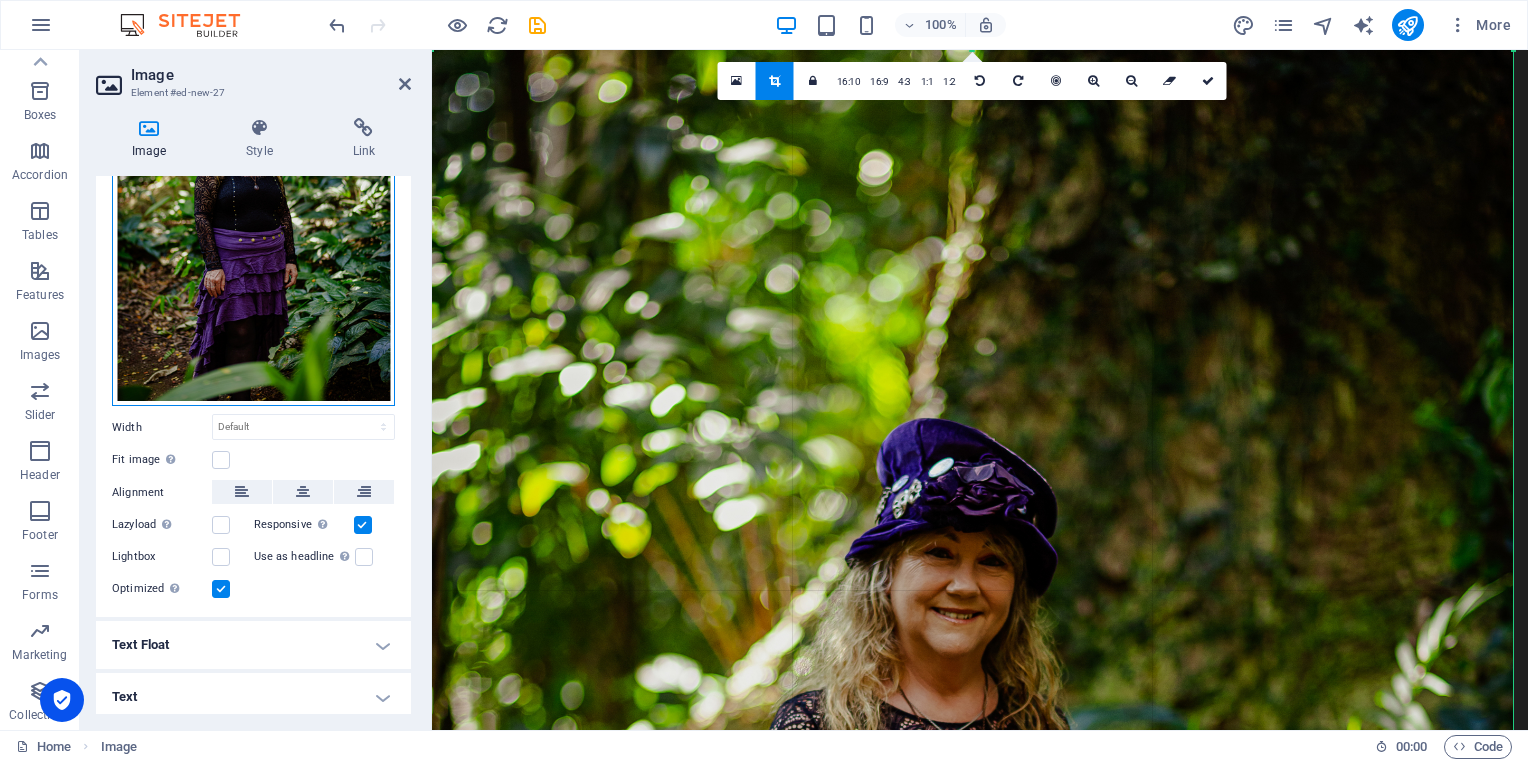 click on "Drag files here, click to choose files or select files from Files or our free stock photos & videos" at bounding box center [253, 197] 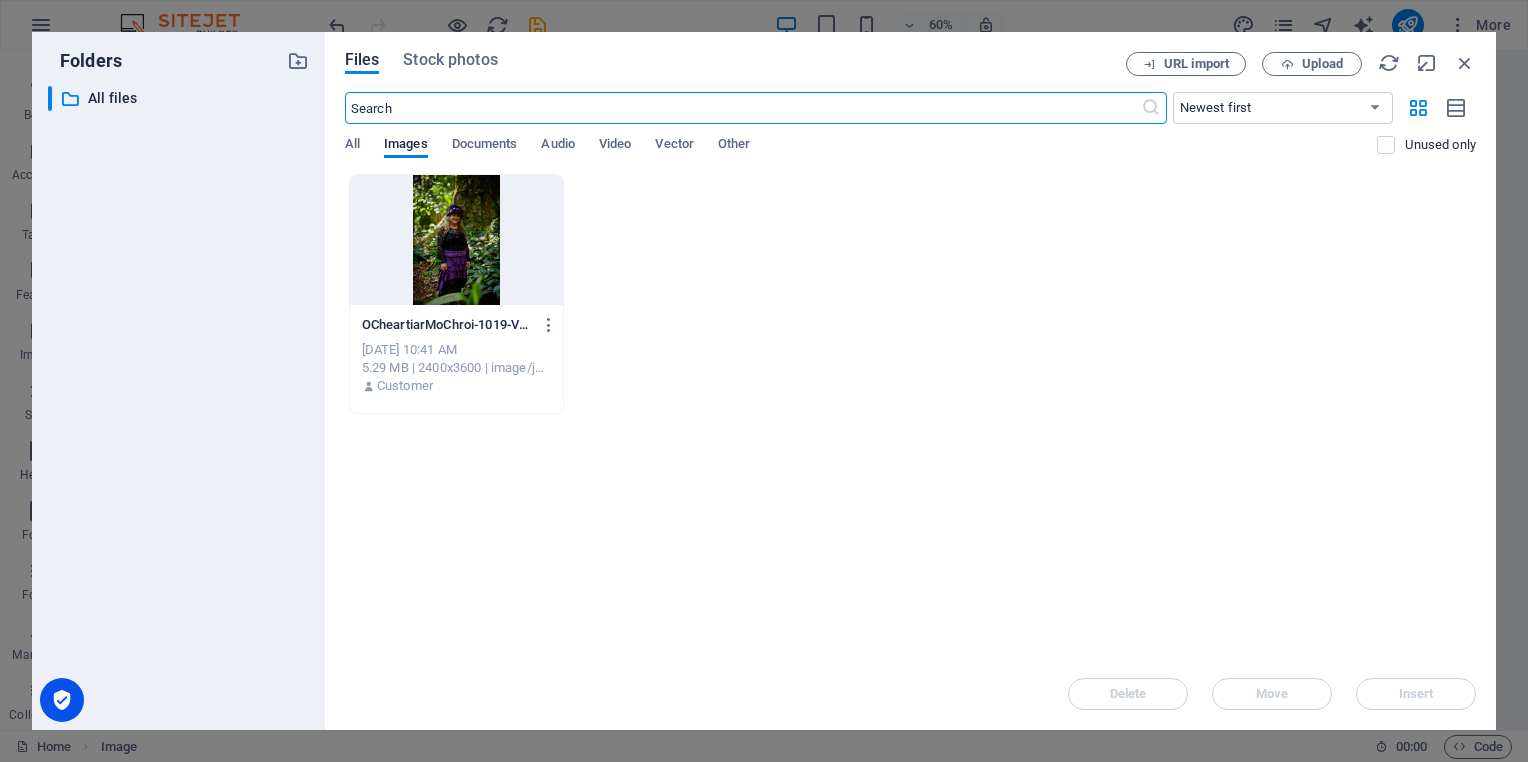 click at bounding box center (456, 240) 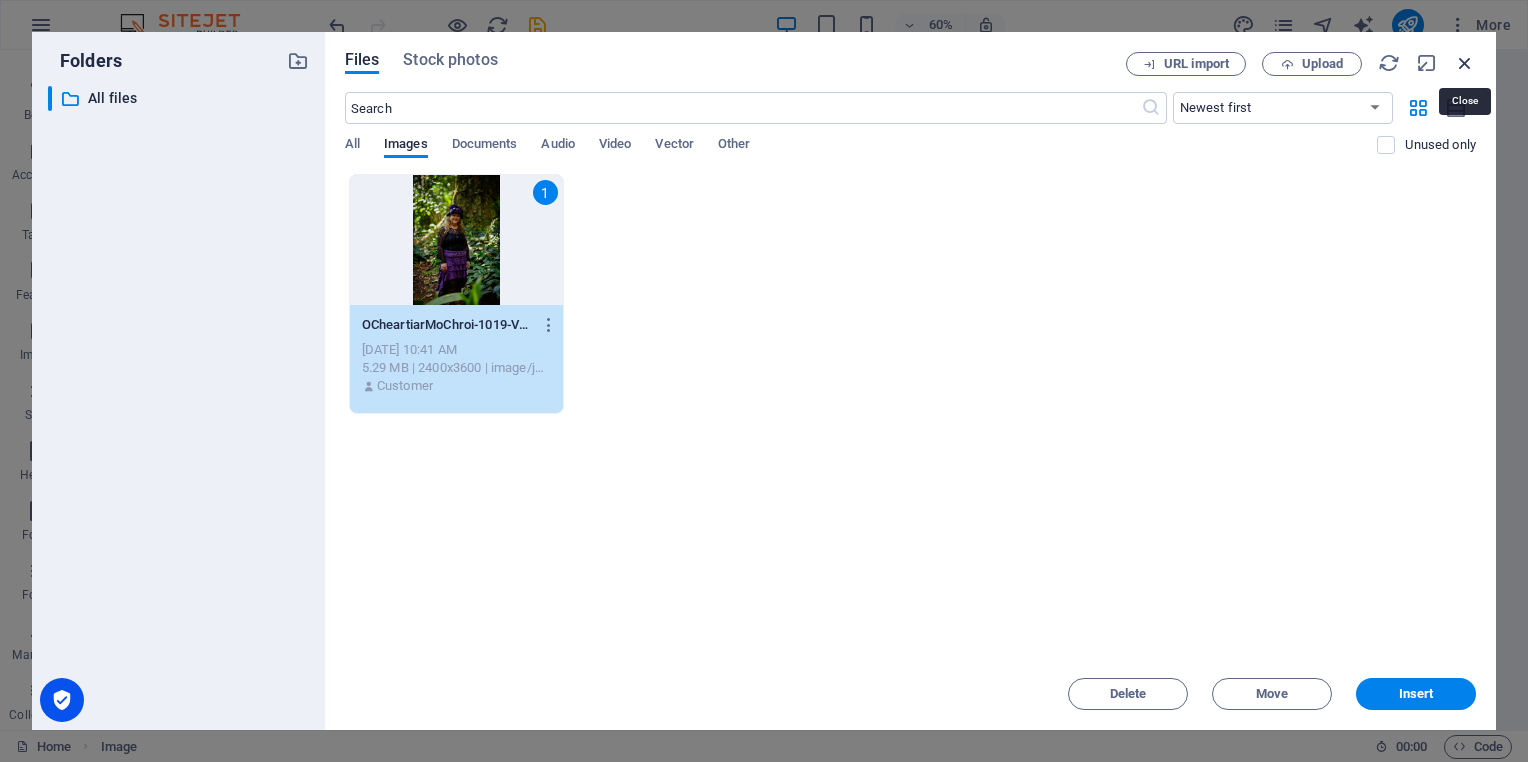 click at bounding box center [1465, 63] 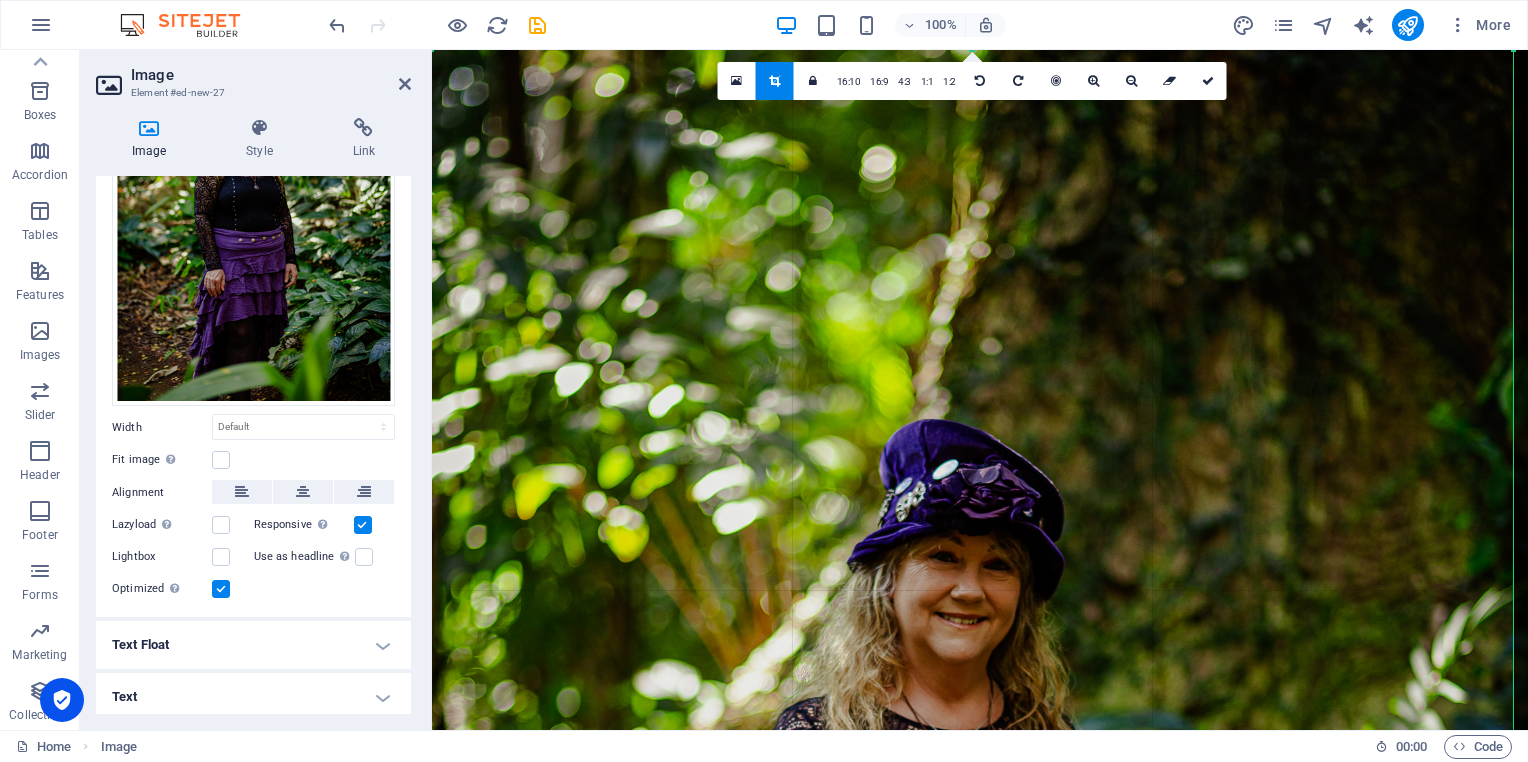click at bounding box center (977, 872) 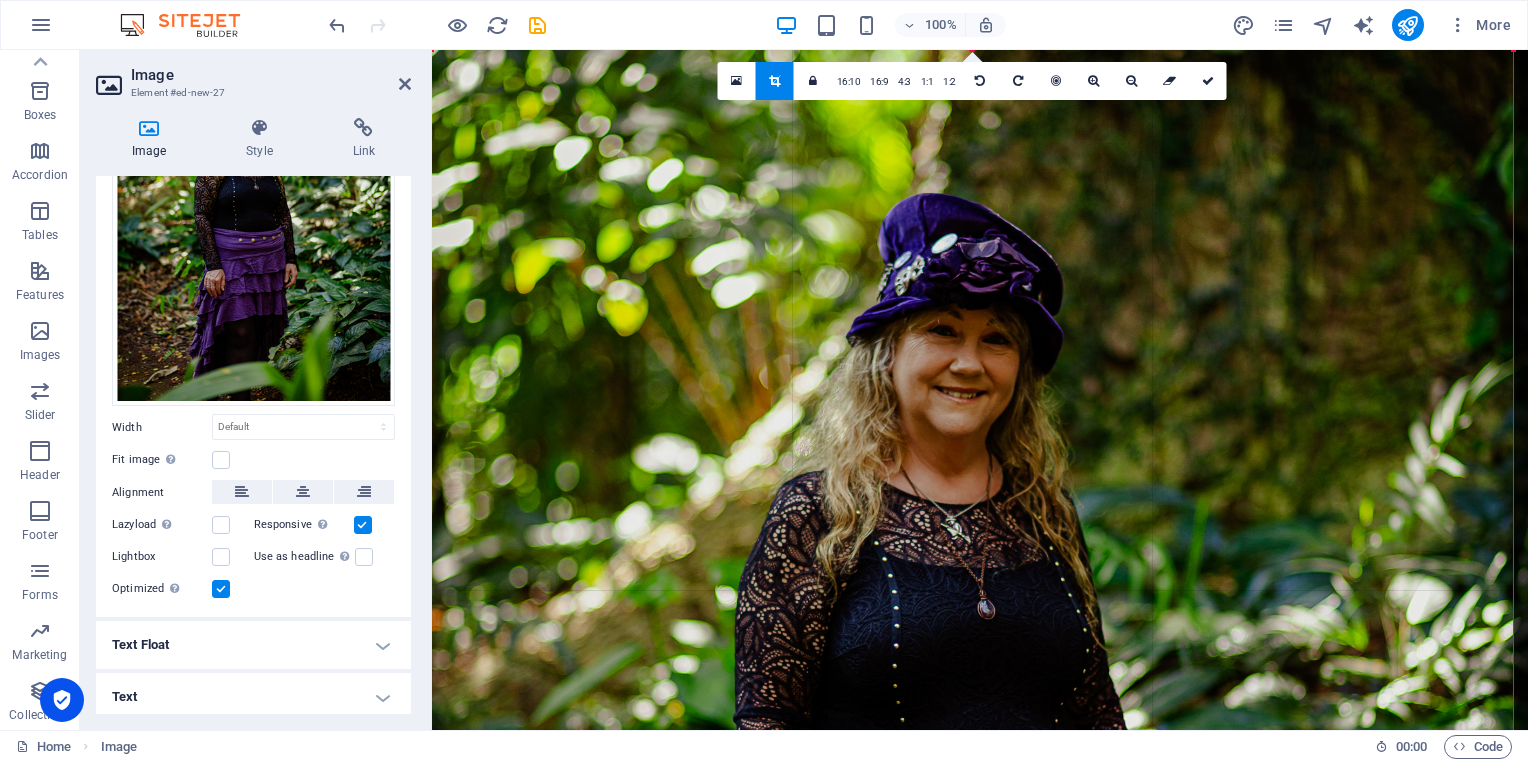 drag, startPoint x: 610, startPoint y: 417, endPoint x: 609, endPoint y: 191, distance: 226.00221 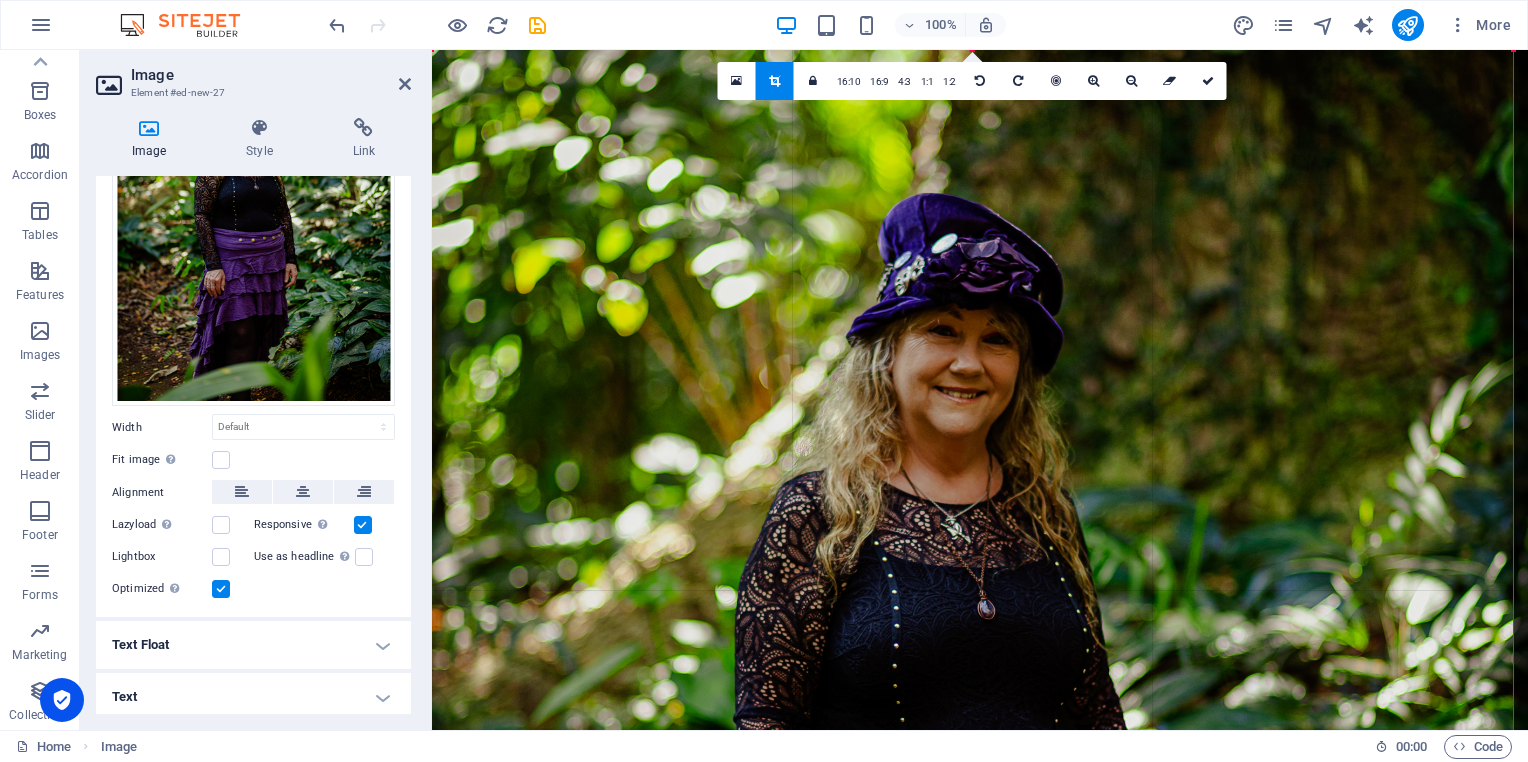 click at bounding box center (976, 646) 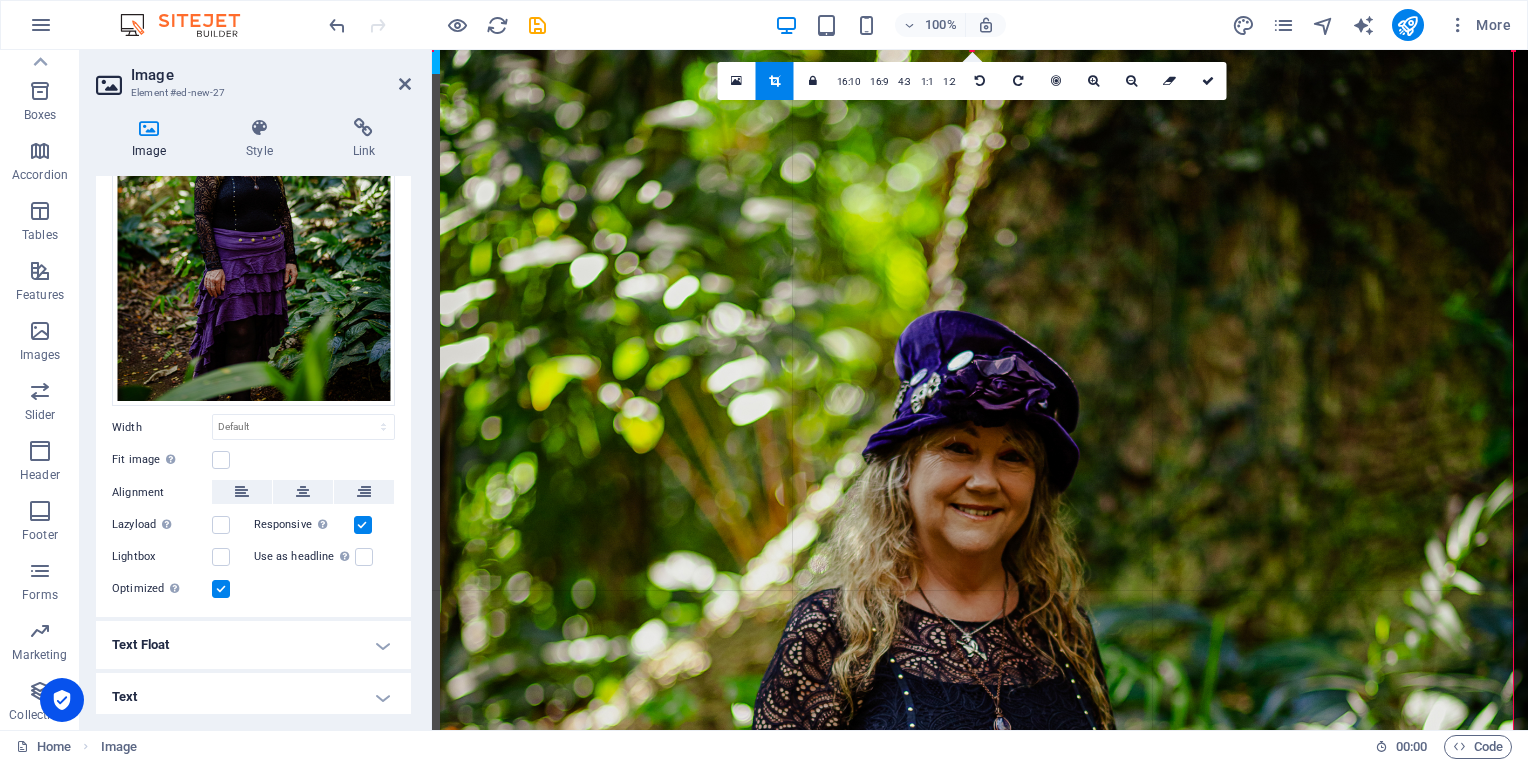 drag, startPoint x: 720, startPoint y: 274, endPoint x: 736, endPoint y: 194, distance: 81.58431 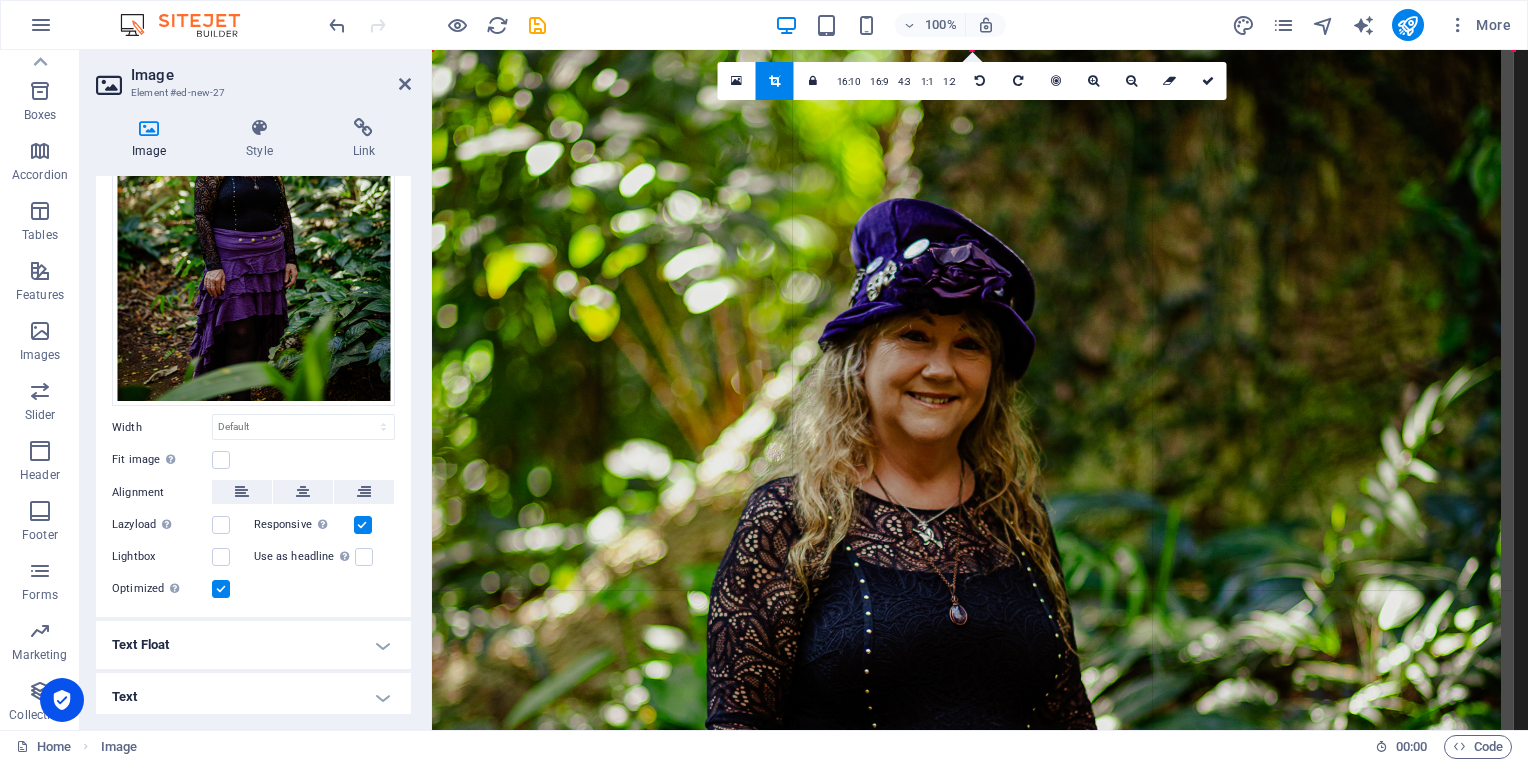 drag, startPoint x: 736, startPoint y: 194, endPoint x: 700, endPoint y: 2, distance: 195.34584 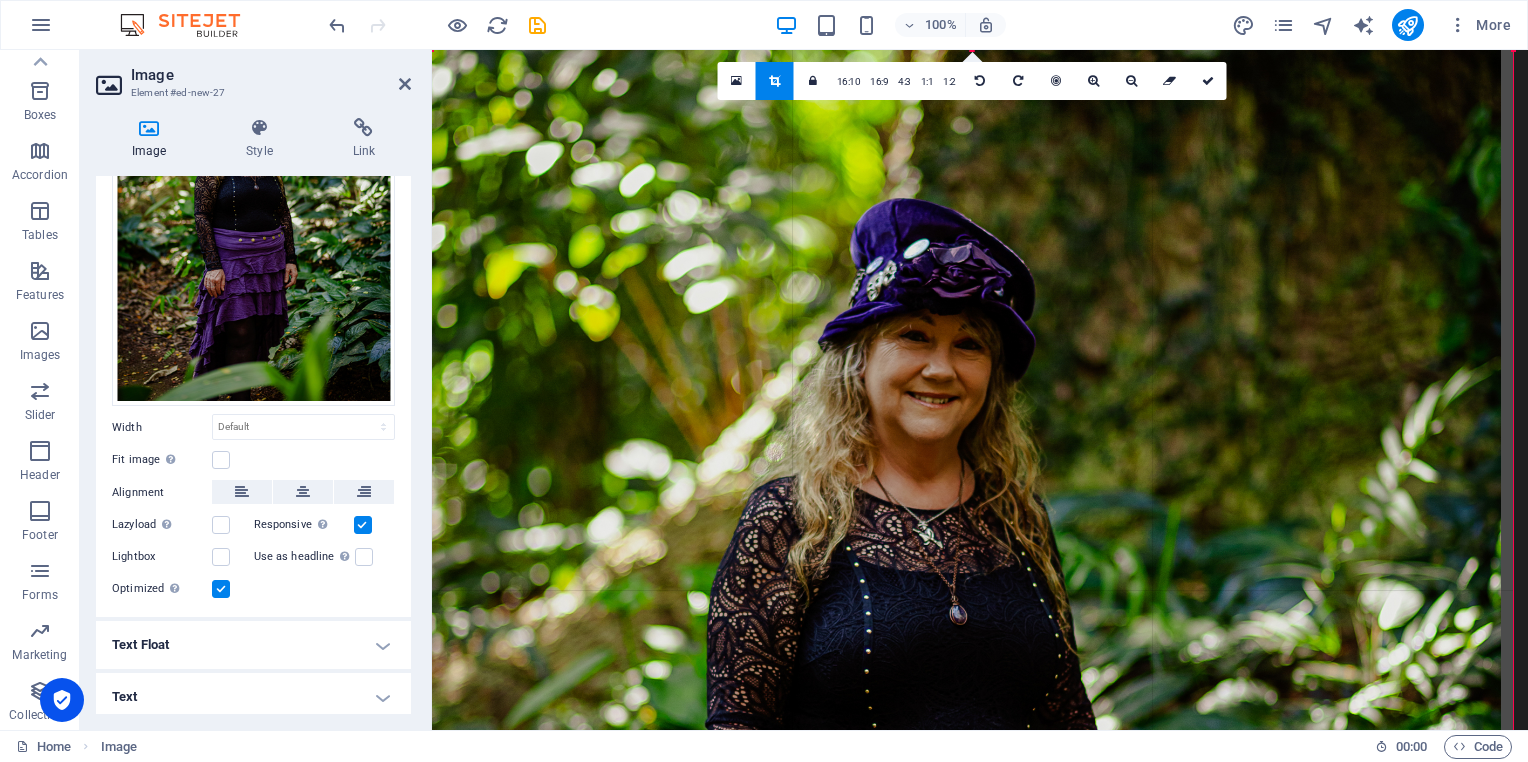 click on "Favorites Elements Columns Content Boxes Accordion Tables Features Images Slider Header Footer Forms Marketing Collections Image Element #ed-new-27 Image Style Link Image Drag files here, click to choose files or select files from Files or our free stock photos & videos Select files from the file manager, stock photos, or upload file(s) Upload Width Default auto px rem % em vh vw Fit image Automatically fit image to a fixed width and height Height Default auto px Alignment Lazyload Loading images after the page loads improves page speed. Responsive Automatically load retina image and smartphone optimized sizes. Lightbox Use as headline The image will be wrapped in an H1 headline tag. Useful for giving alternative text the weight of an H1 headline, e.g. for the logo. Leave unchecked if uncertain. Optimized Images are compressed to improve page speed. Position Direction Custom X offset 50 px rem % vh vw Y offset 50 px rem % vh vw Text Float No float Image left Image right Text Alternative text Image caption 8 9" at bounding box center [764, 390] 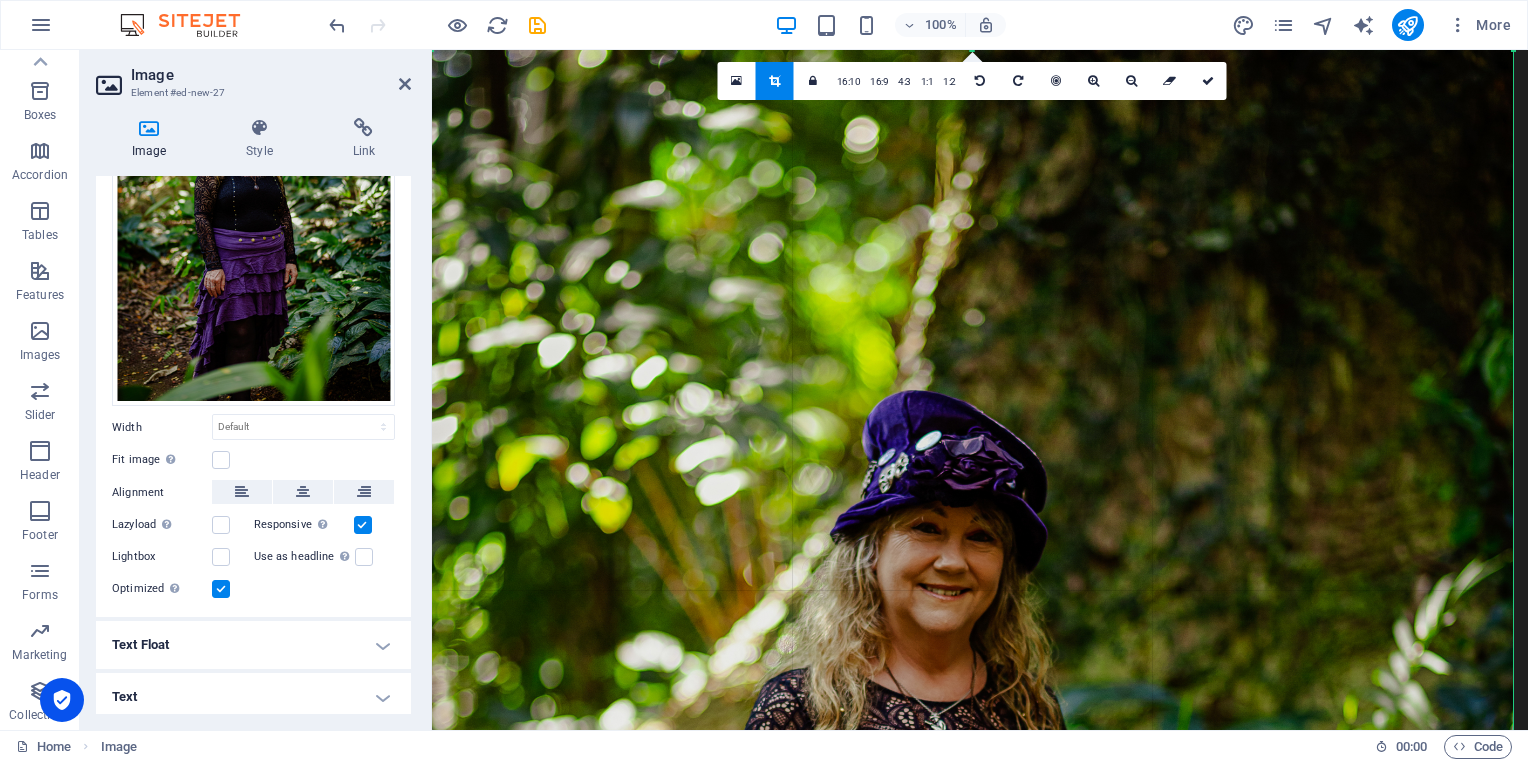 click at bounding box center (960, 843) 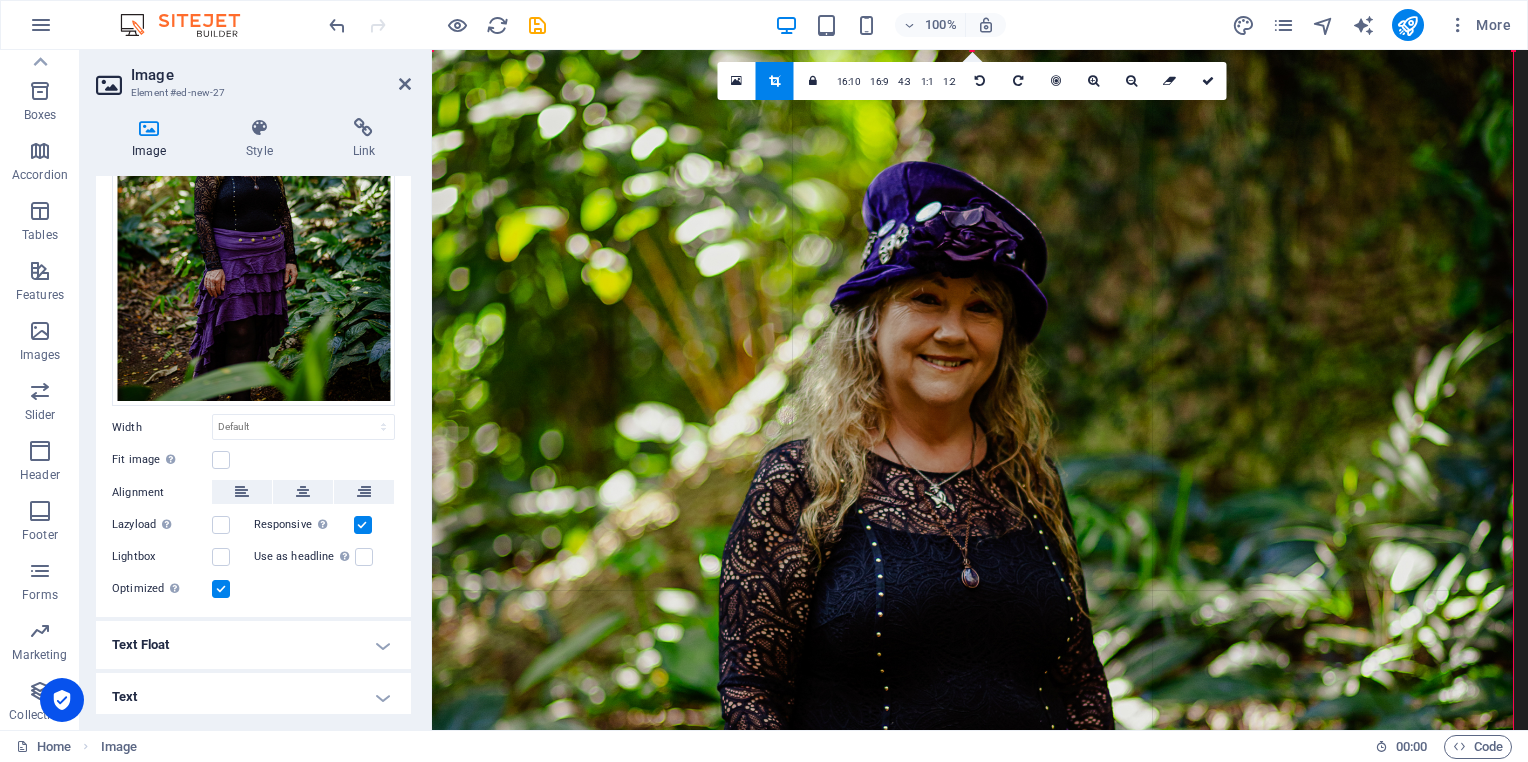 drag, startPoint x: 1216, startPoint y: 377, endPoint x: 1212, endPoint y: 148, distance: 229.03493 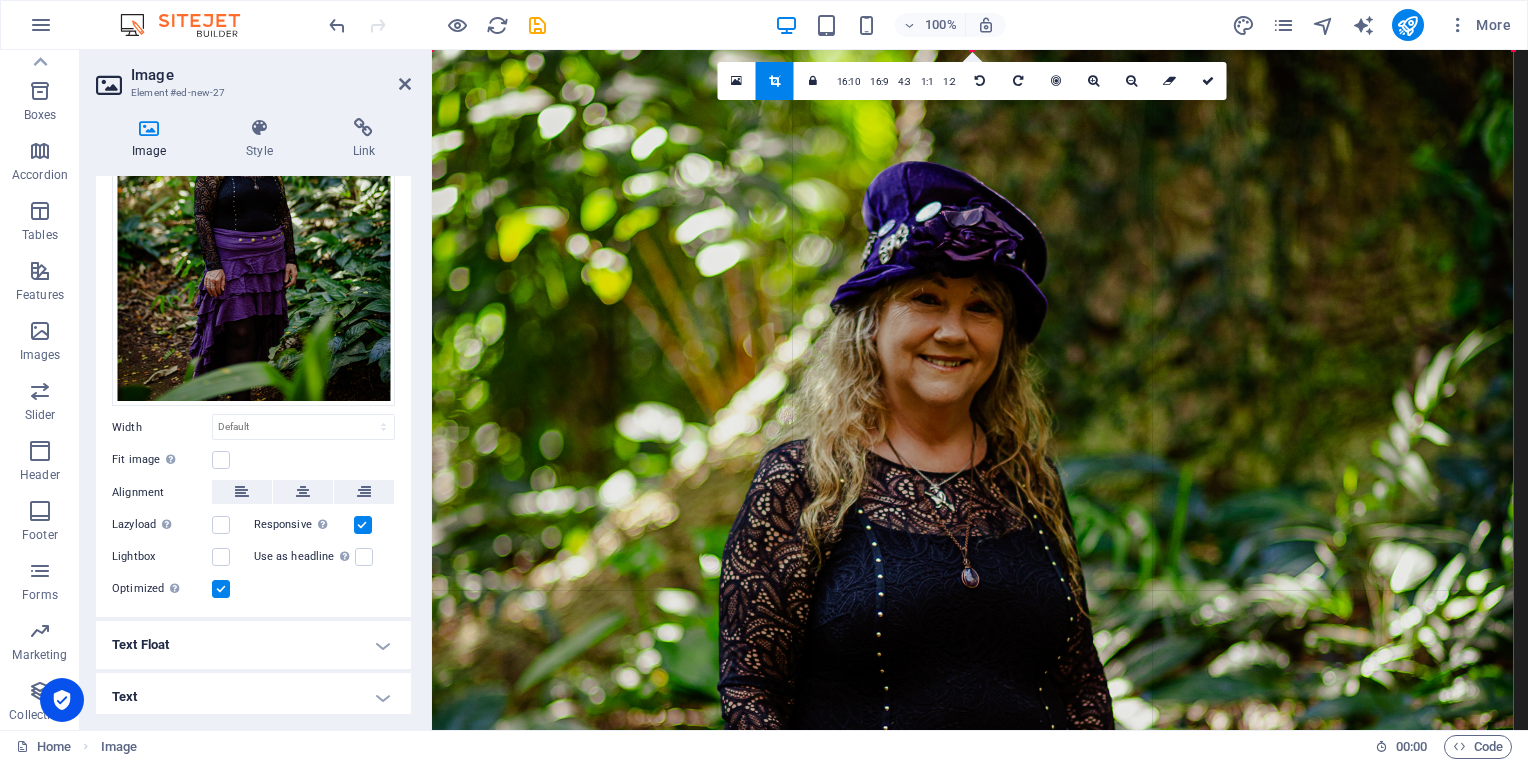 click at bounding box center (960, 614) 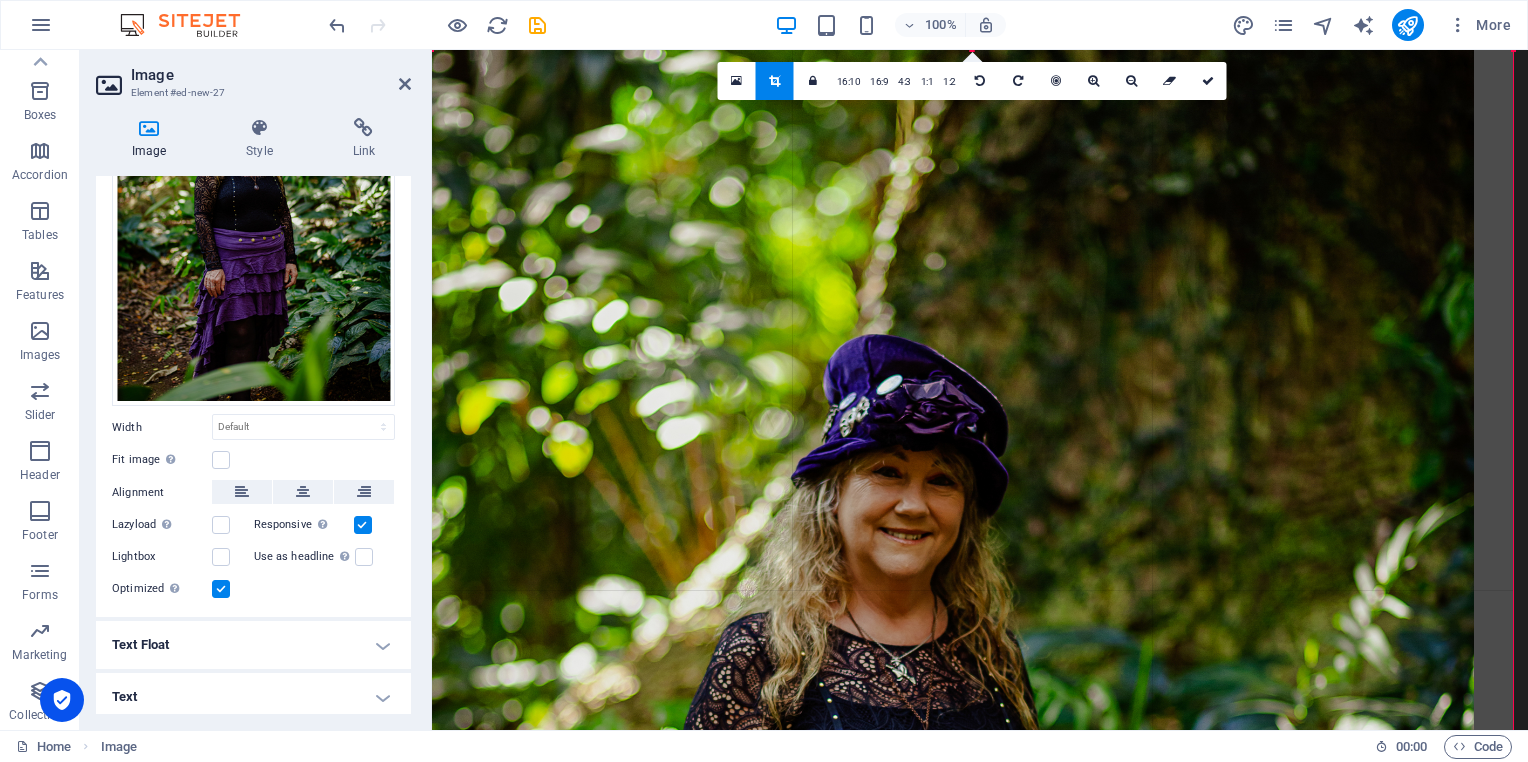drag, startPoint x: 1172, startPoint y: 350, endPoint x: 1133, endPoint y: 294, distance: 68.24222 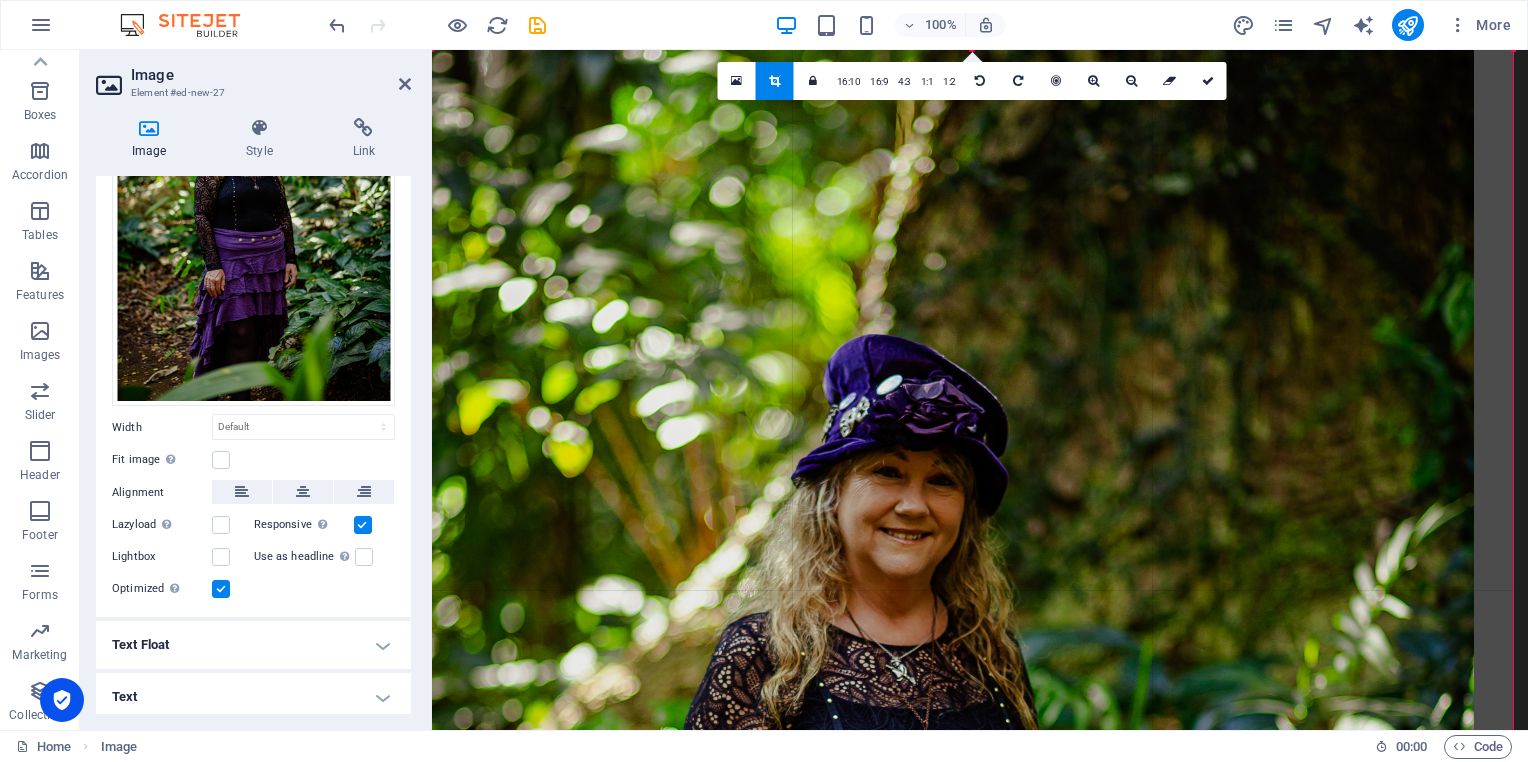 click at bounding box center [921, 787] 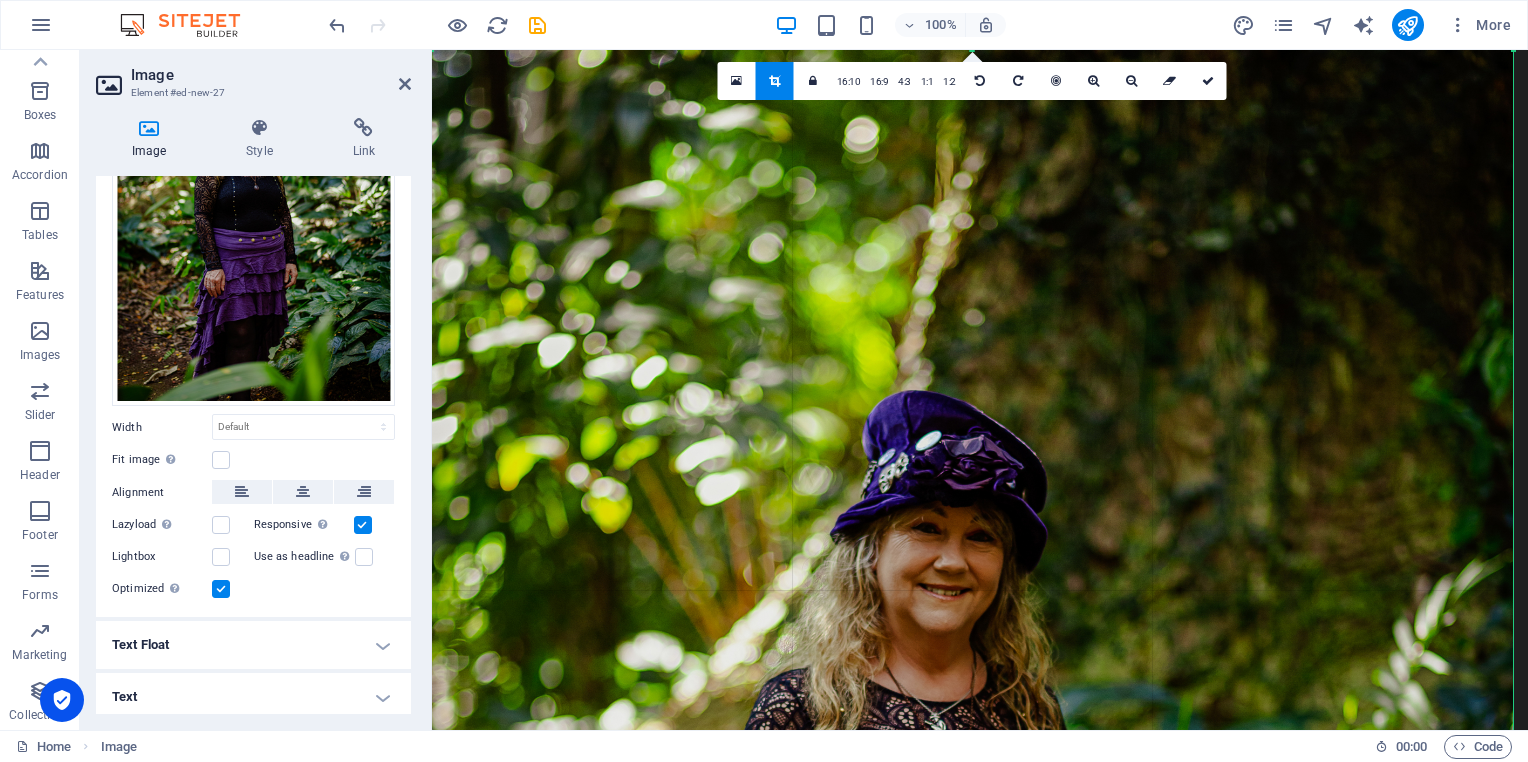 drag, startPoint x: 1513, startPoint y: 390, endPoint x: 1524, endPoint y: 380, distance: 14.866069 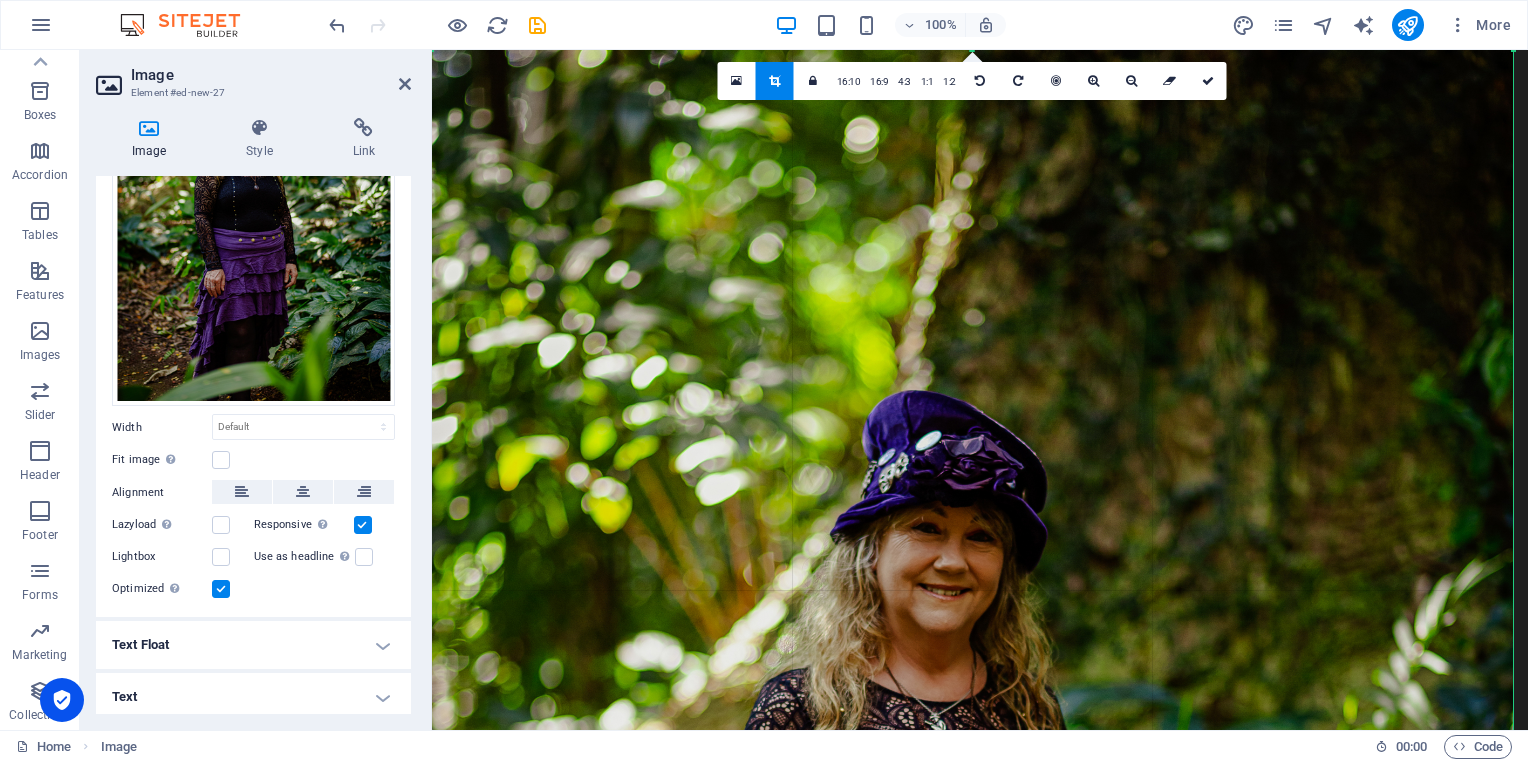 click on "180 170 160 150 140 130 120 110 100 90 80 70 60 50 40 30 20 10 0 -10 -20 -30 -40 -50 -60 -70 -80 -90 -100 -110 -120 -130 -140 -150 -160 -170 1081px × 1621px / 0° / 46% 16:10 16:9 4:3 1:1 1:2 0" at bounding box center [972, 860] 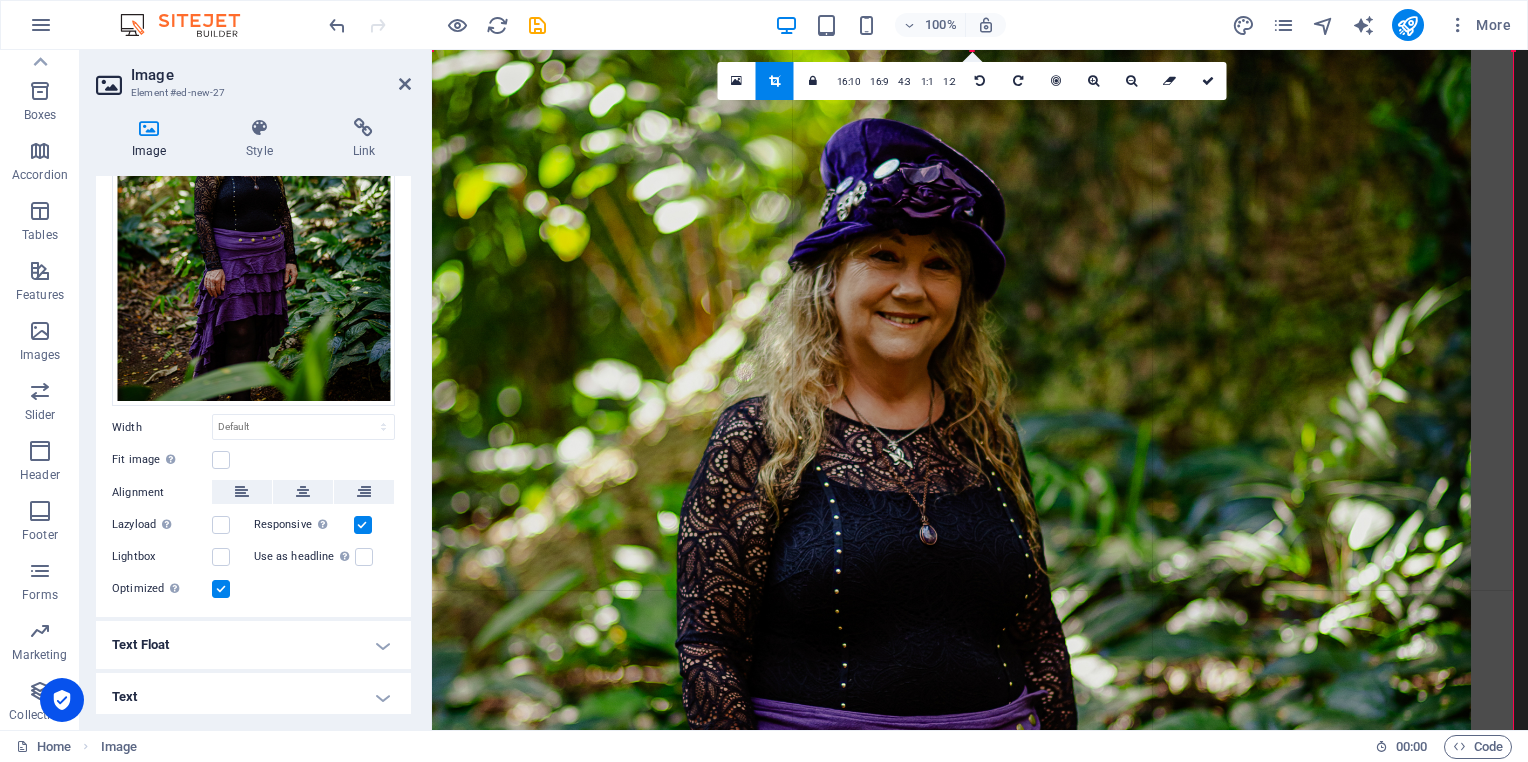 drag, startPoint x: 1231, startPoint y: 426, endPoint x: 1189, endPoint y: 154, distance: 275.22354 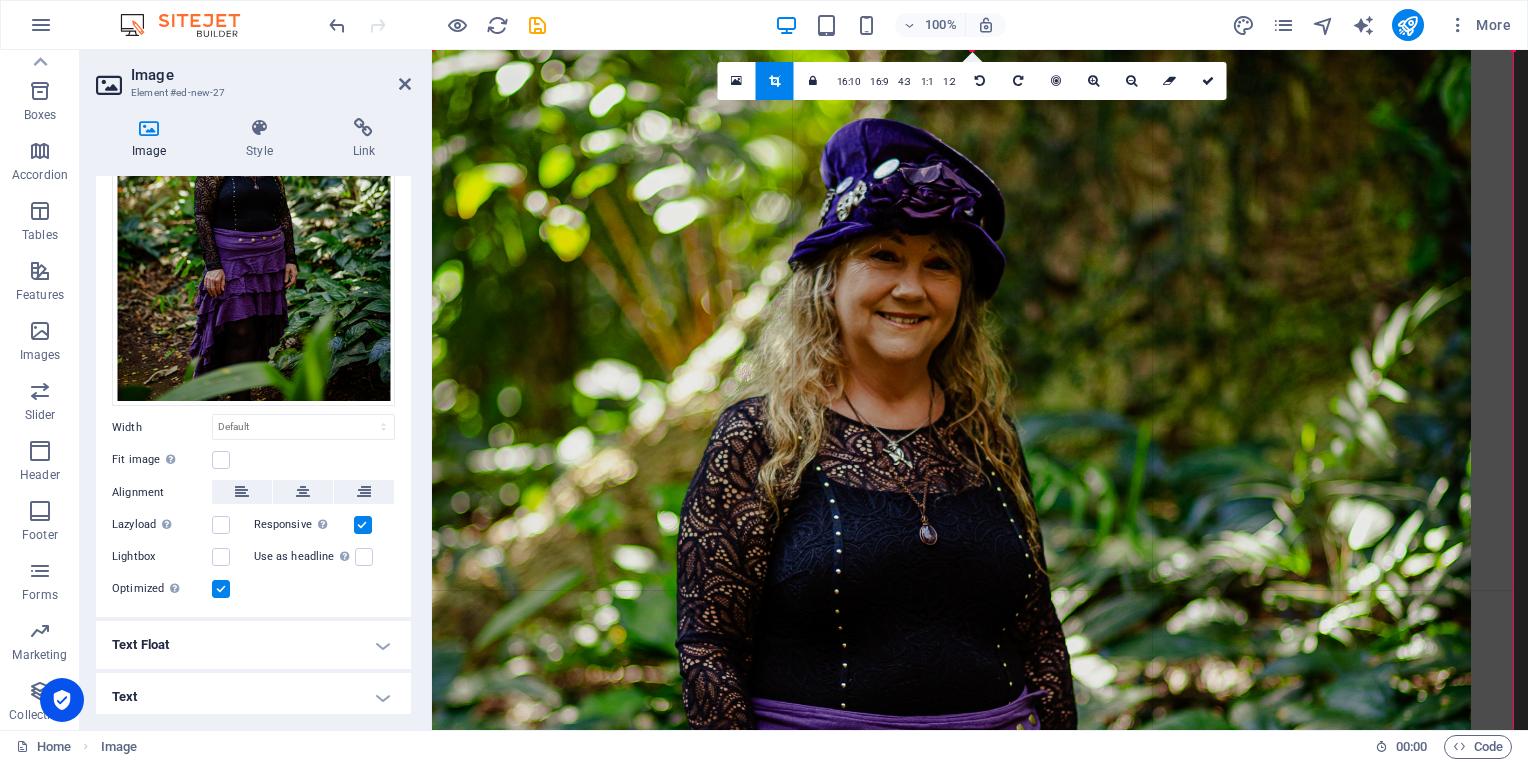 click at bounding box center [918, 571] 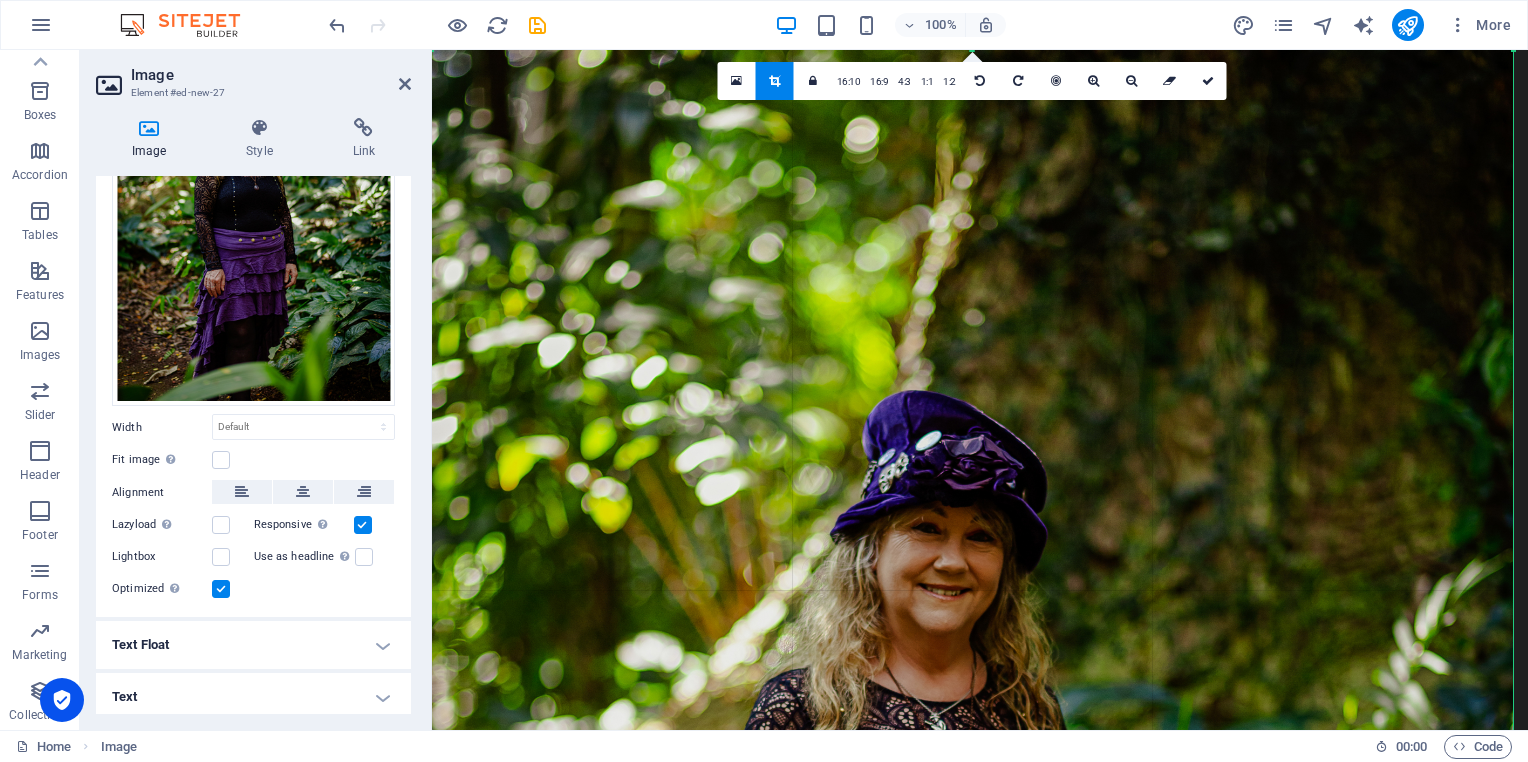 click on "Home Image 00 : 00 Code" at bounding box center [764, 746] 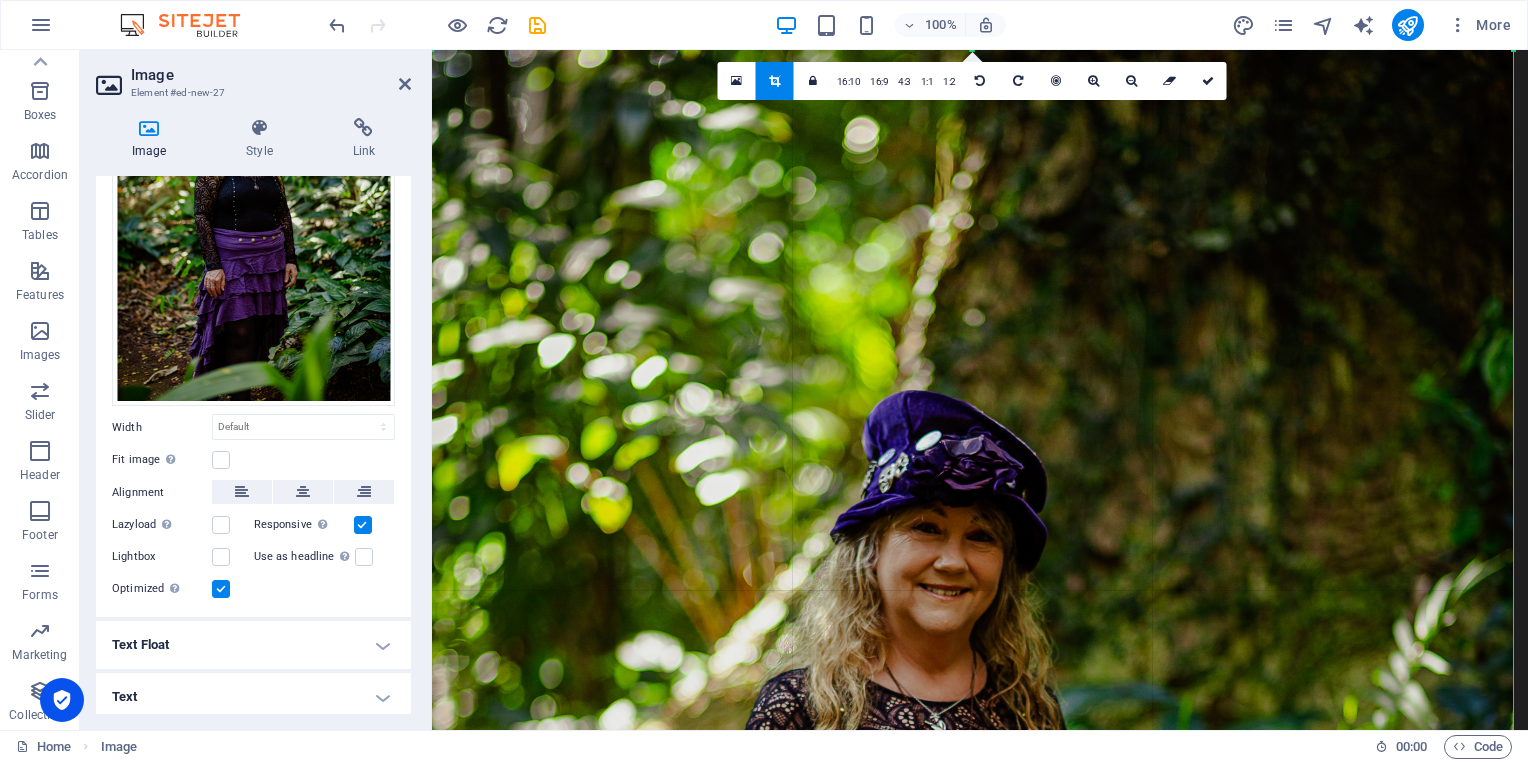 click at bounding box center [960, 843] 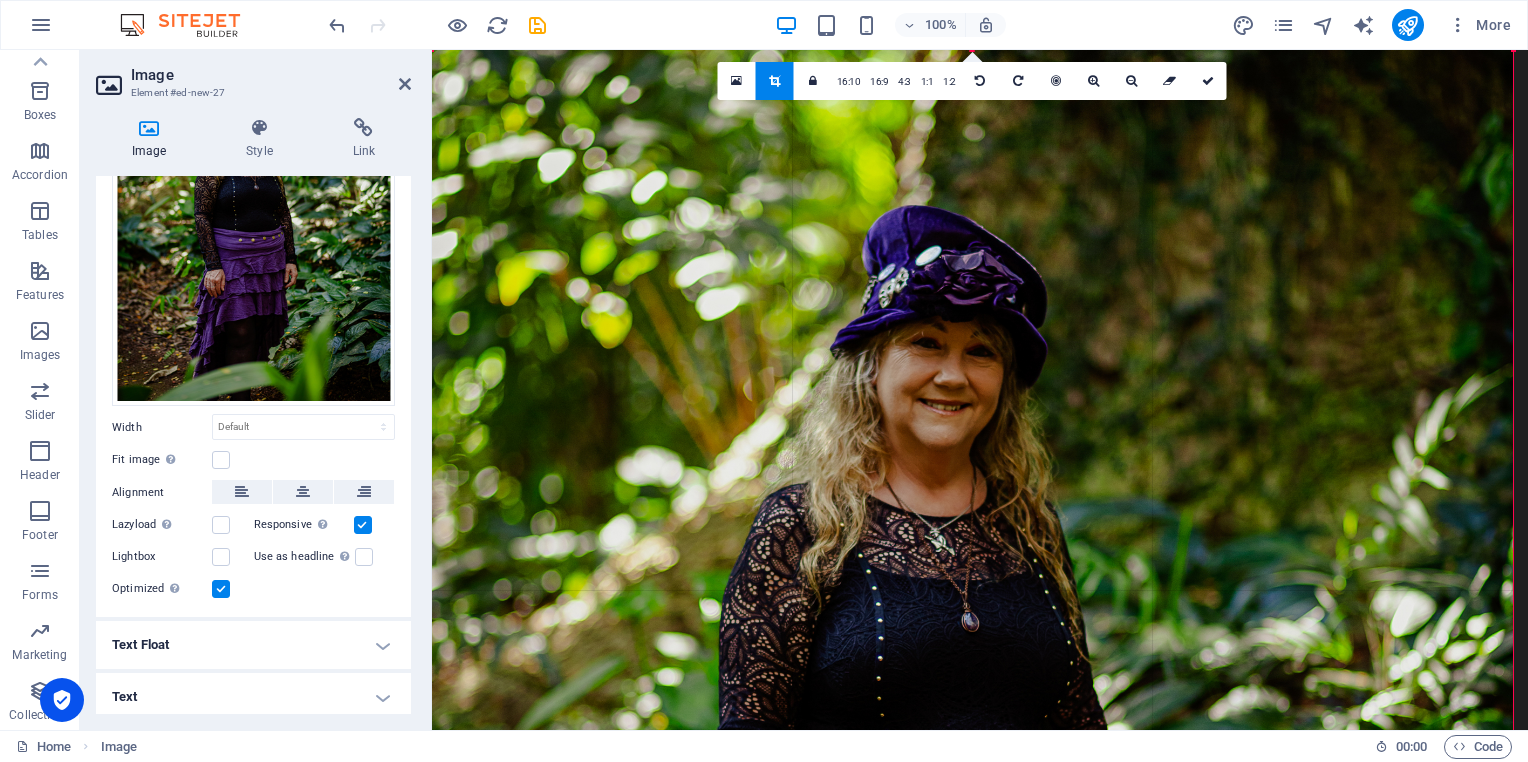 drag, startPoint x: 999, startPoint y: 728, endPoint x: 996, endPoint y: 538, distance: 190.02368 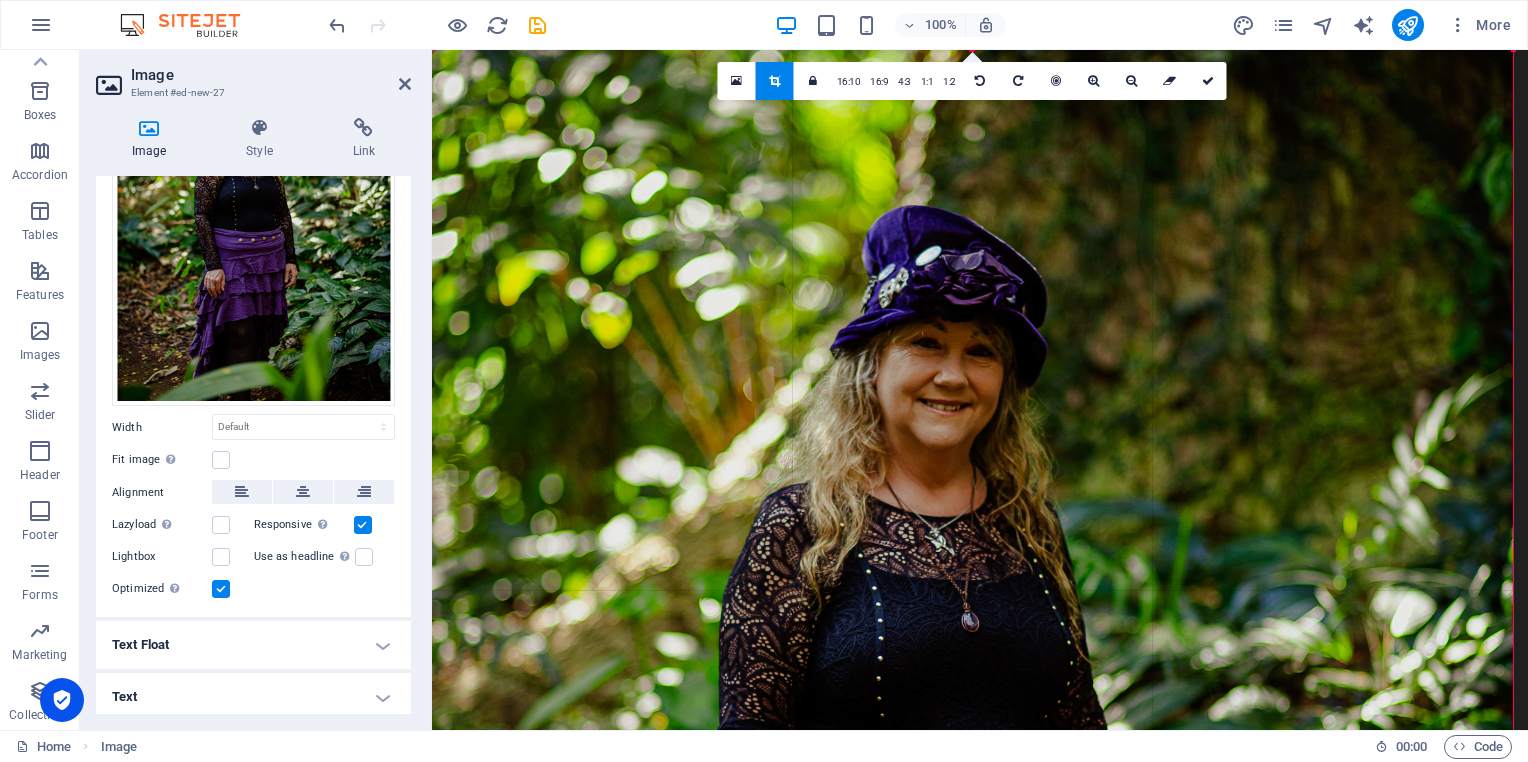 click at bounding box center (960, 658) 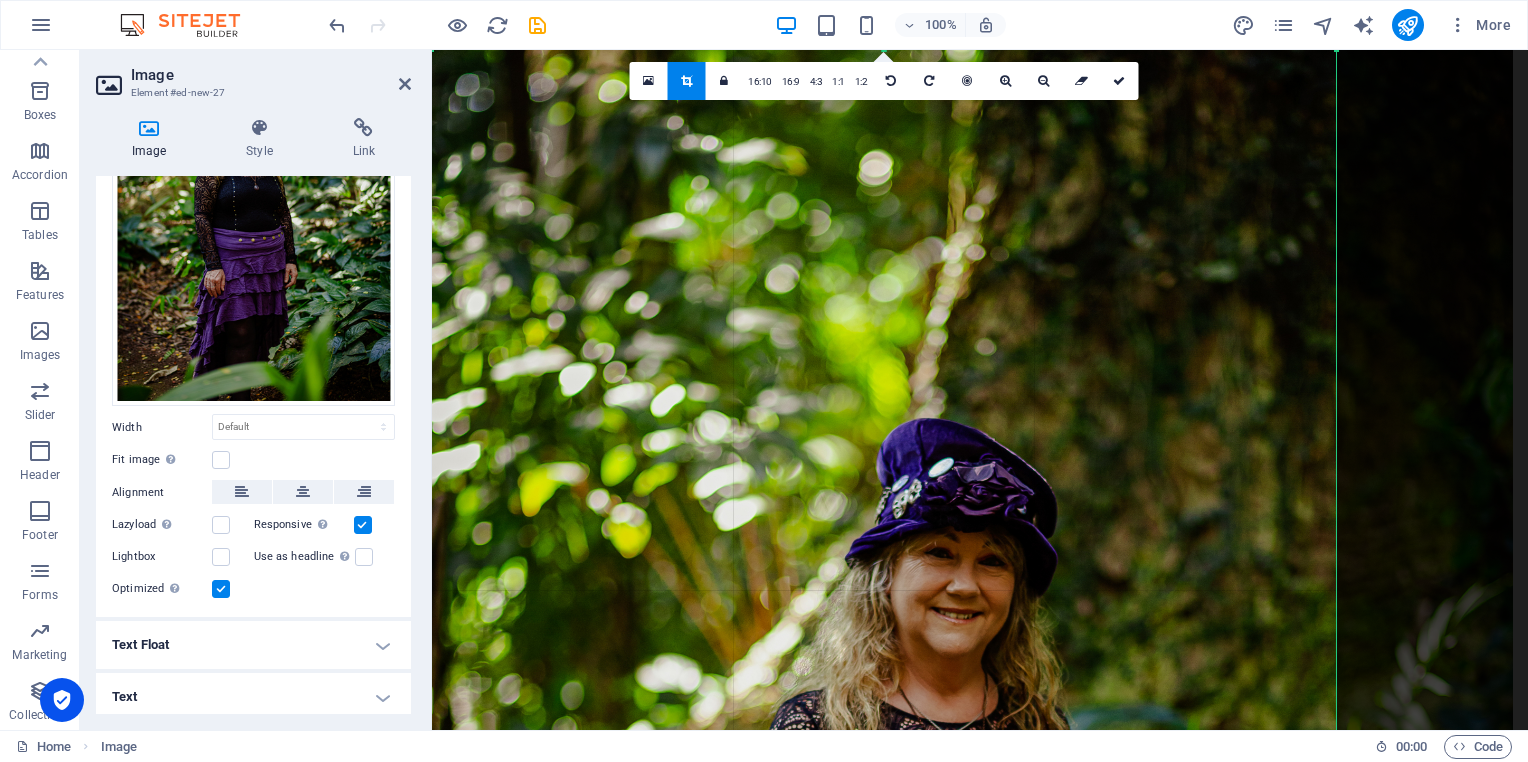 drag, startPoint x: 1512, startPoint y: 369, endPoint x: 1335, endPoint y: 390, distance: 178.24141 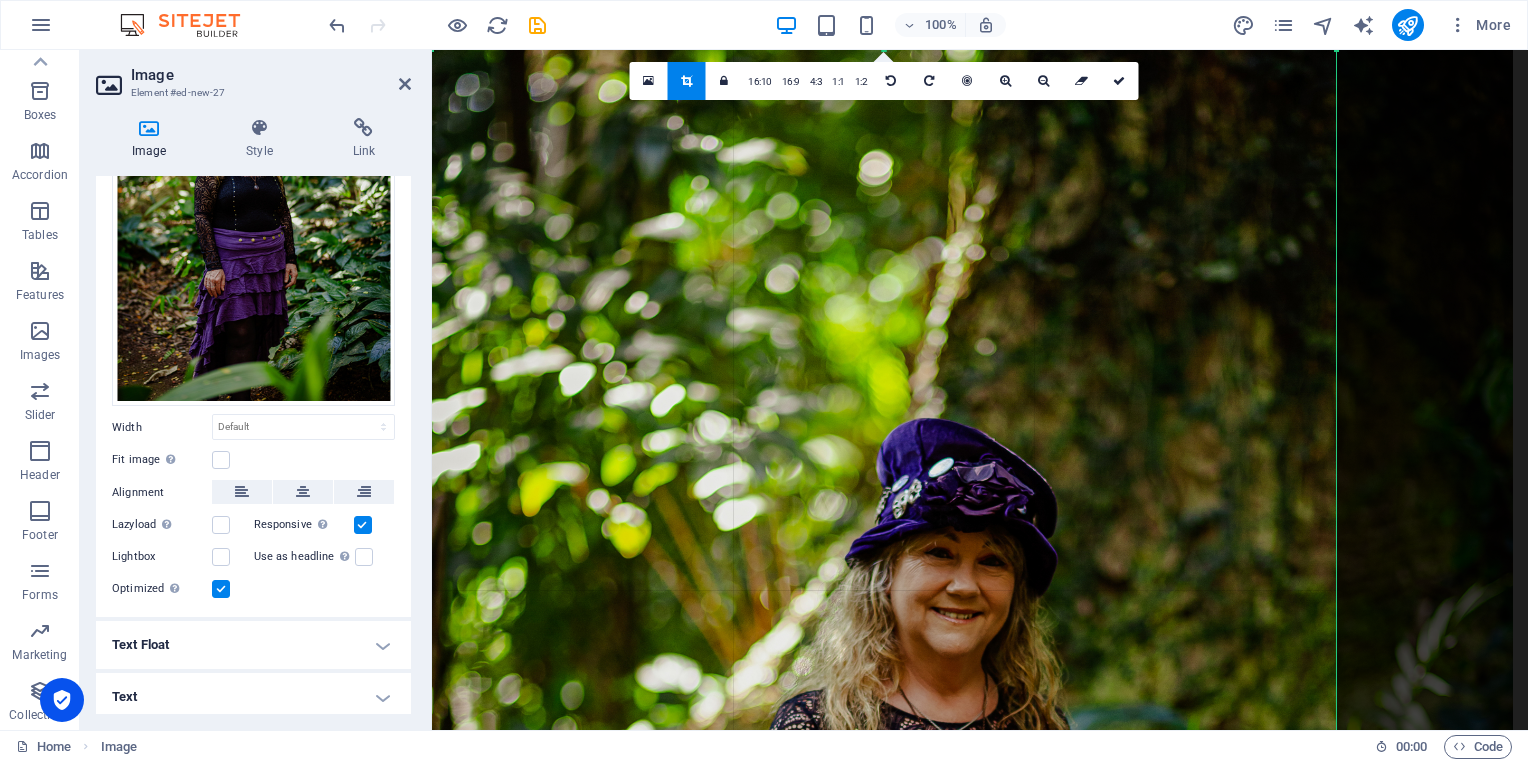 click at bounding box center [1336, 860] 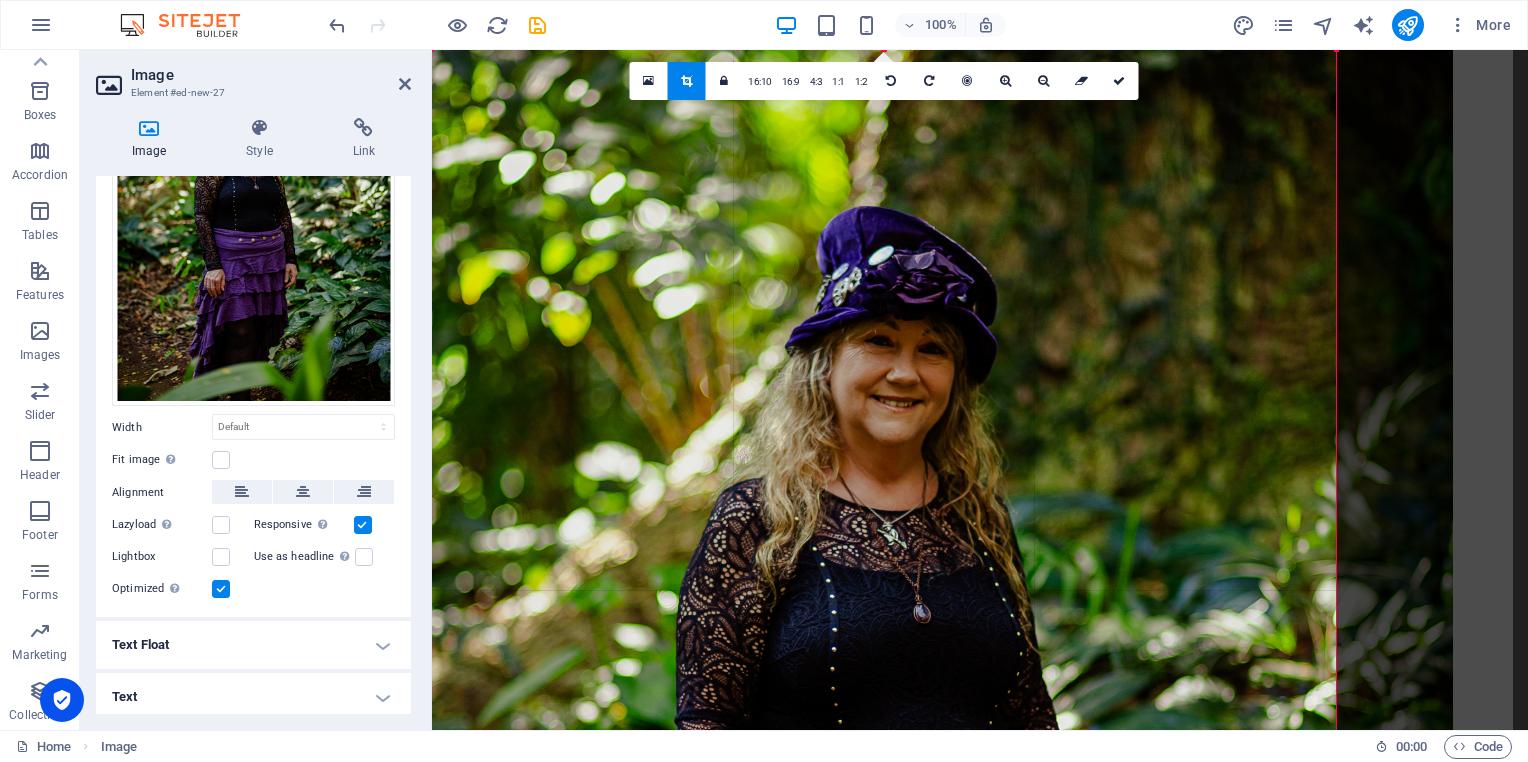 drag, startPoint x: 452, startPoint y: 425, endPoint x: 392, endPoint y: 213, distance: 220.32703 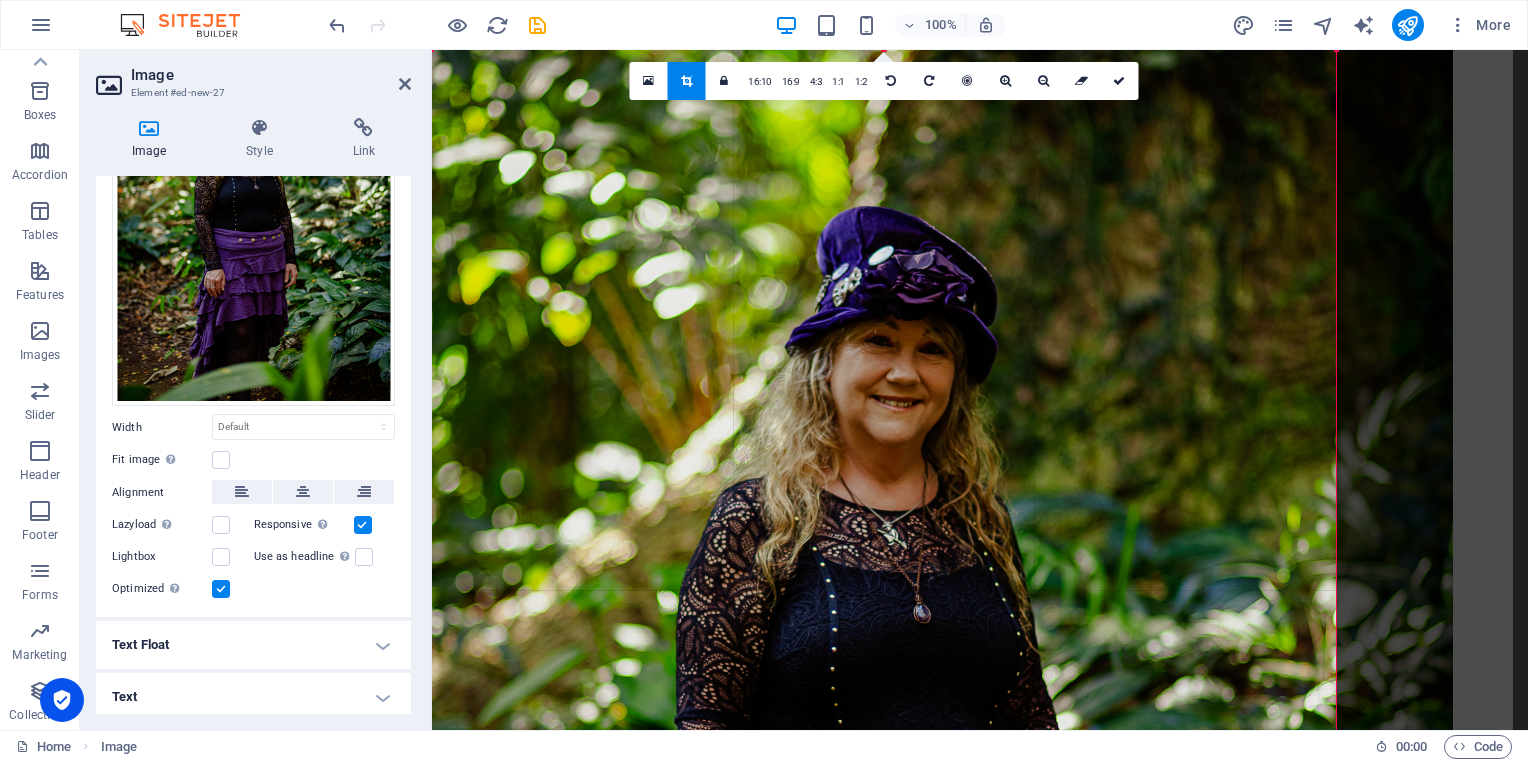 click on "Image Element #ed-new-27 Image Style Link Image Drag files here, click to choose files or select files from Files or our free stock photos & videos Select files from the file manager, stock photos, or upload file(s) Upload Width Default auto px rem % em vh vw Fit image Automatically fit image to a fixed width and height Height Default auto px Alignment Lazyload Loading images after the page loads improves page speed. Responsive Automatically load retina image and smartphone optimized sizes. Lightbox Use as headline The image will be wrapped in an H1 headline tag. Useful for giving alternative text the weight of an H1 headline, e.g. for the logo. Leave unchecked if uncertain. Optimized Images are compressed to improve page speed. Position Direction Custom X offset 50 px rem % vh vw Y offset 50 px rem % vh vw Text Float No float Image left Image right Determine how text should behave around the image. Text Alternative text Image caption Paragraph Format Normal Heading 1 Heading 2 Heading 3 Heading 4 Heading 5 8" at bounding box center [804, 390] 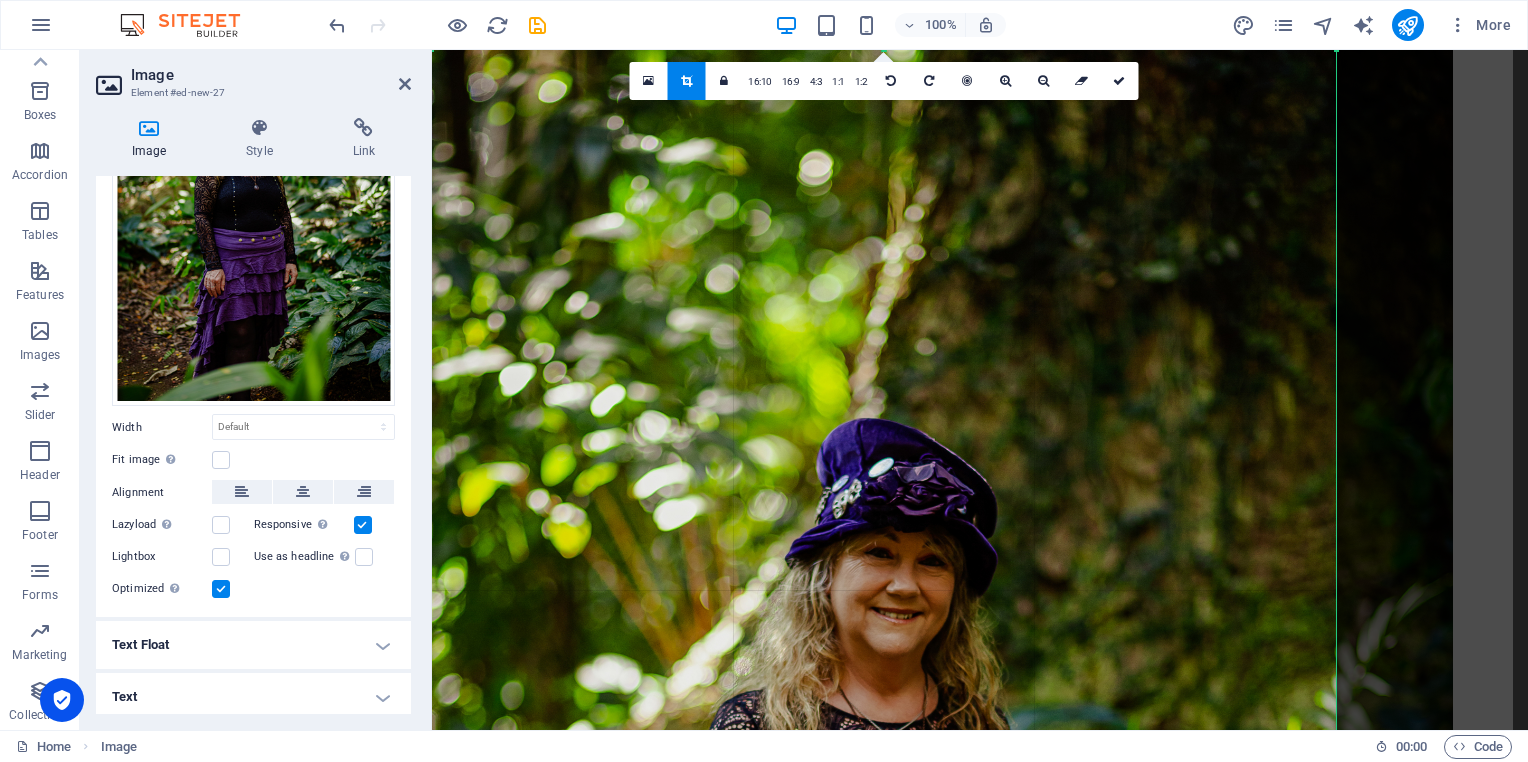 click at bounding box center (912, 861) 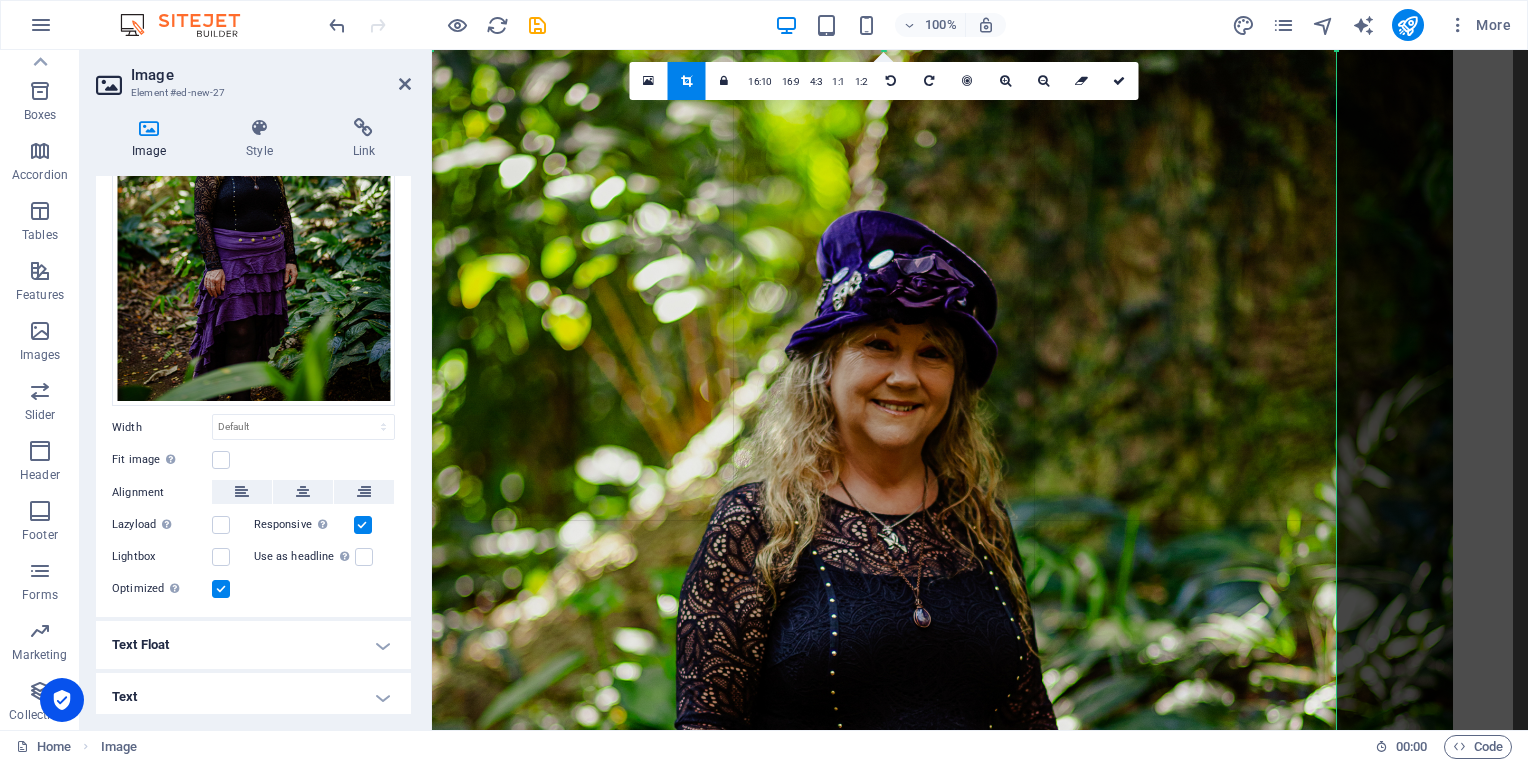 drag, startPoint x: 619, startPoint y: 51, endPoint x: 627, endPoint y: 259, distance: 208.1538 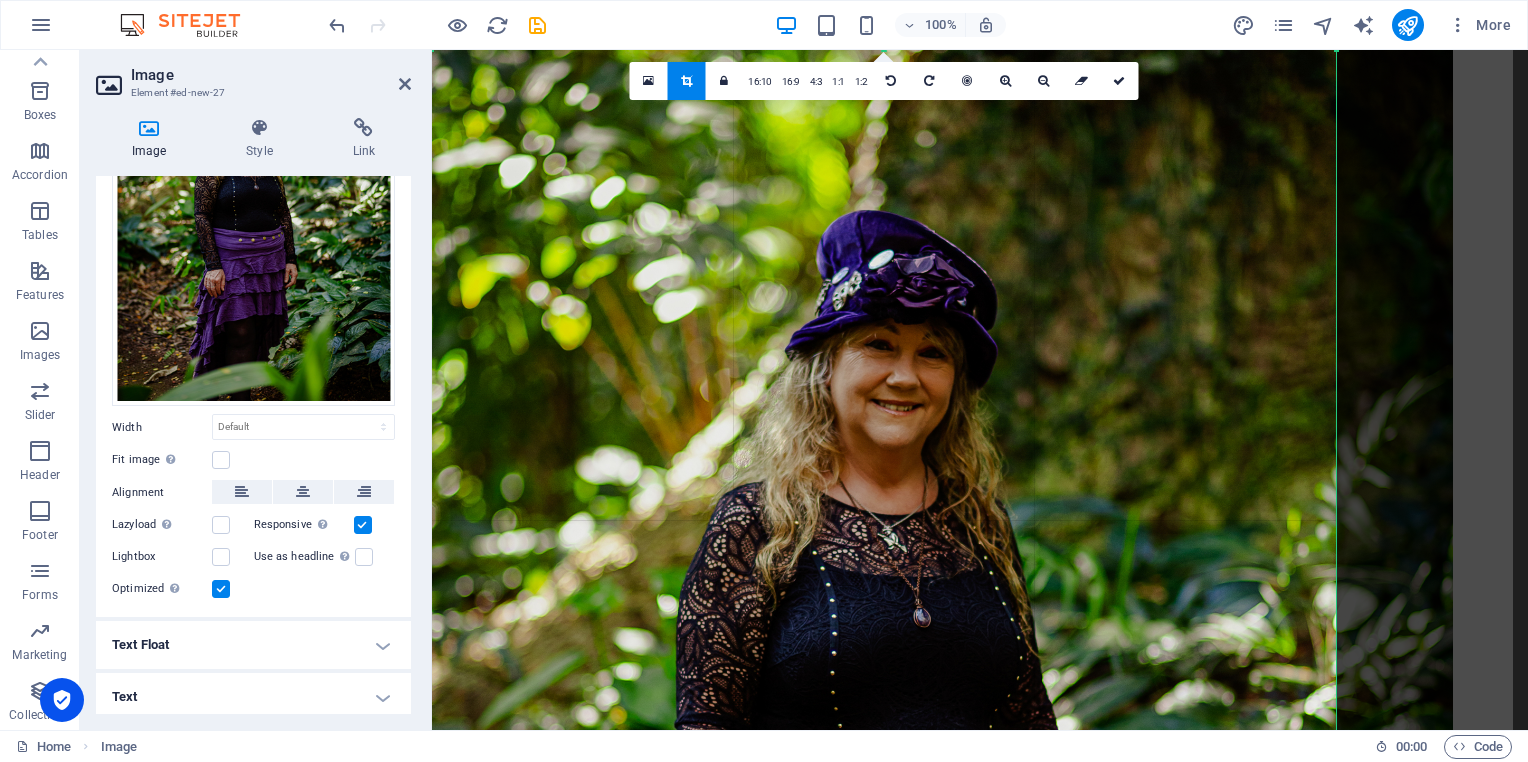 click on "180 170 160 150 140 130 120 110 100 90 80 70 60 50 40 30 20 10 0 -10 -20 -30 -40 -50 -60 -70 -80 -90 -100 -110 -120 -130 -140 -150 -160 -170 904px × 1411px / 0° / 45% 16:10 16:9 4:3 1:1 1:2 0" at bounding box center (884, 755) 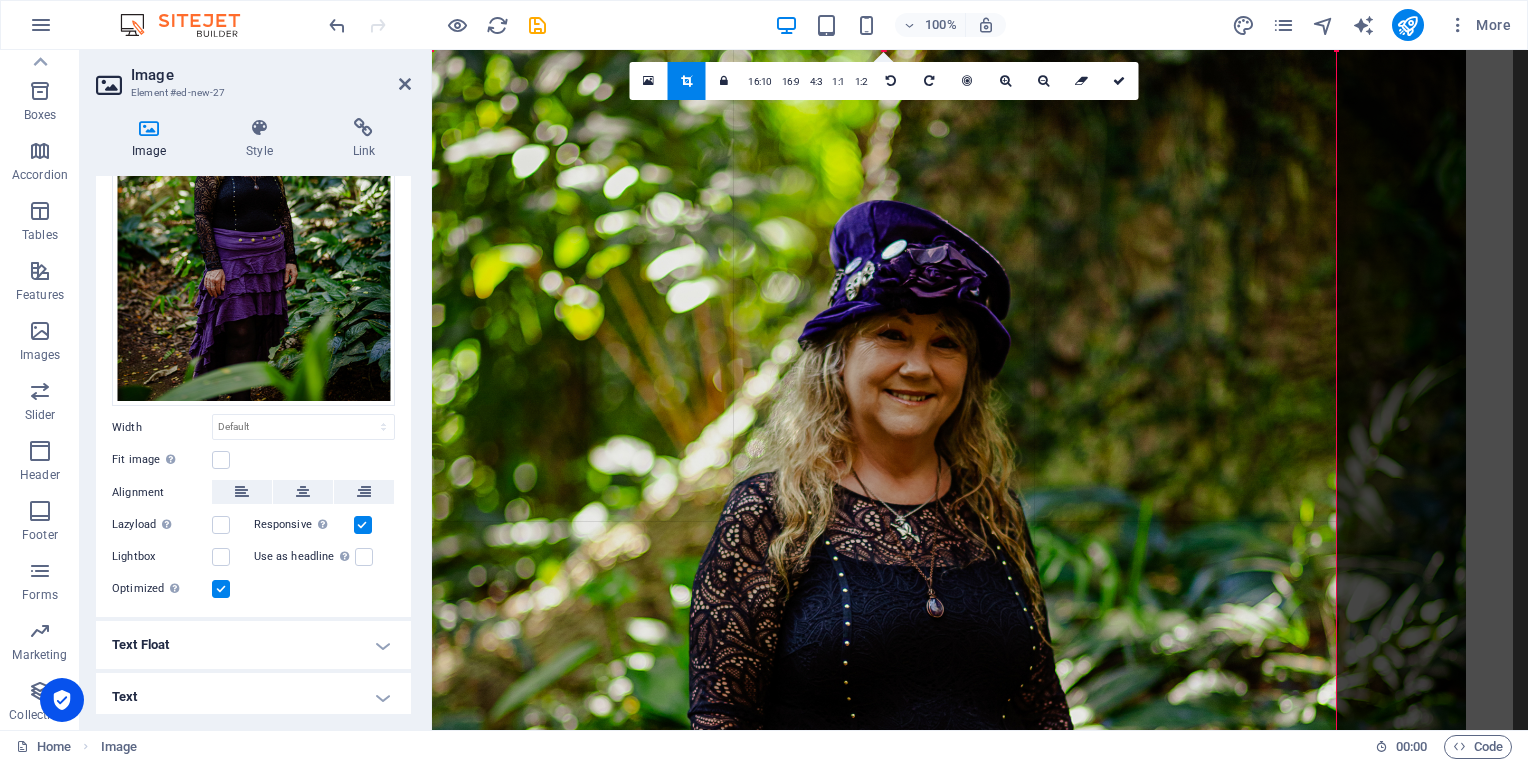 drag, startPoint x: 1281, startPoint y: 320, endPoint x: 1294, endPoint y: 310, distance: 16.40122 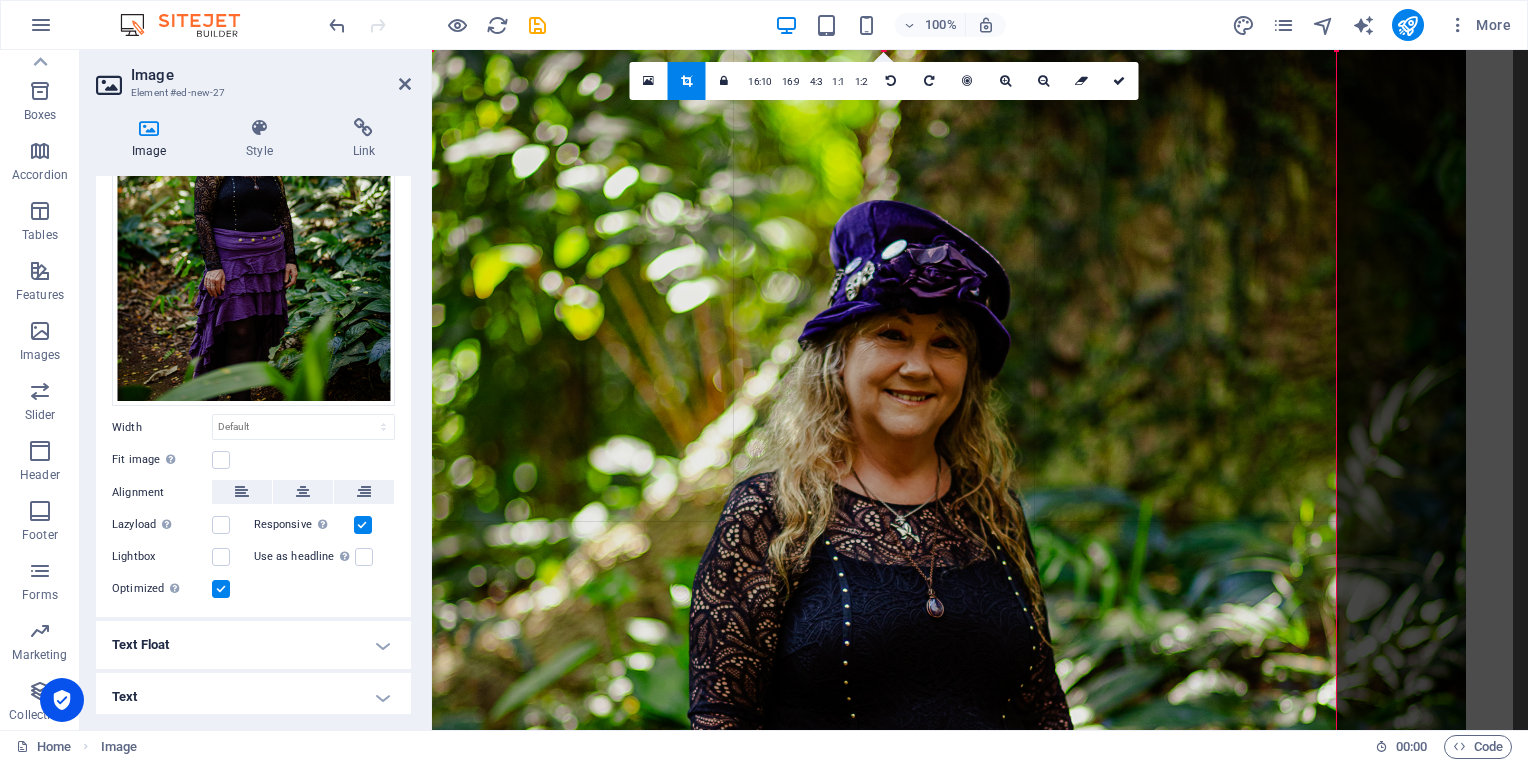 click at bounding box center (925, 643) 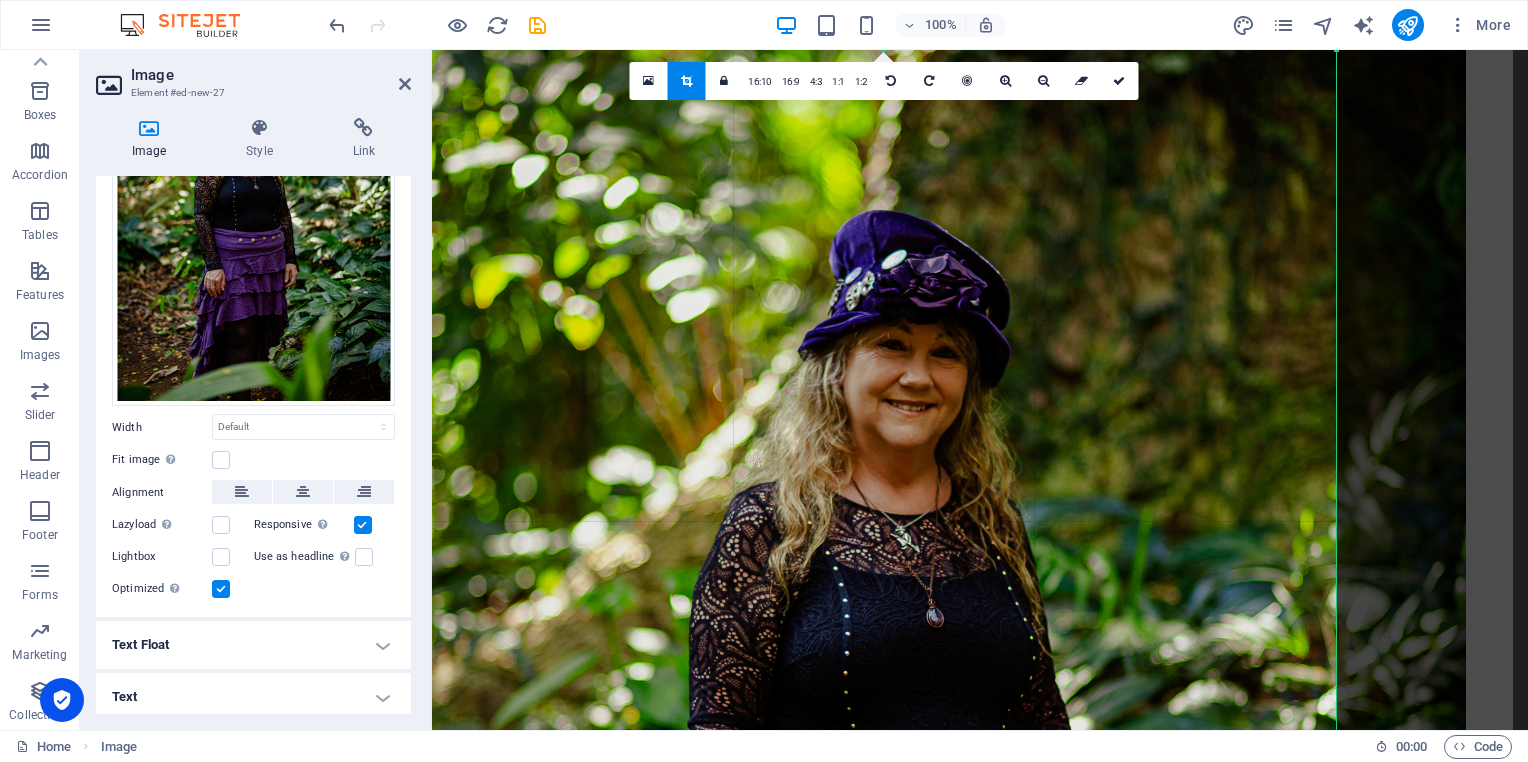 click on "Home Image 00 : 00 Code" at bounding box center (764, 746) 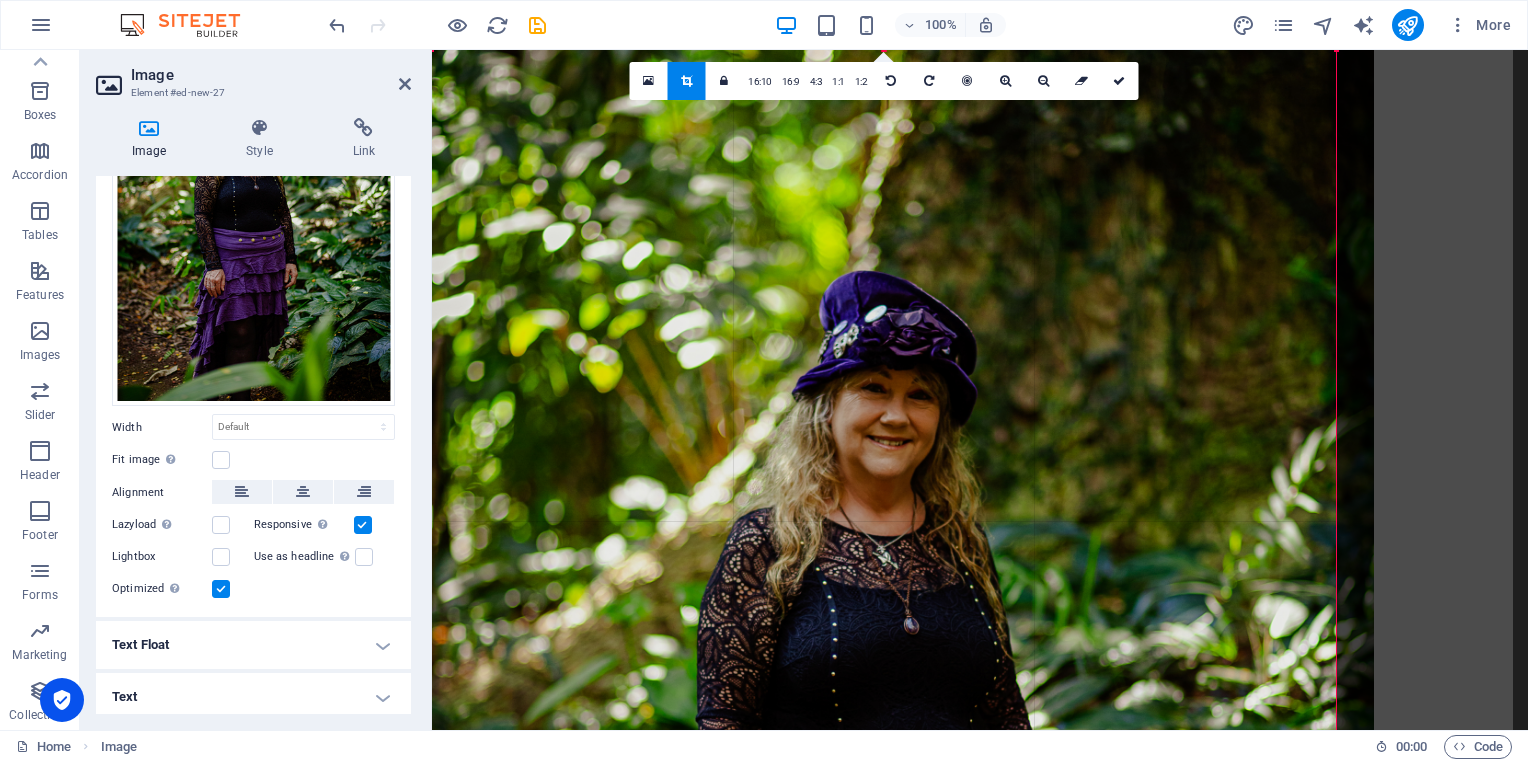 drag, startPoint x: 1102, startPoint y: 546, endPoint x: 1136, endPoint y: 446, distance: 105.62197 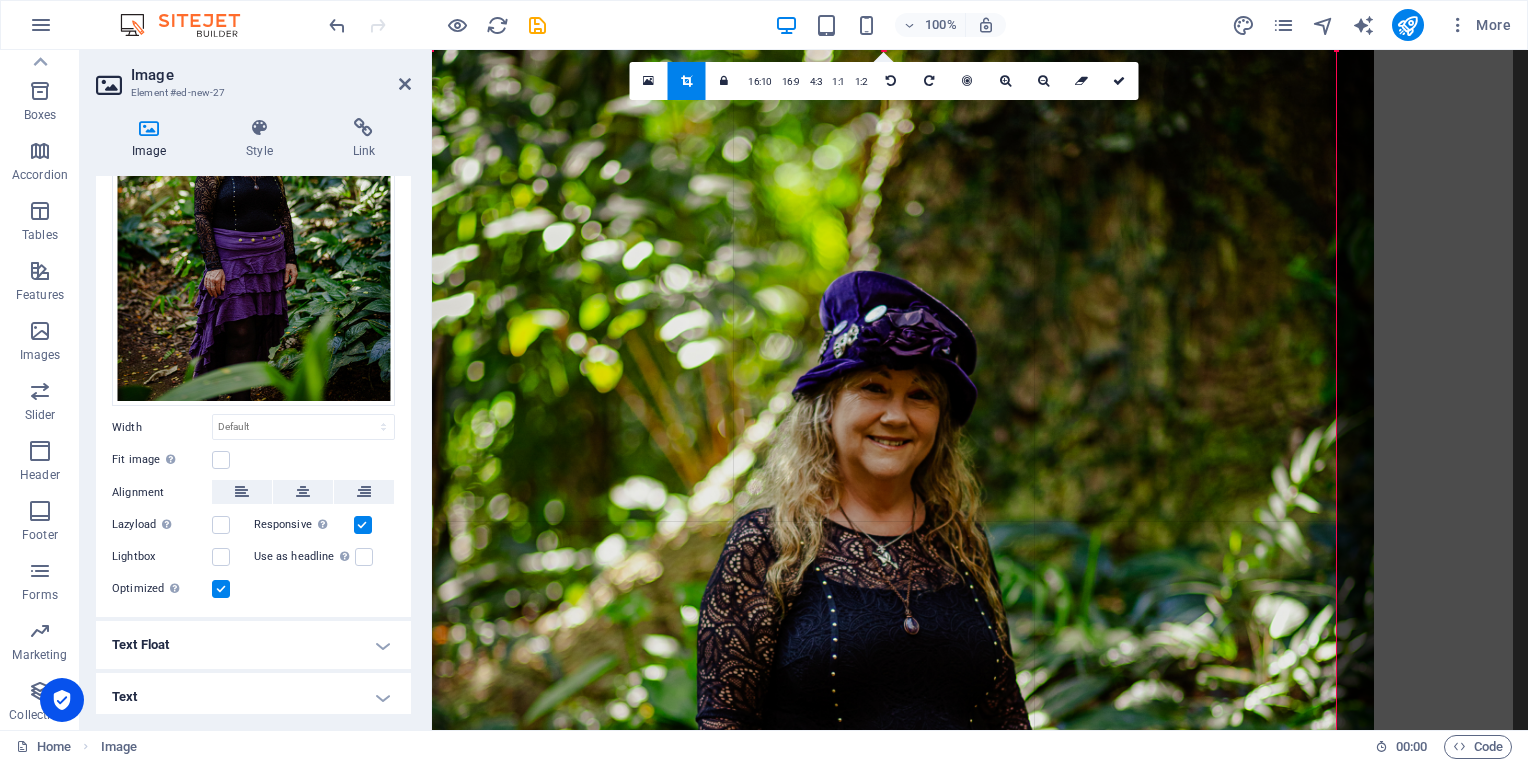 click at bounding box center [903, 656] 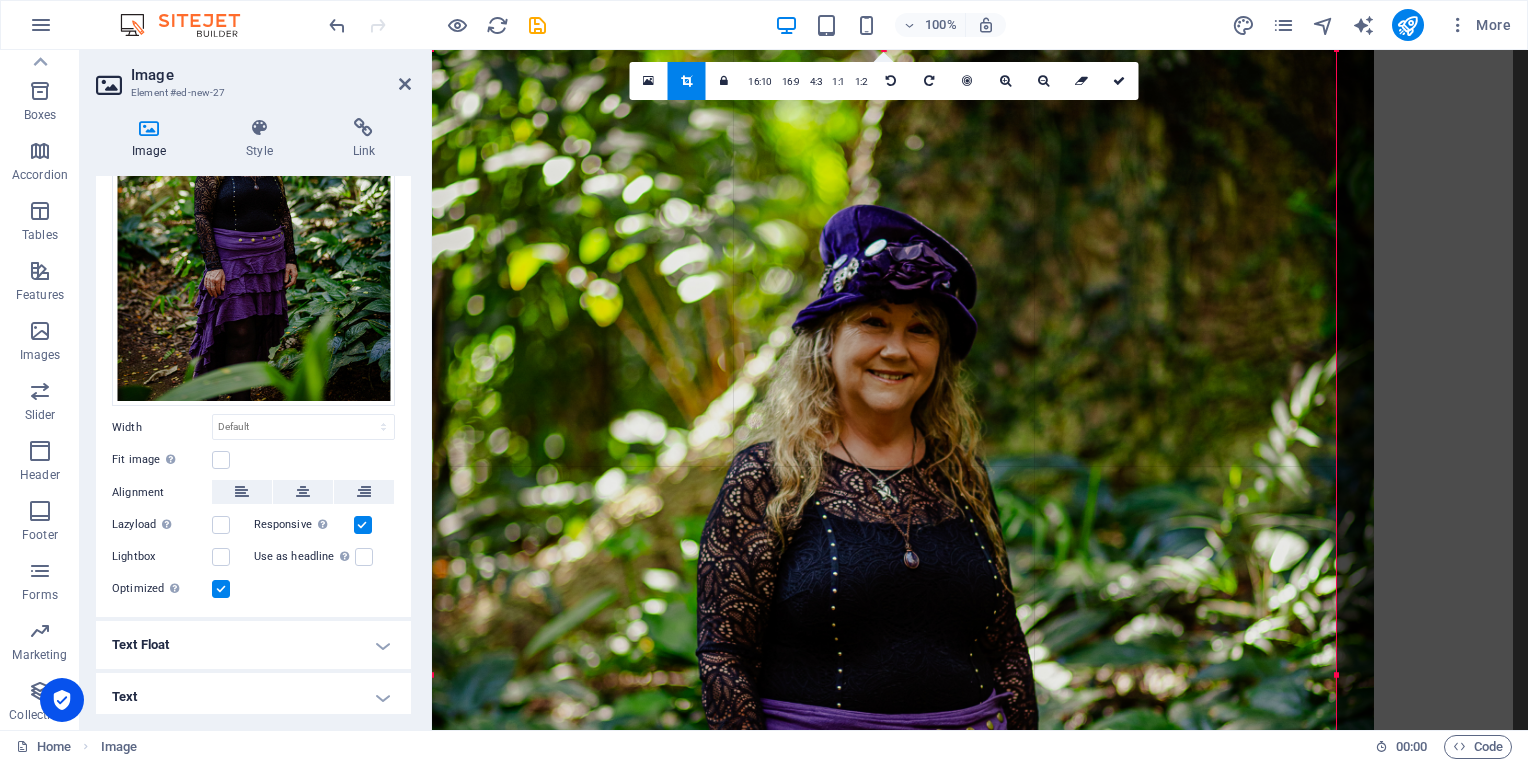 drag, startPoint x: 1207, startPoint y: 50, endPoint x: 1202, endPoint y: 216, distance: 166.07529 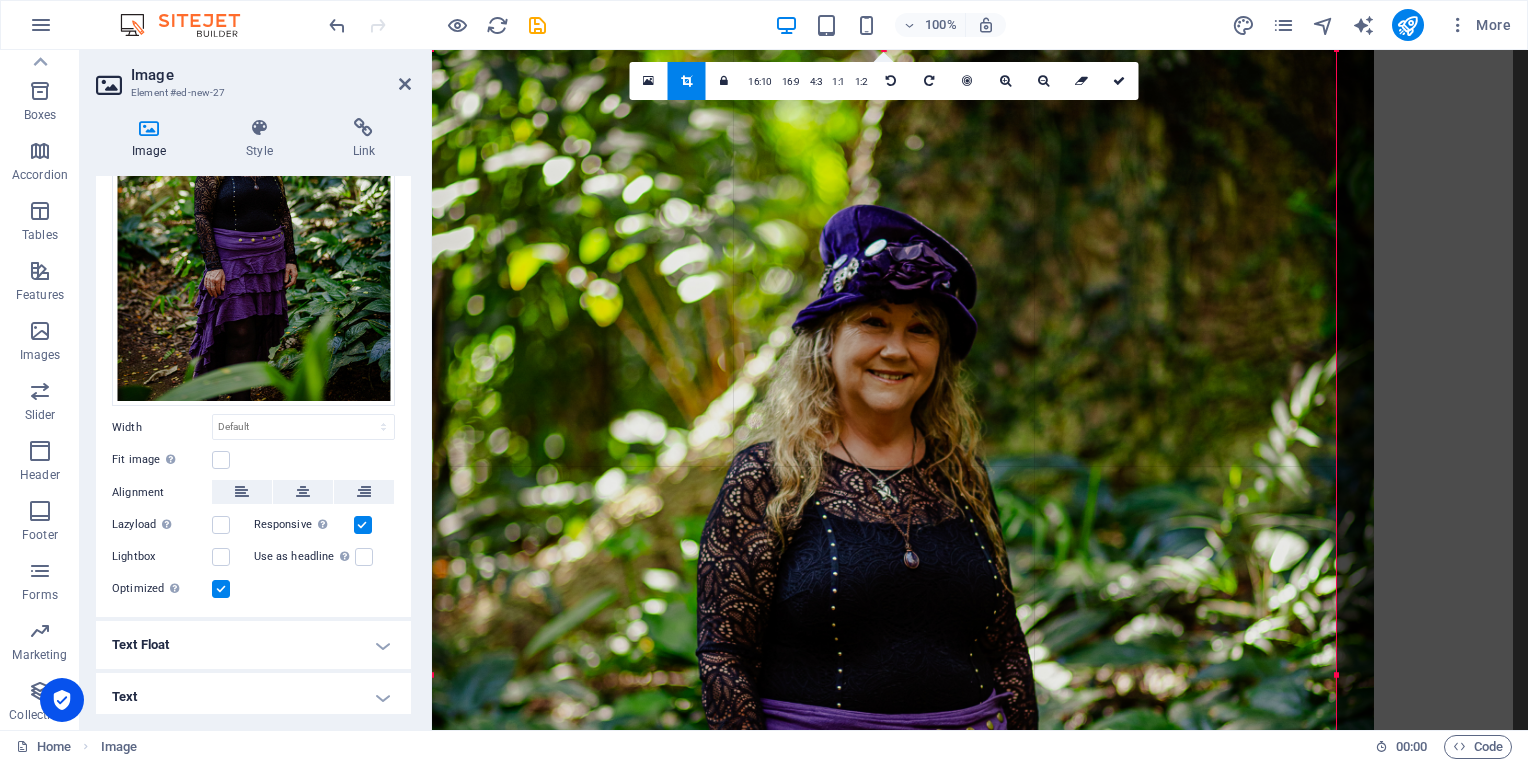 click on "180 170 160 150 140 130 120 110 100 90 80 70 60 50 40 30 20 10 0 -10 -20 -30 -40 -50 -60 -70 -80 -90 -100 -110 -120 -130 -140 -150 -160 -170 904px × 1249px / 0° / 39% 16:10 16:9 4:3 1:1 1:2 0" at bounding box center (884, 674) 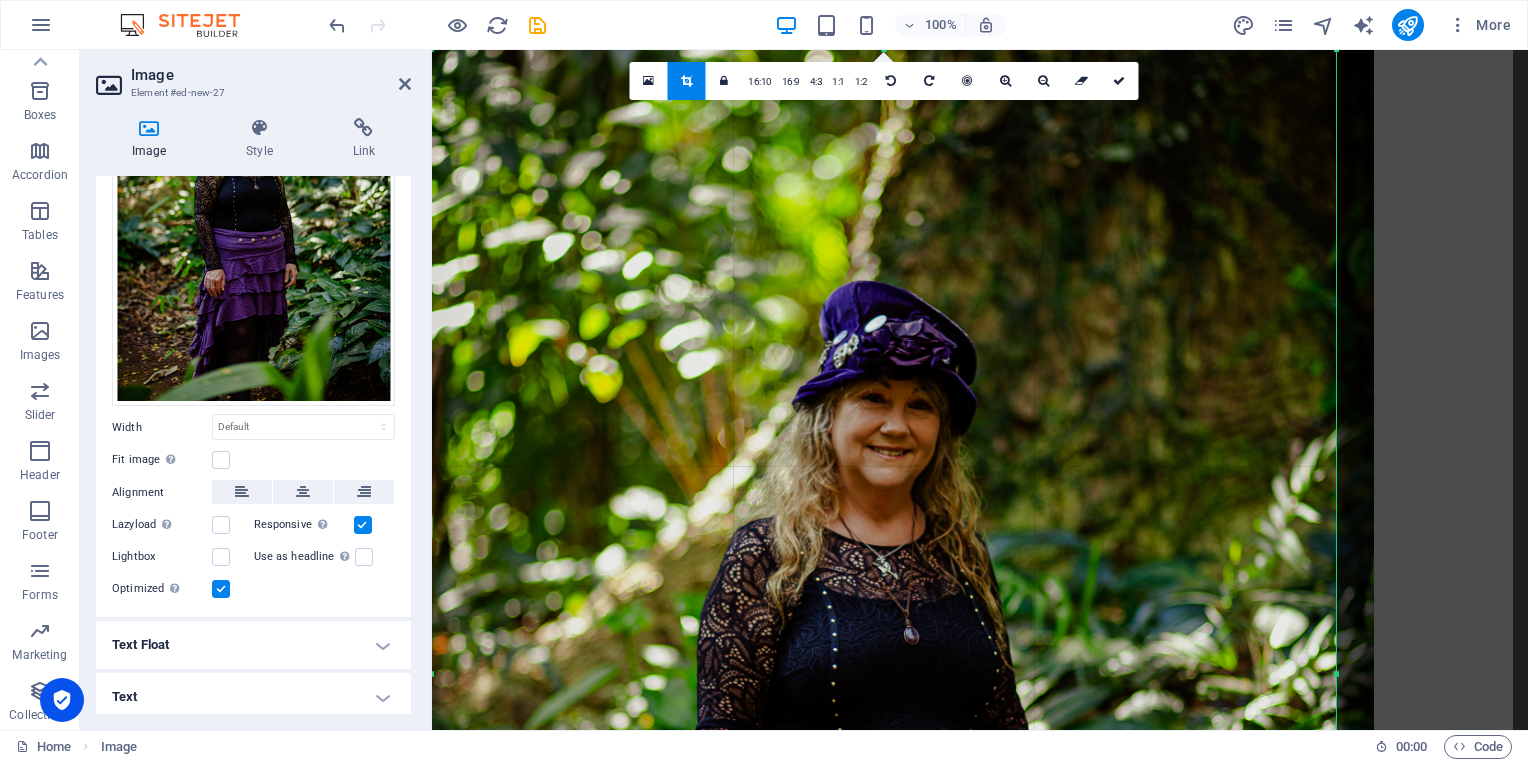 drag, startPoint x: 1202, startPoint y: 216, endPoint x: 1208, endPoint y: 292, distance: 76.23647 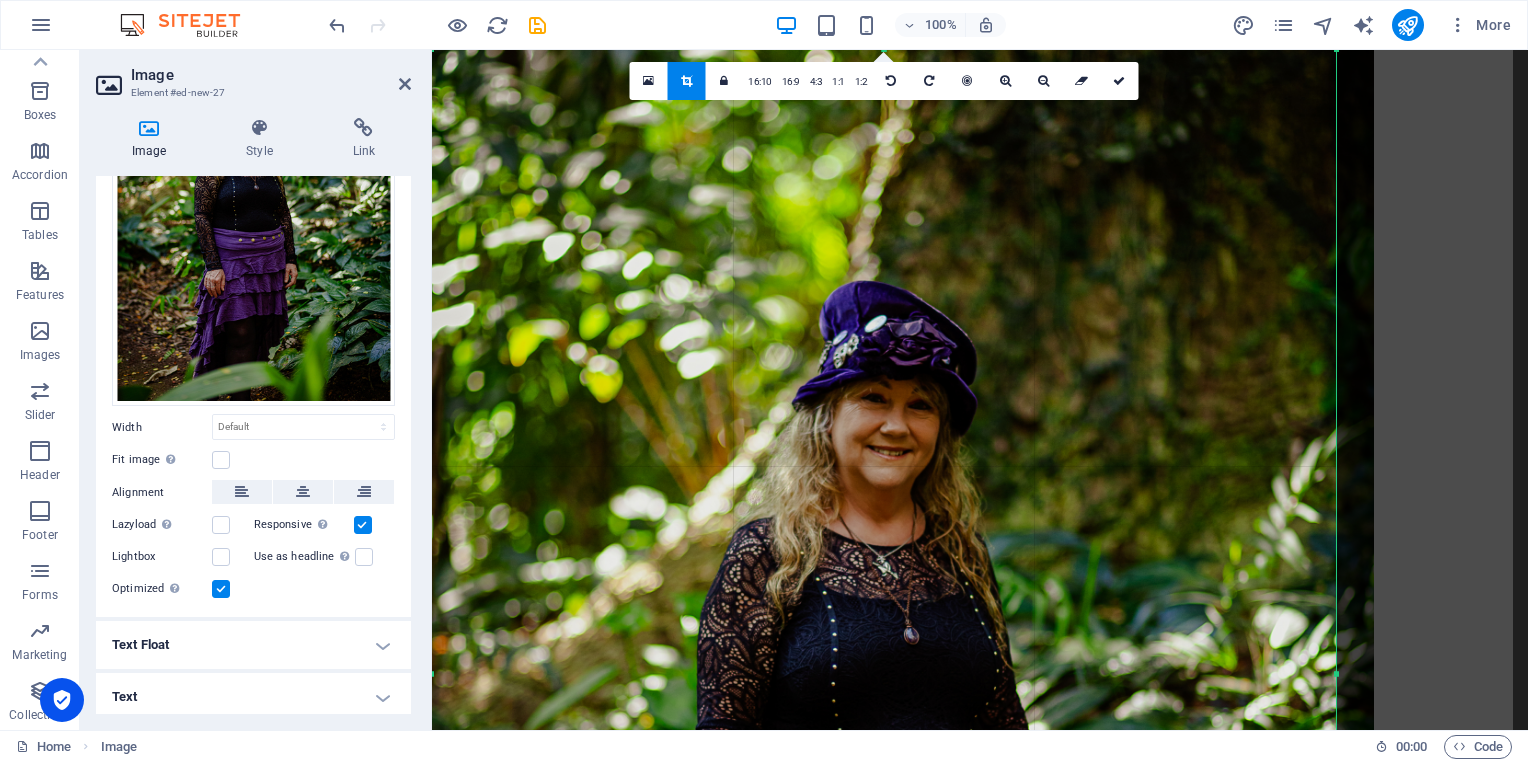click at bounding box center (903, 666) 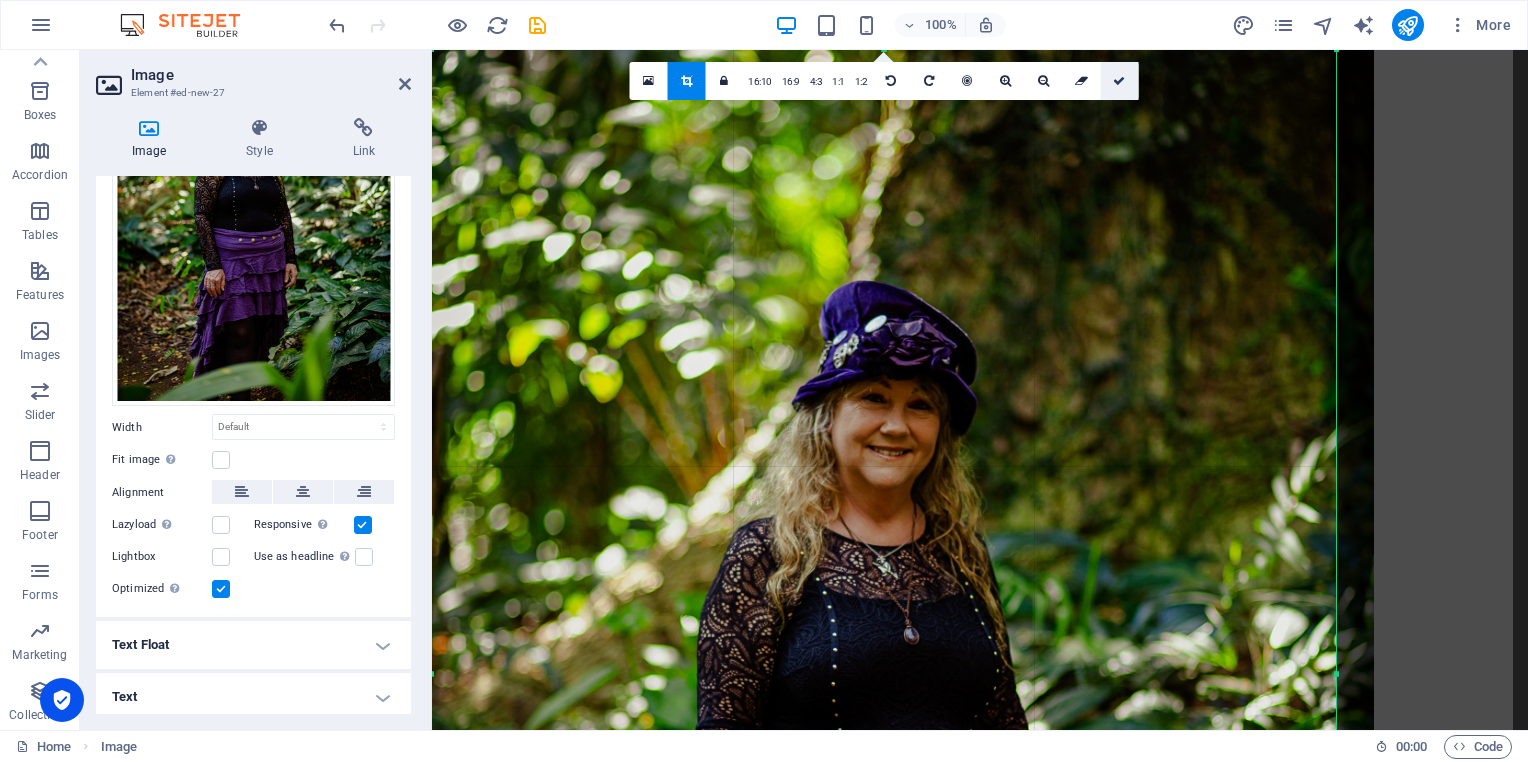 click at bounding box center (1119, 81) 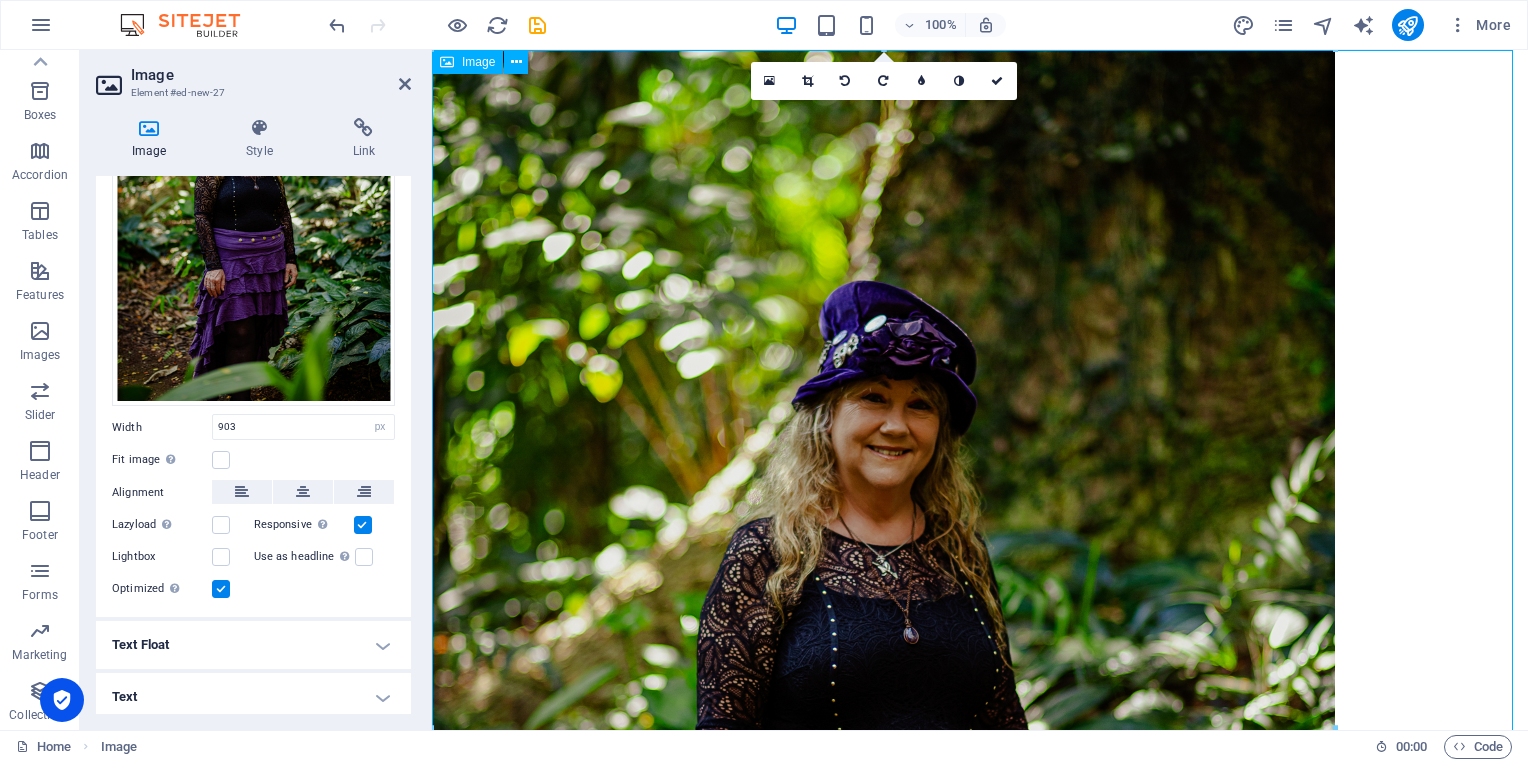 drag, startPoint x: 1172, startPoint y: 386, endPoint x: 1176, endPoint y: 242, distance: 144.05554 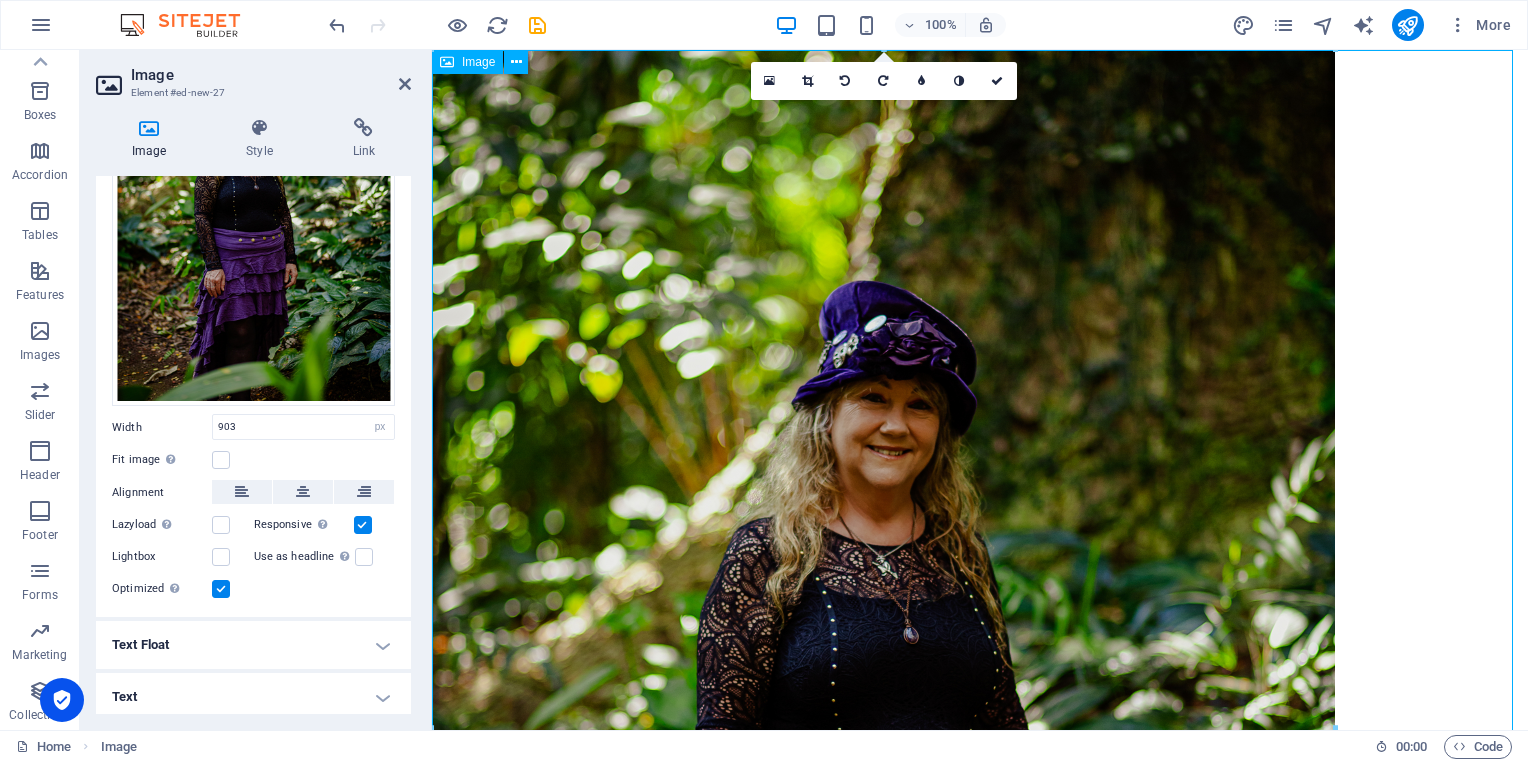 drag, startPoint x: 1150, startPoint y: 326, endPoint x: 1070, endPoint y: 354, distance: 84.758484 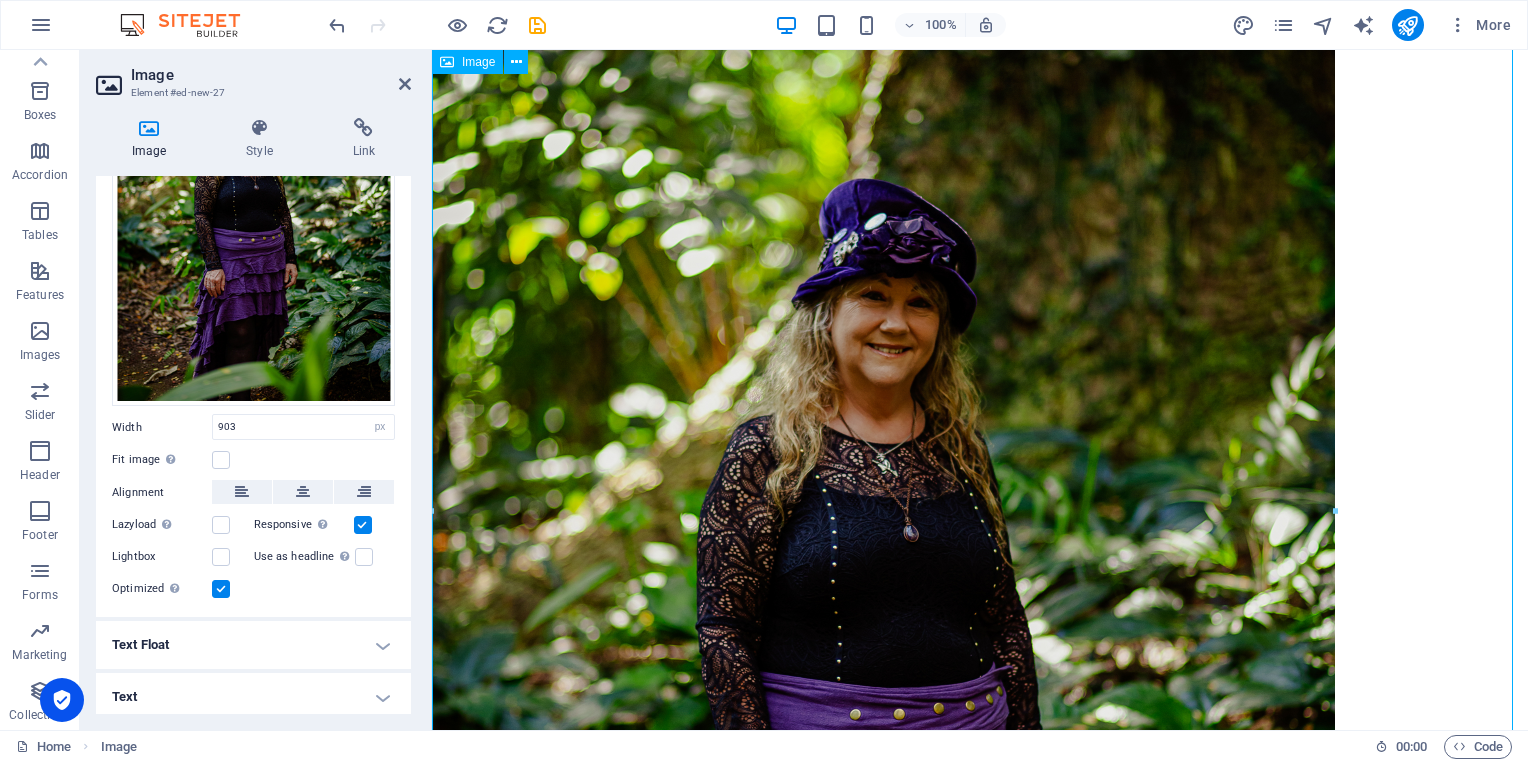 scroll, scrollTop: 0, scrollLeft: 0, axis: both 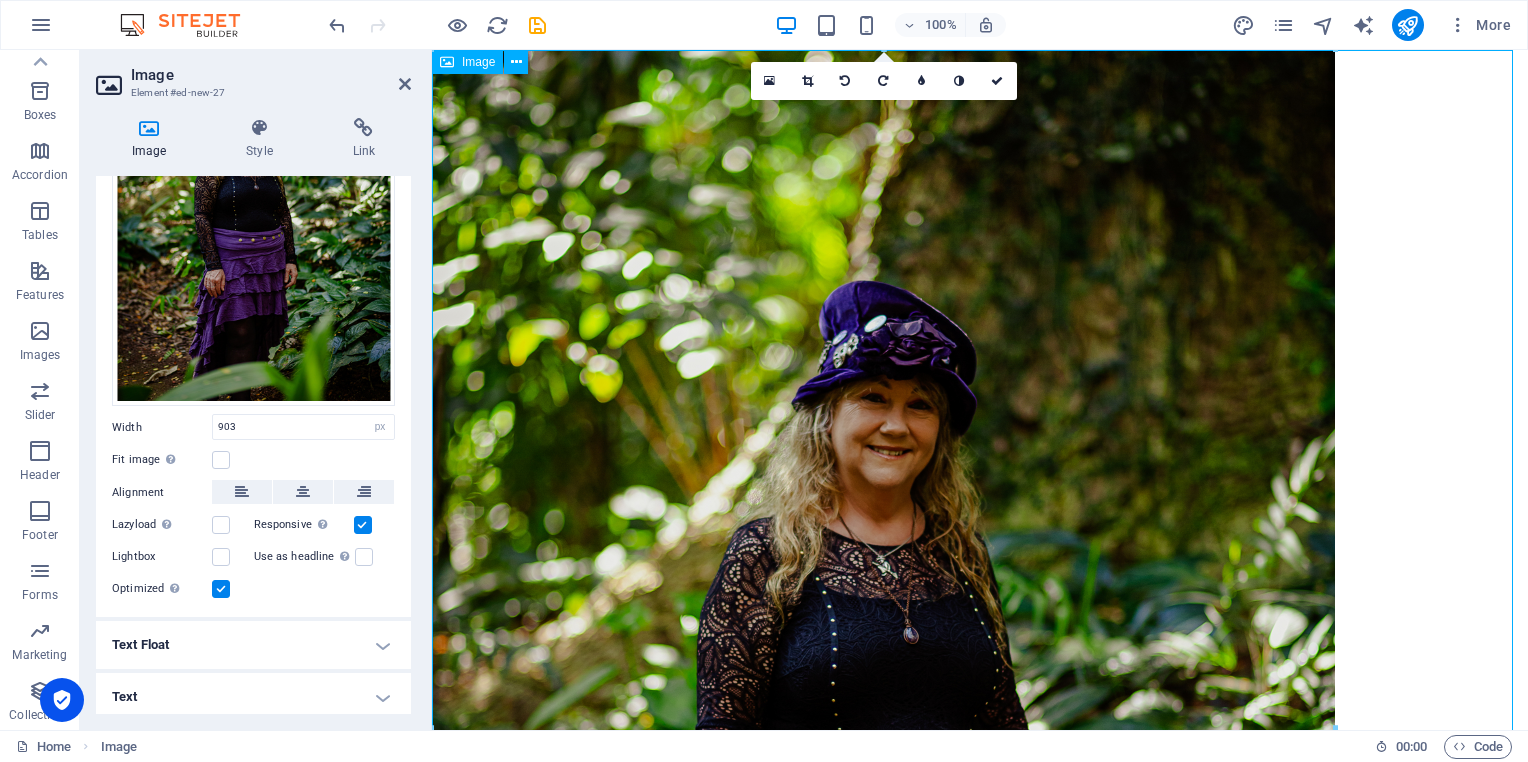 click at bounding box center (980, 673) 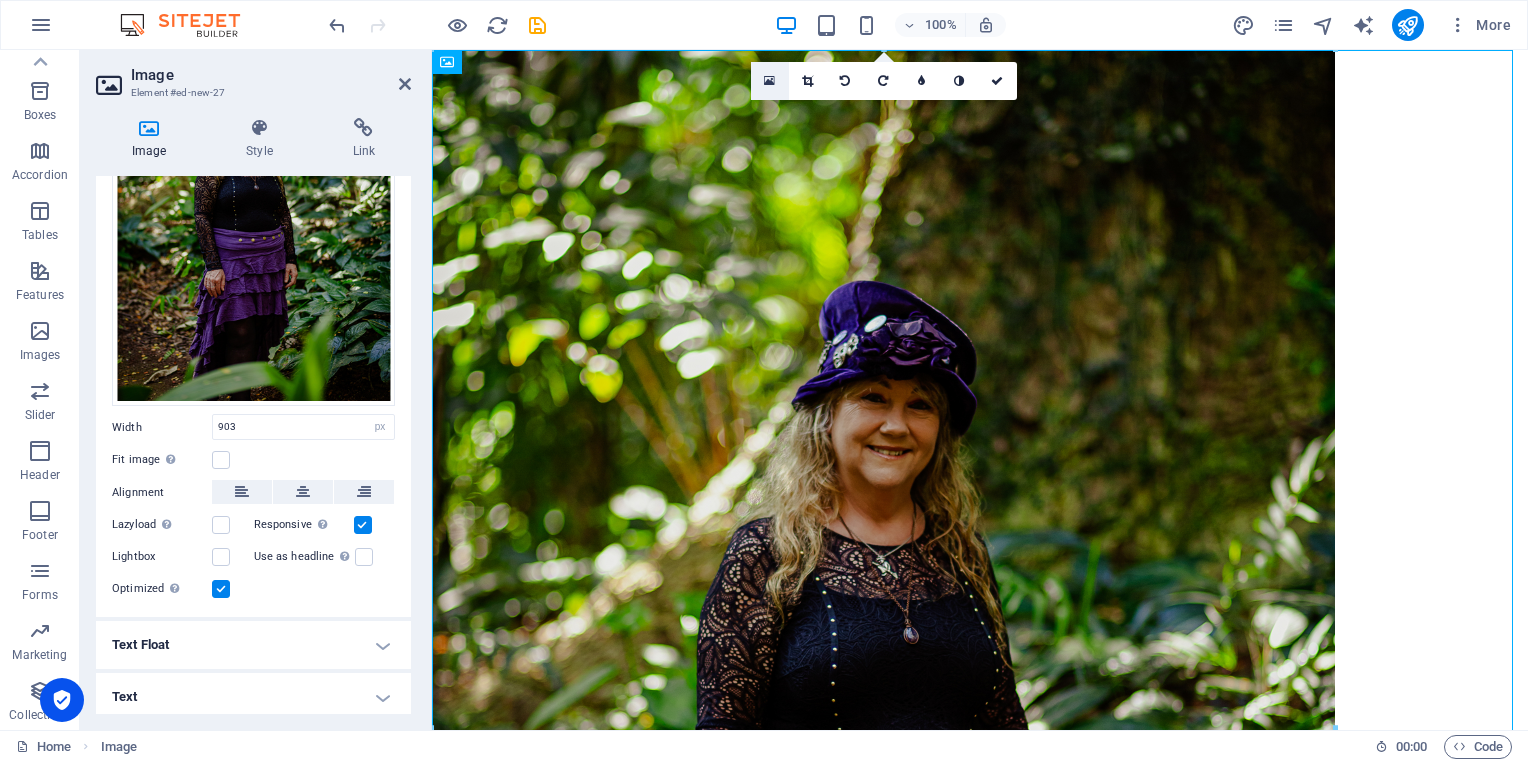 click at bounding box center [769, 81] 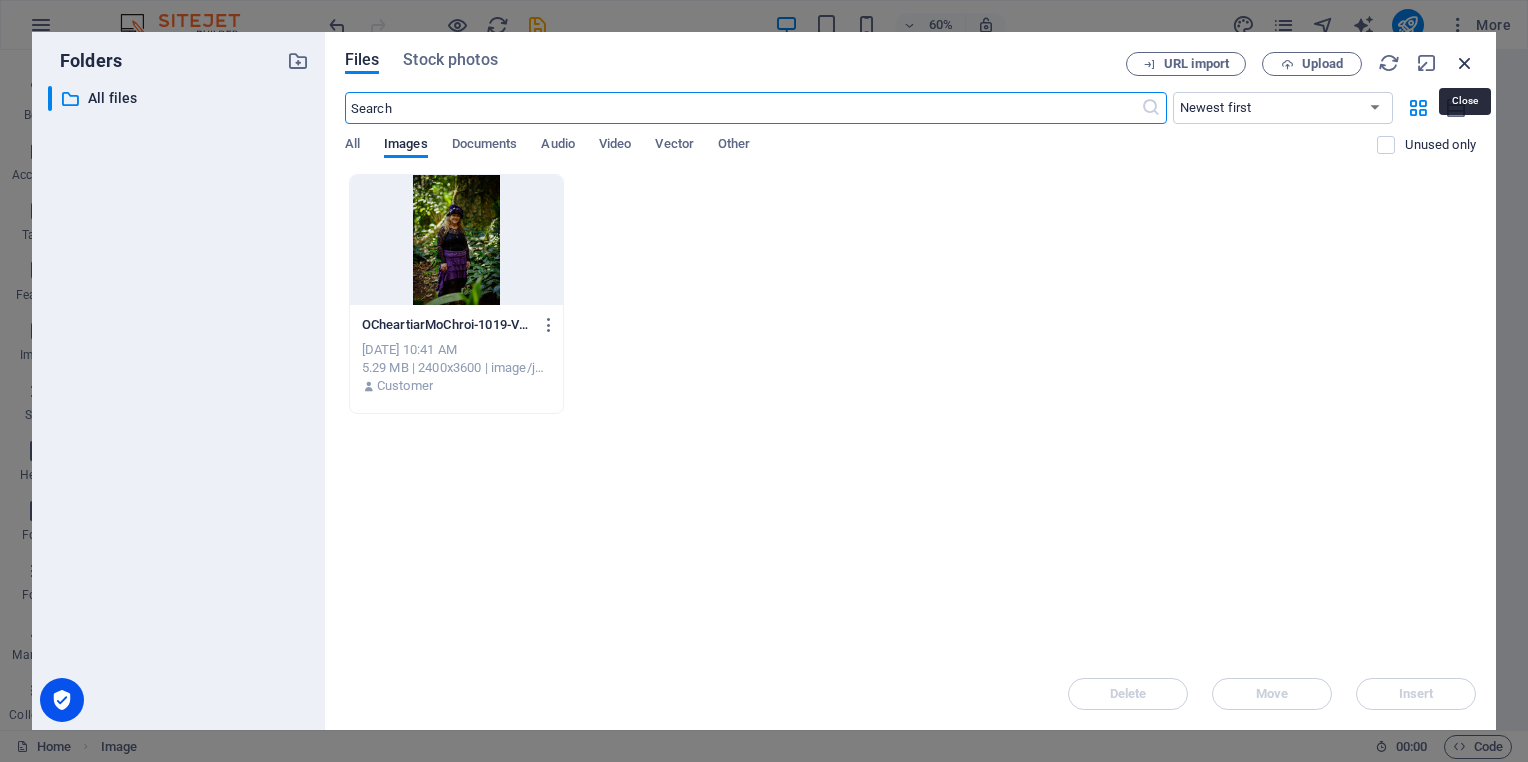 click at bounding box center [1465, 63] 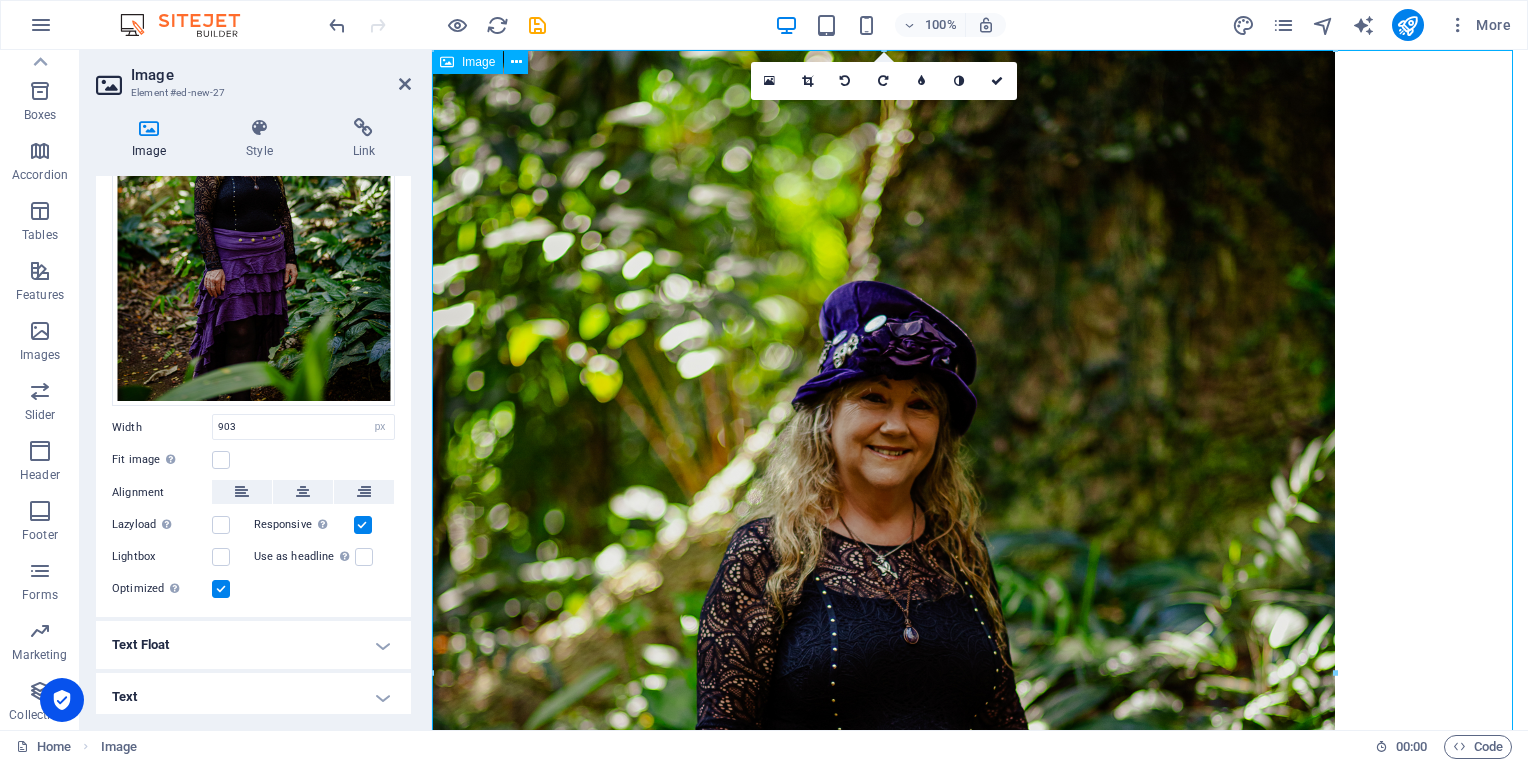 click at bounding box center (980, 673) 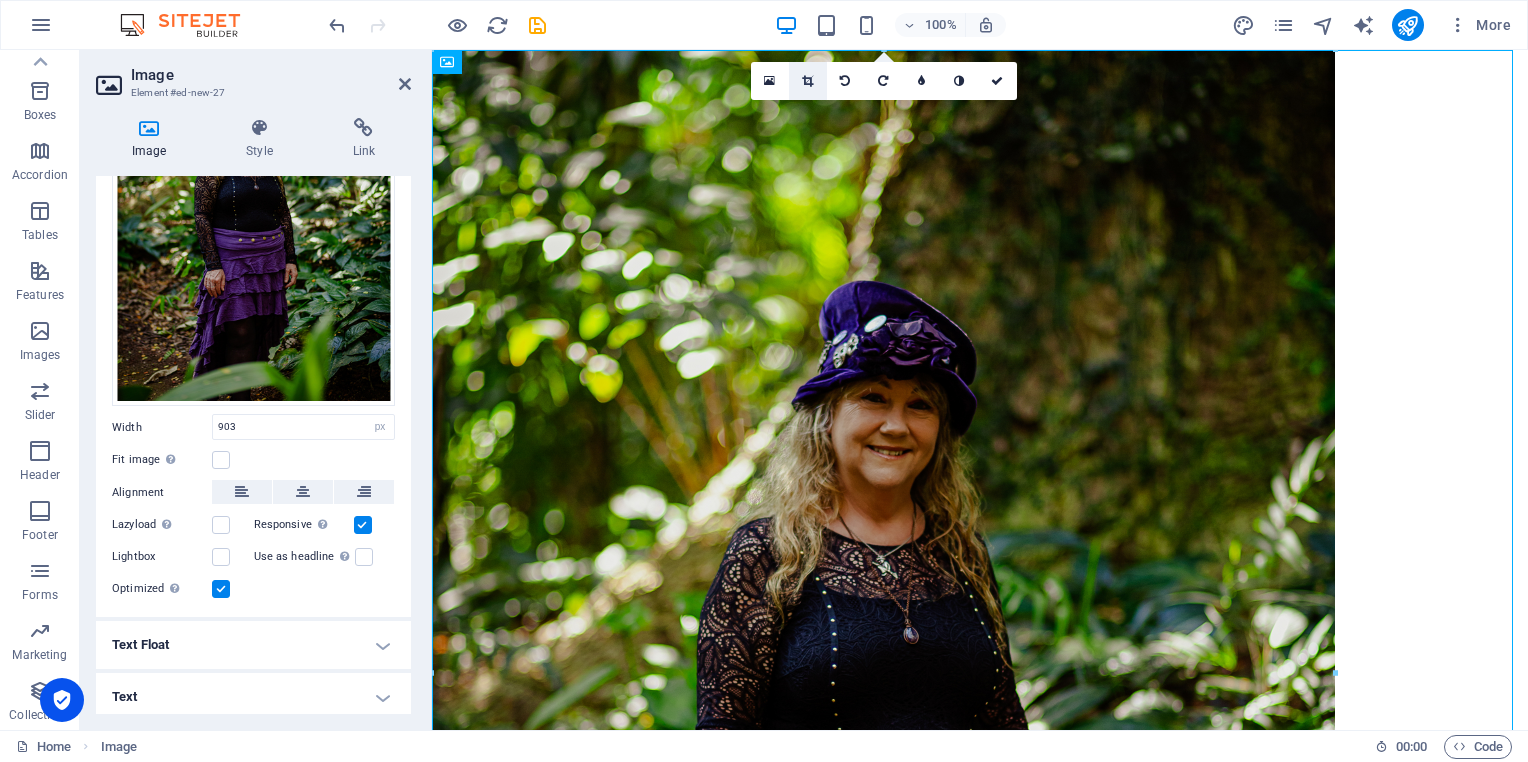 click at bounding box center [808, 81] 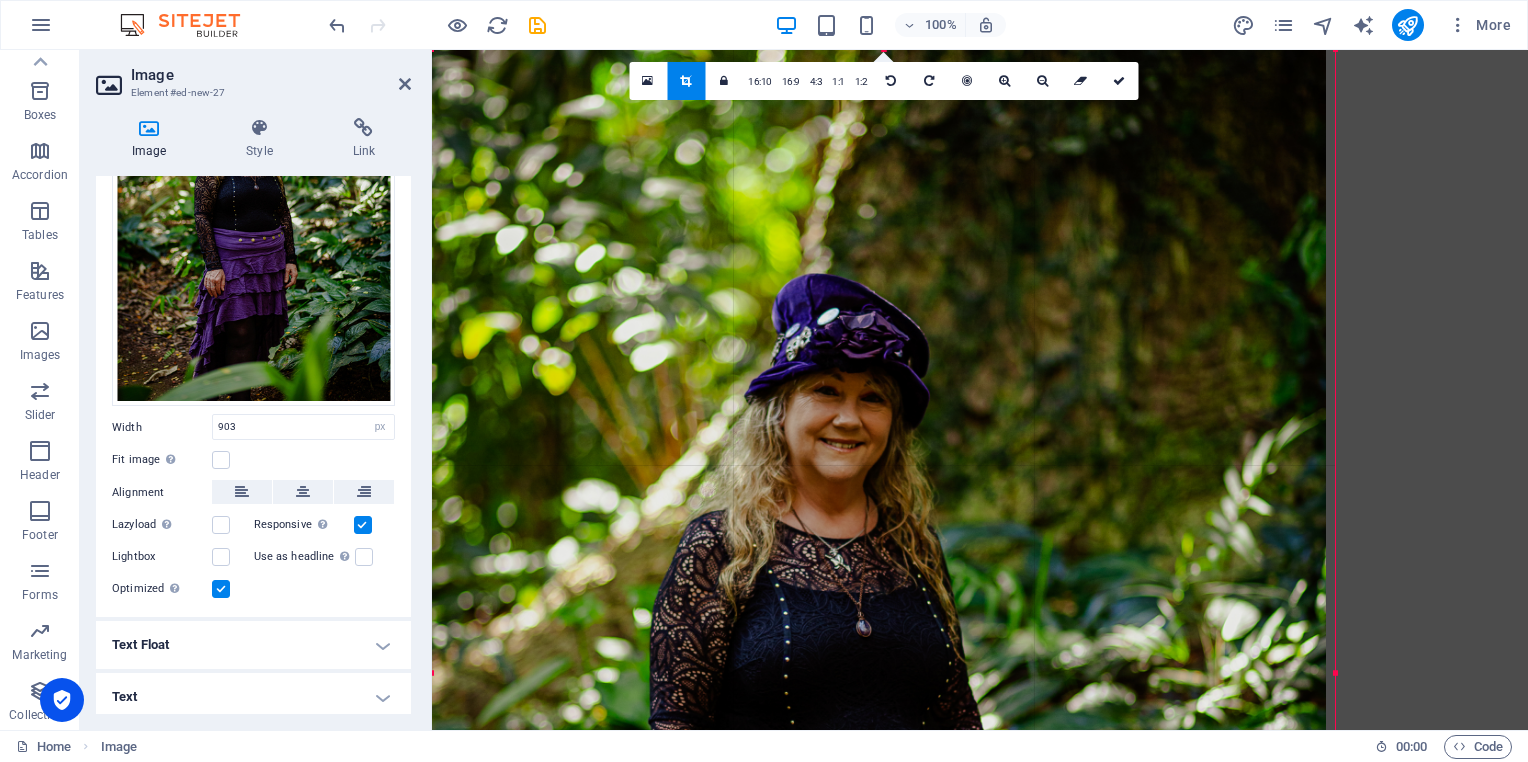drag, startPoint x: 1331, startPoint y: 414, endPoint x: 1284, endPoint y: 407, distance: 47.518417 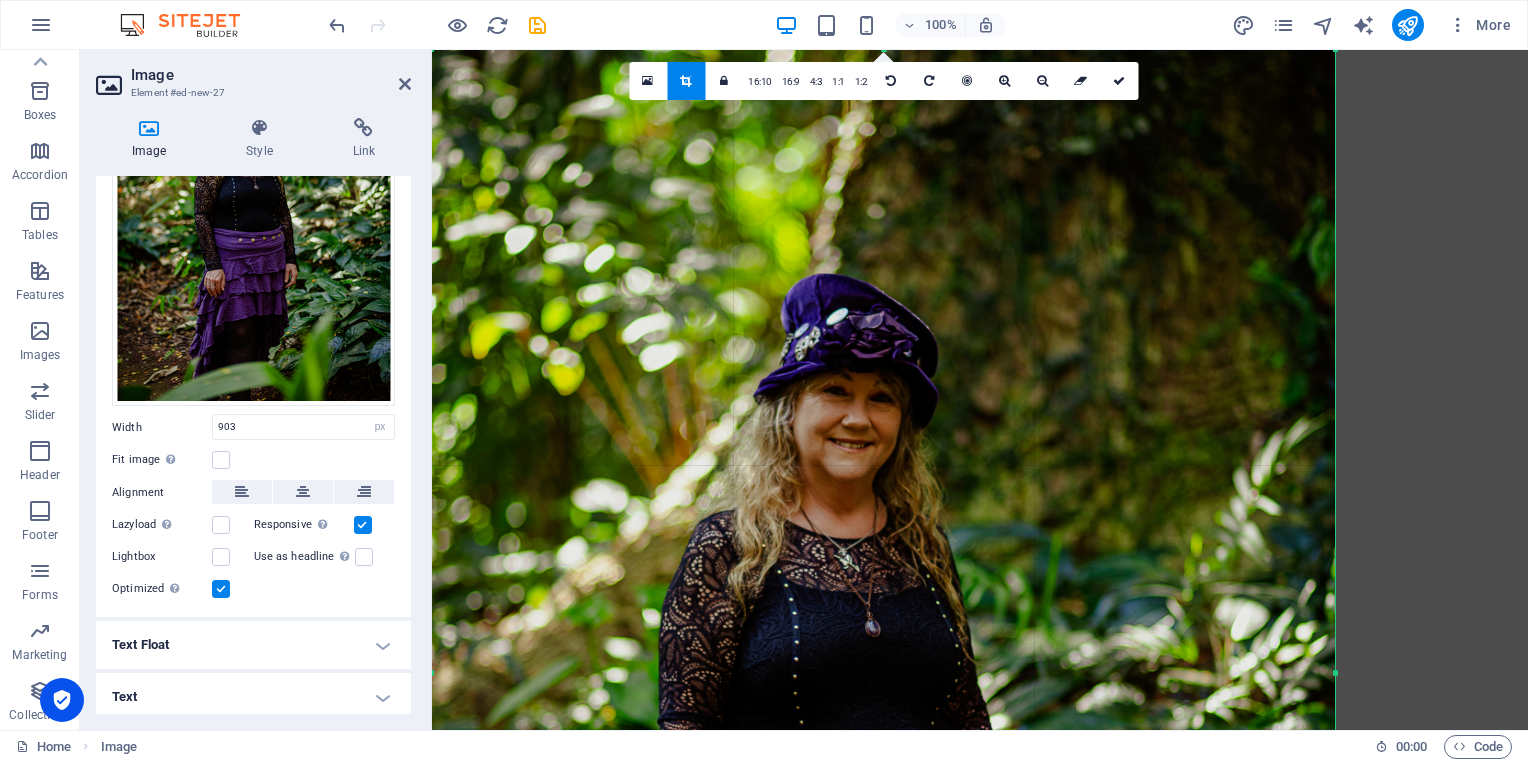 click at bounding box center [864, 659] 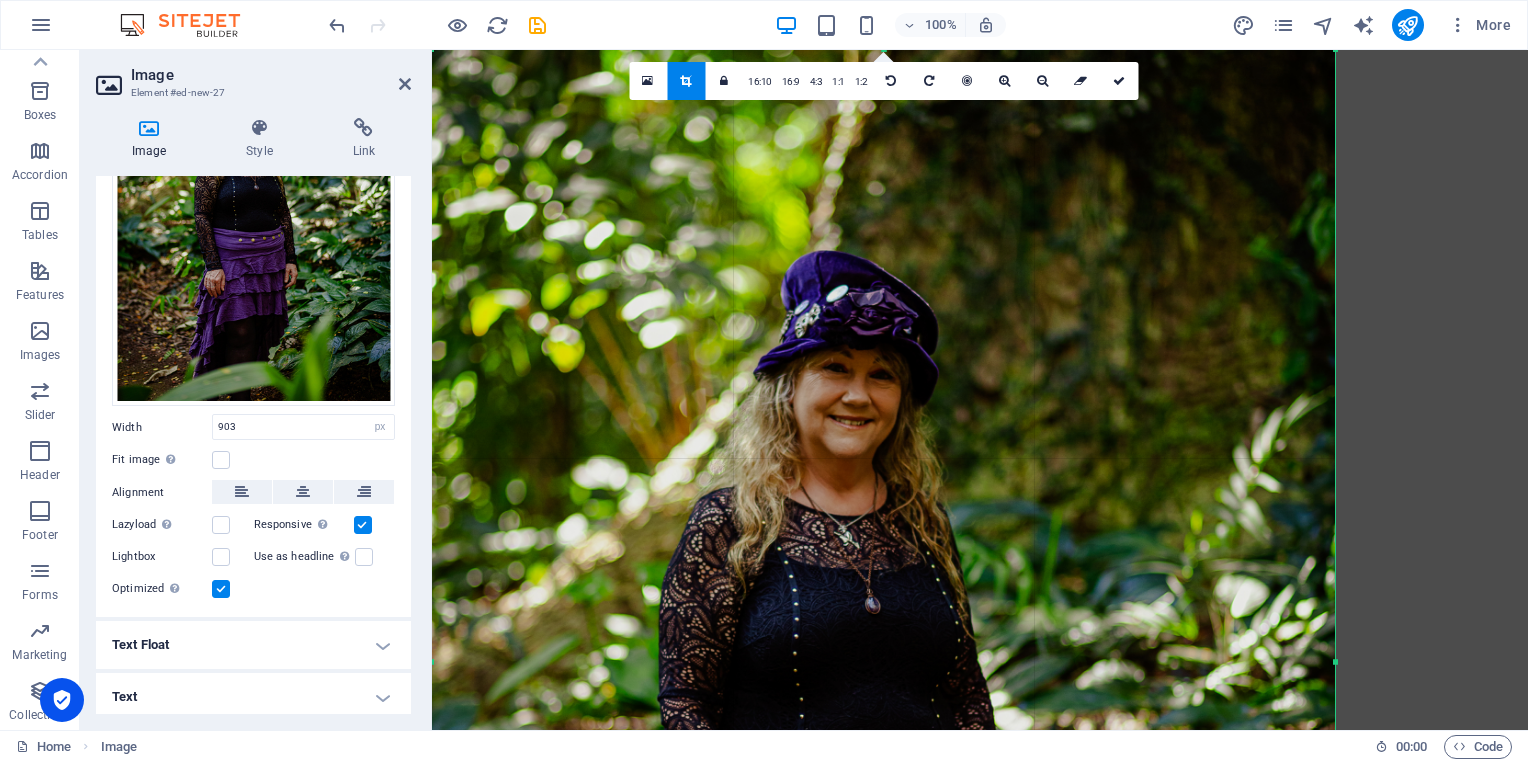 drag, startPoint x: 1197, startPoint y: 50, endPoint x: 1193, endPoint y: 73, distance: 23.345236 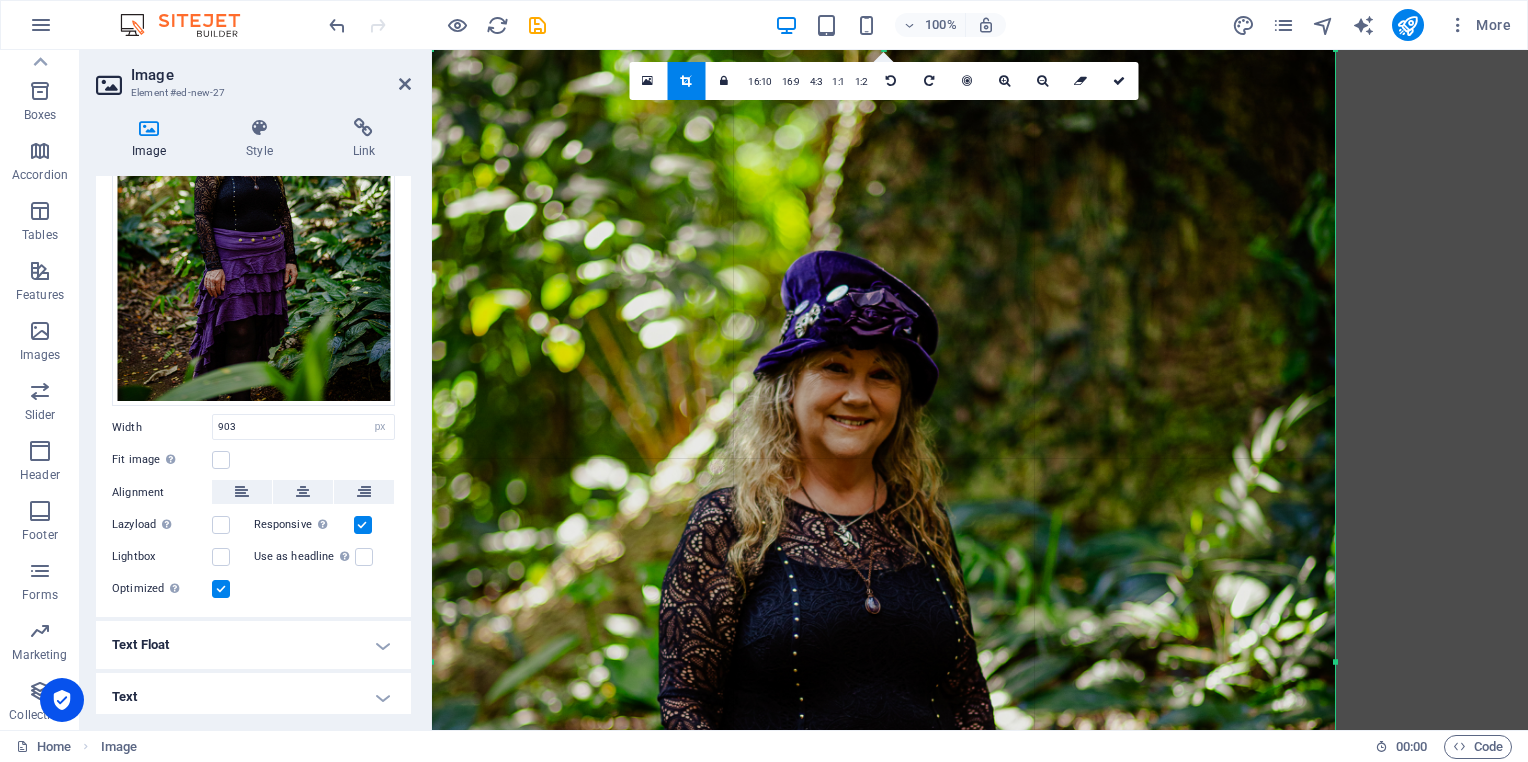 click at bounding box center (864, 636) 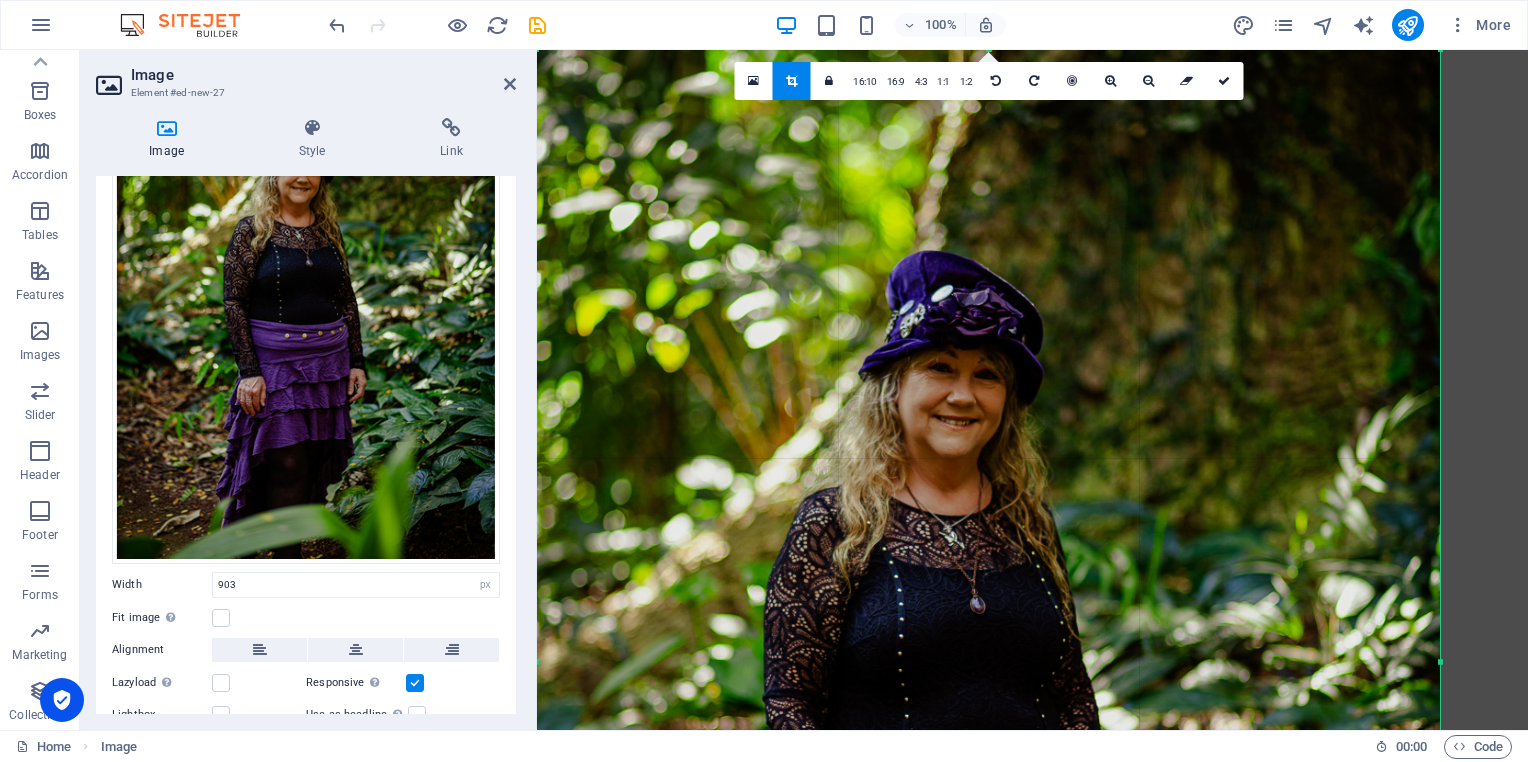drag, startPoint x: 430, startPoint y: 462, endPoint x: 540, endPoint y: 471, distance: 110.36757 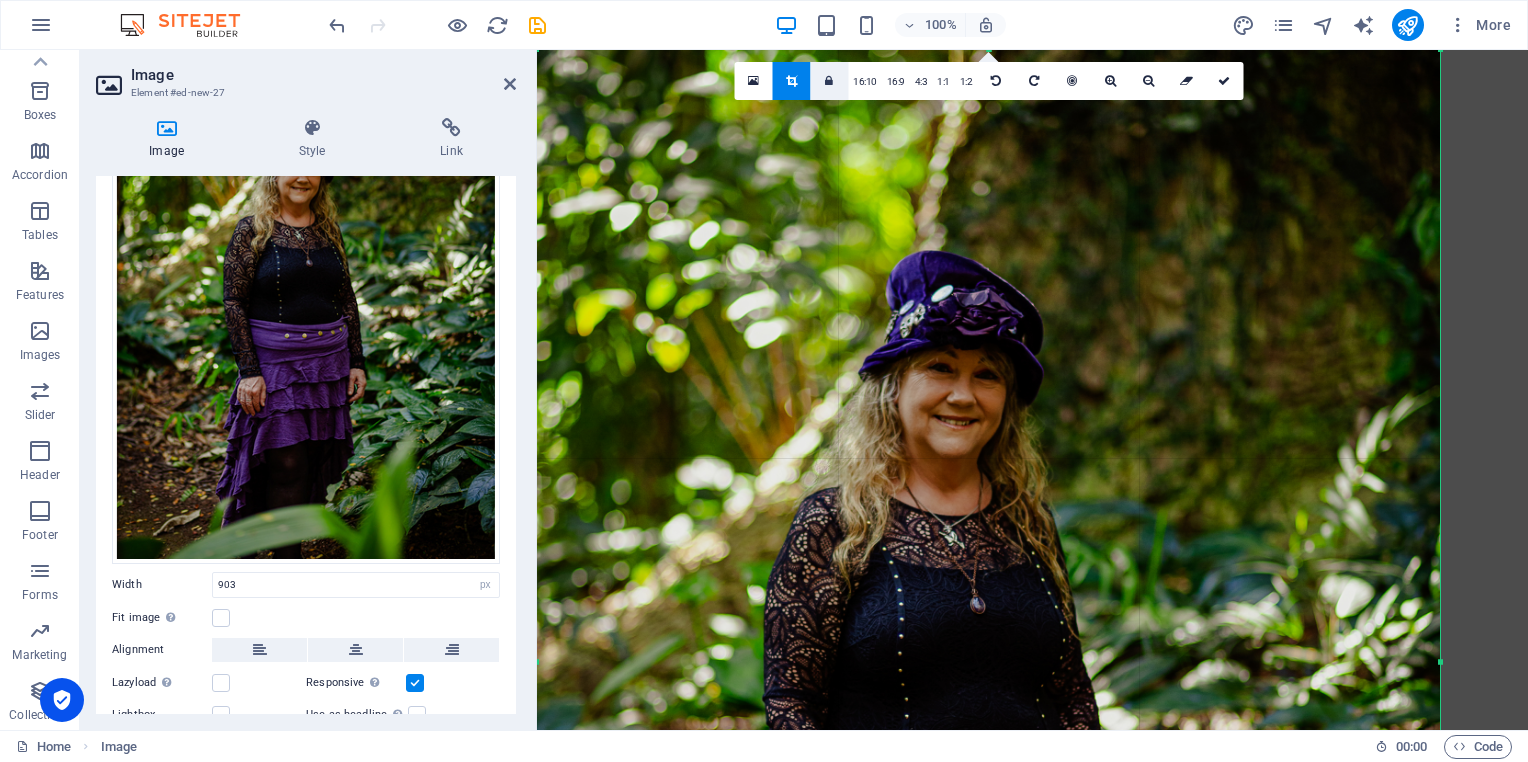 click at bounding box center [829, 81] 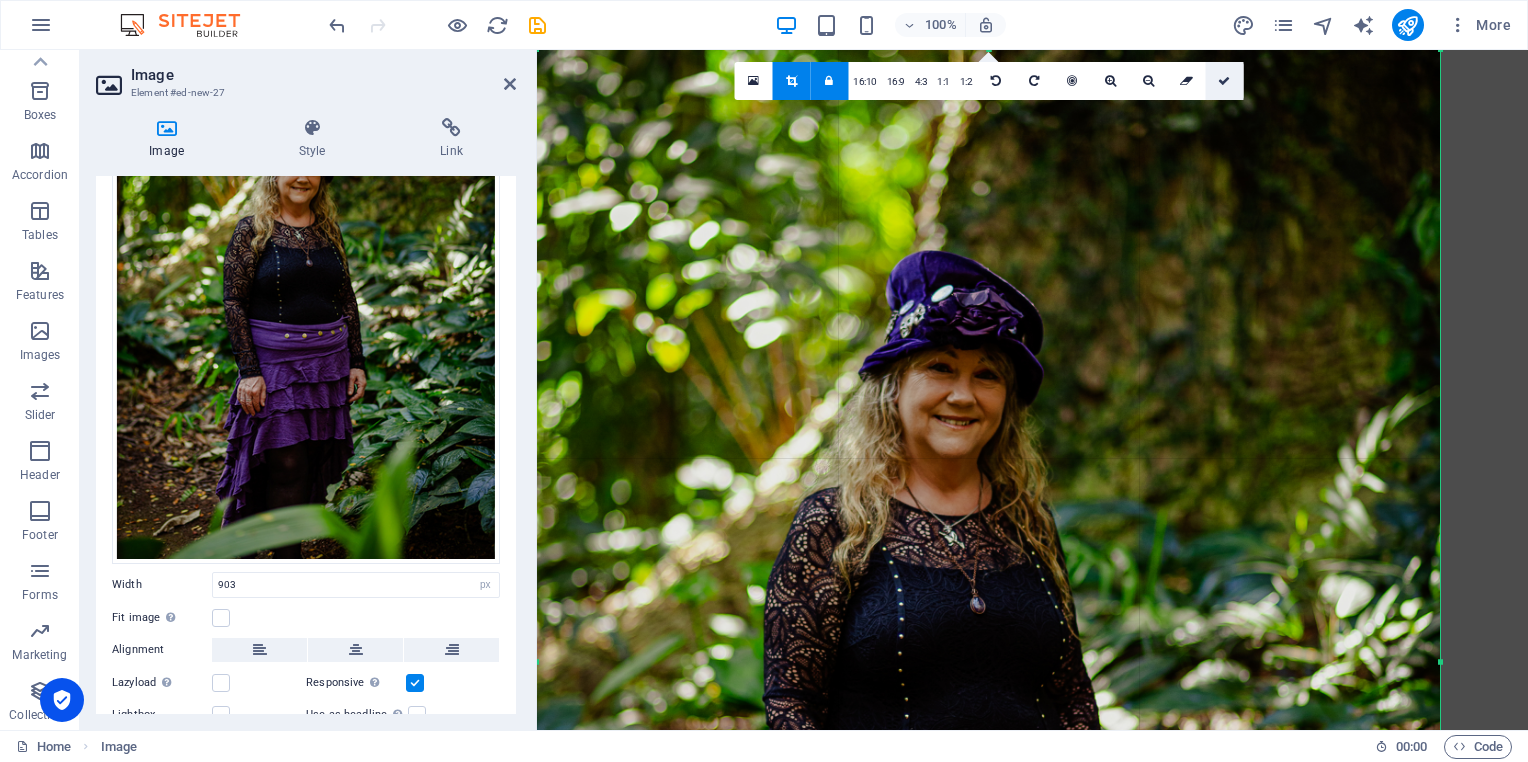 click at bounding box center (1224, 81) 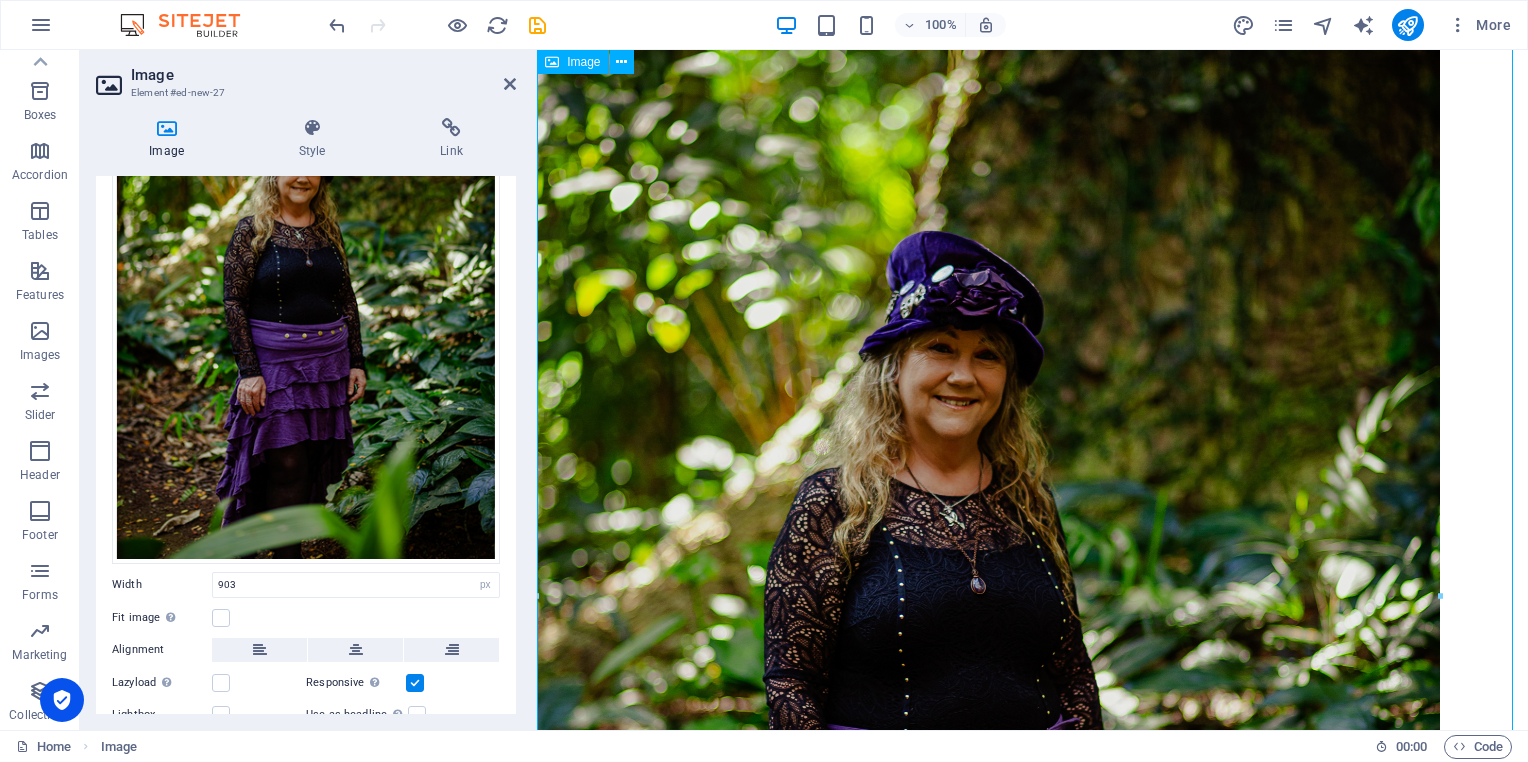 scroll, scrollTop: 0, scrollLeft: 0, axis: both 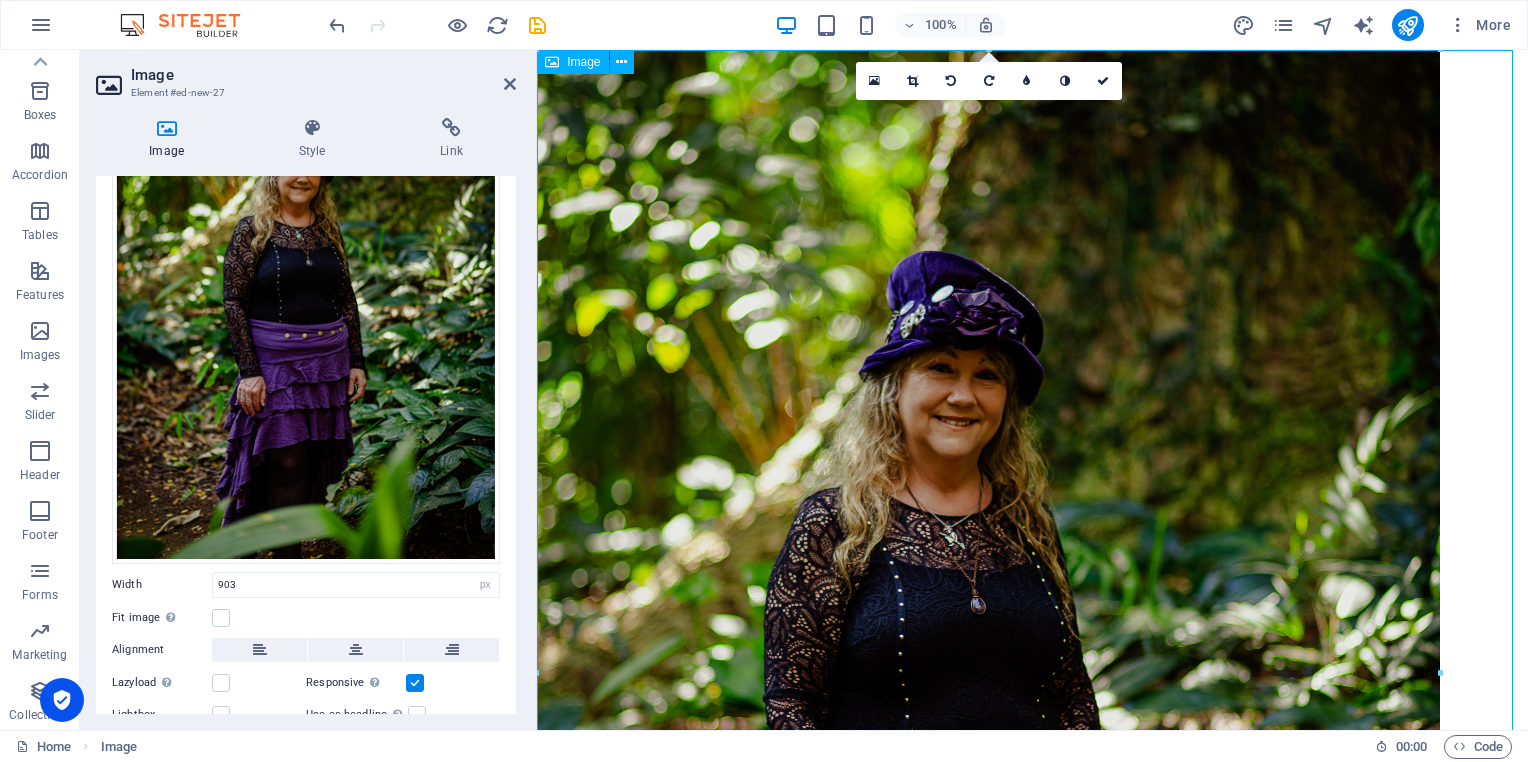 click at bounding box center (1032, 661) 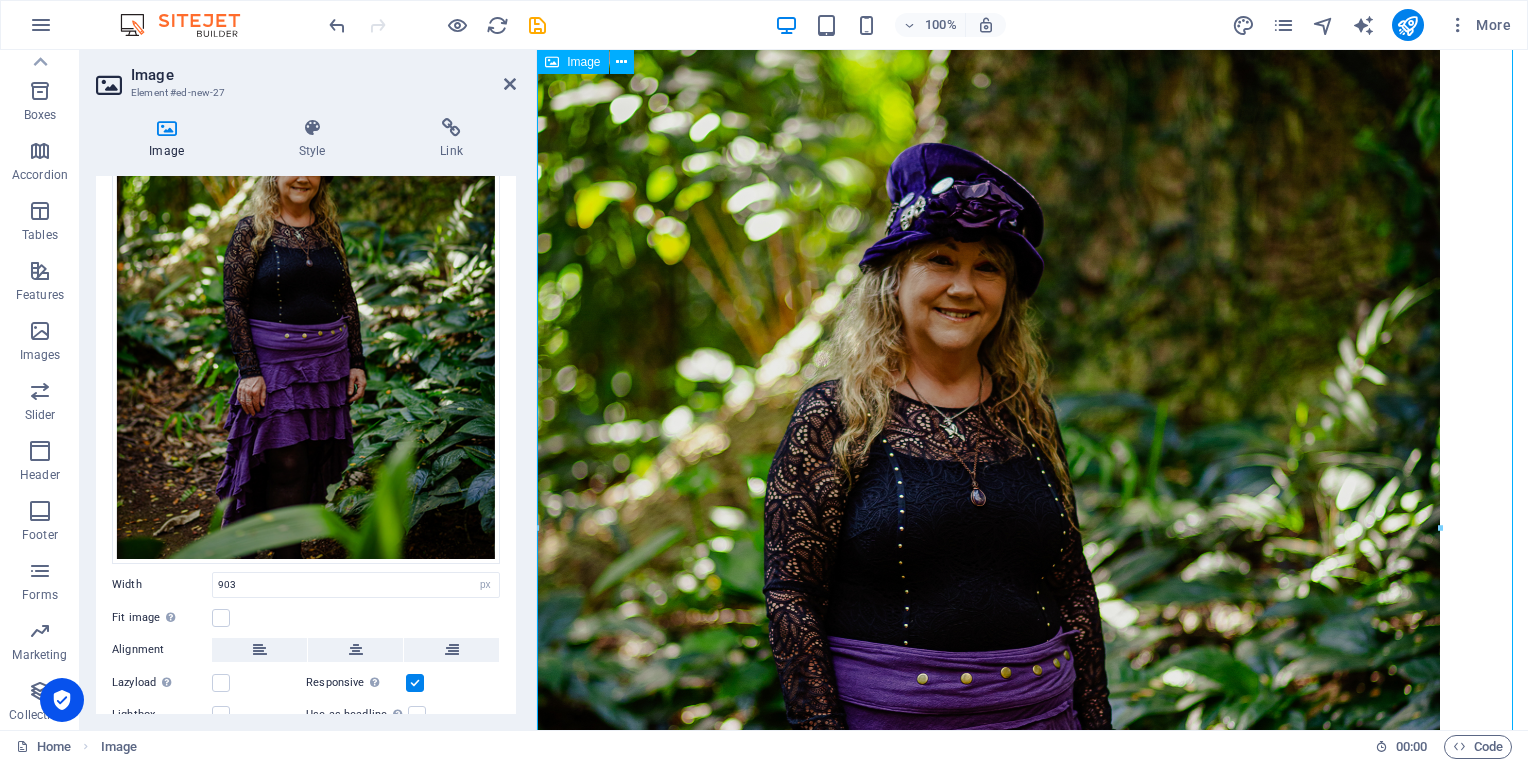 scroll, scrollTop: 0, scrollLeft: 0, axis: both 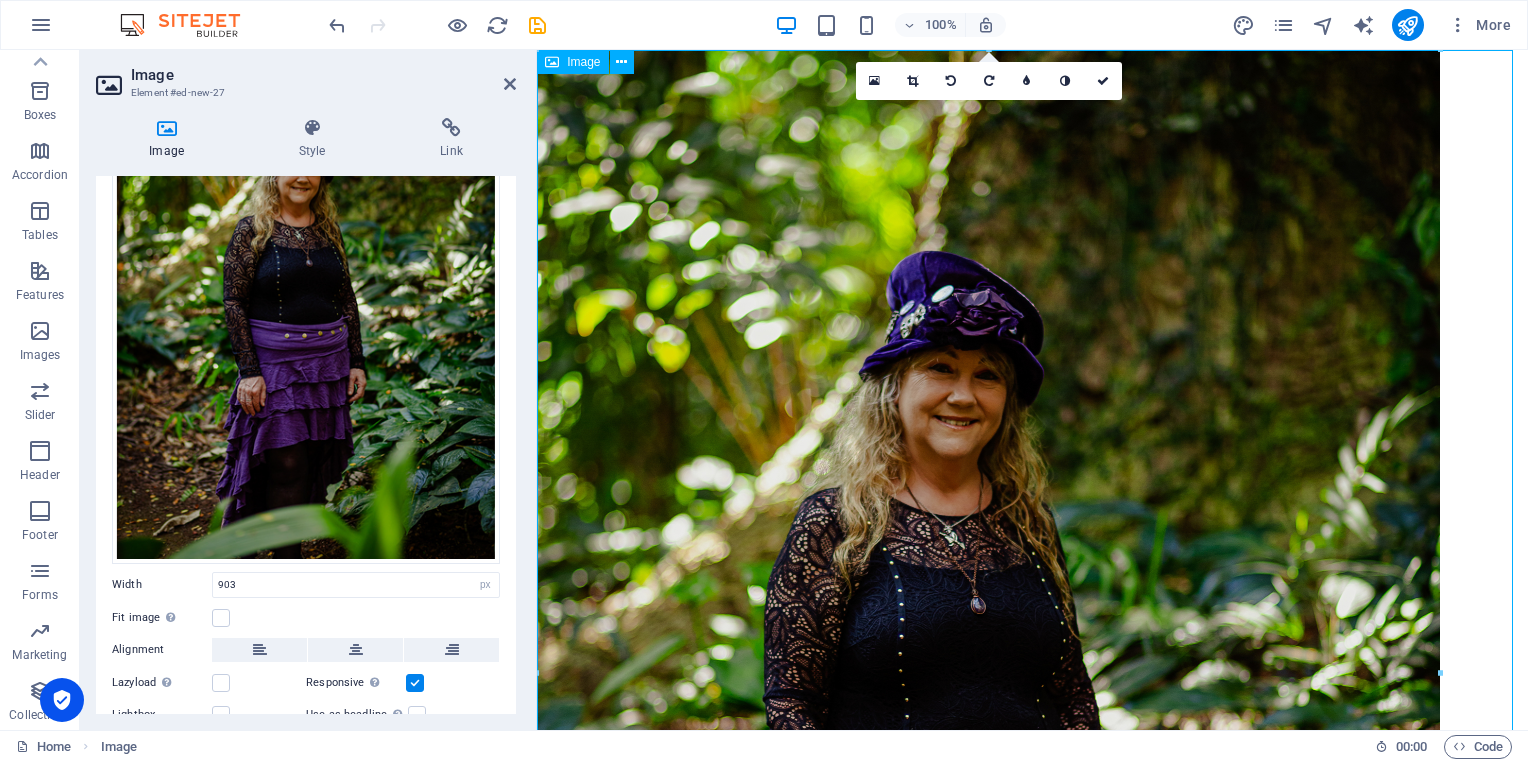 click at bounding box center (1032, 661) 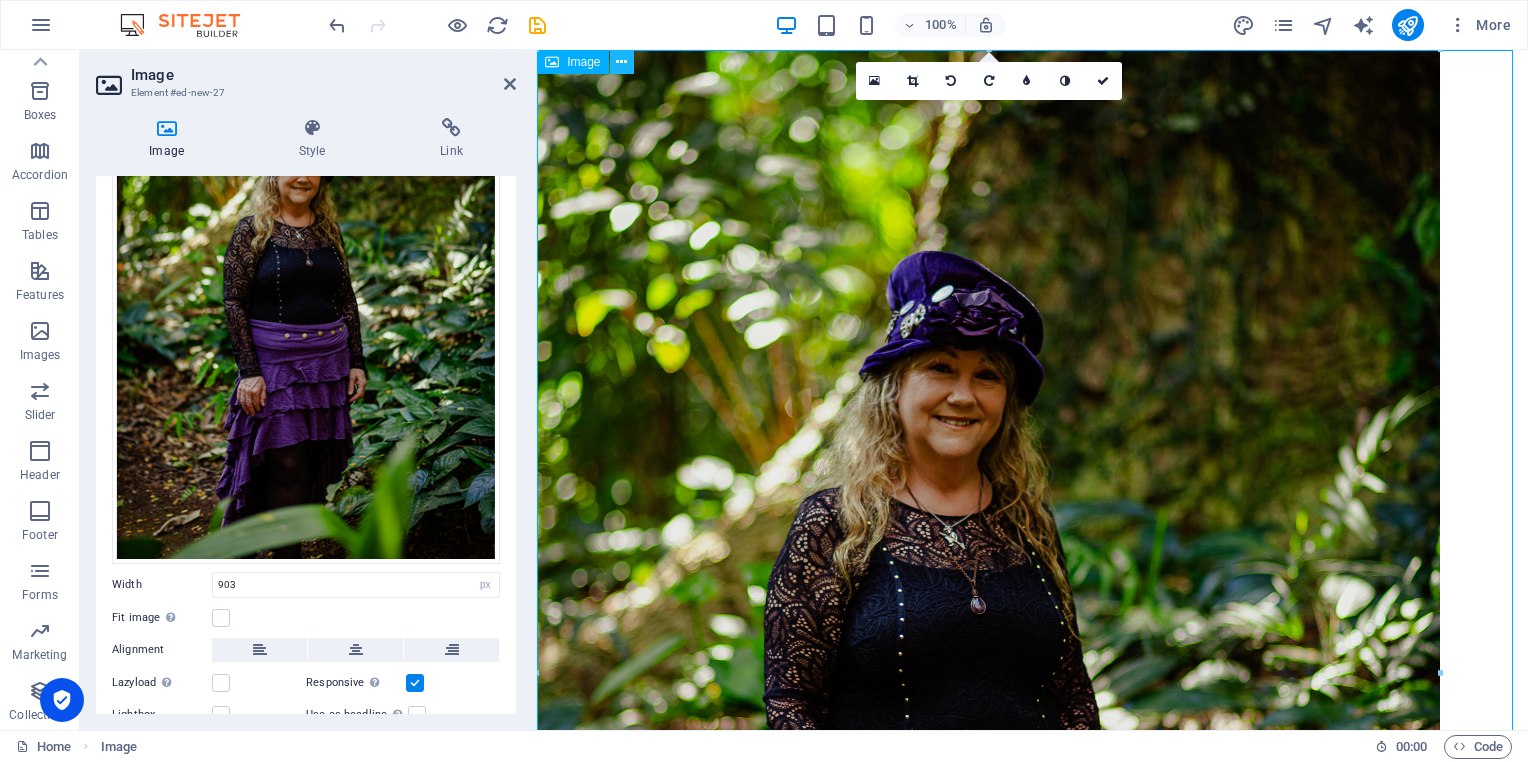 click at bounding box center [622, 62] 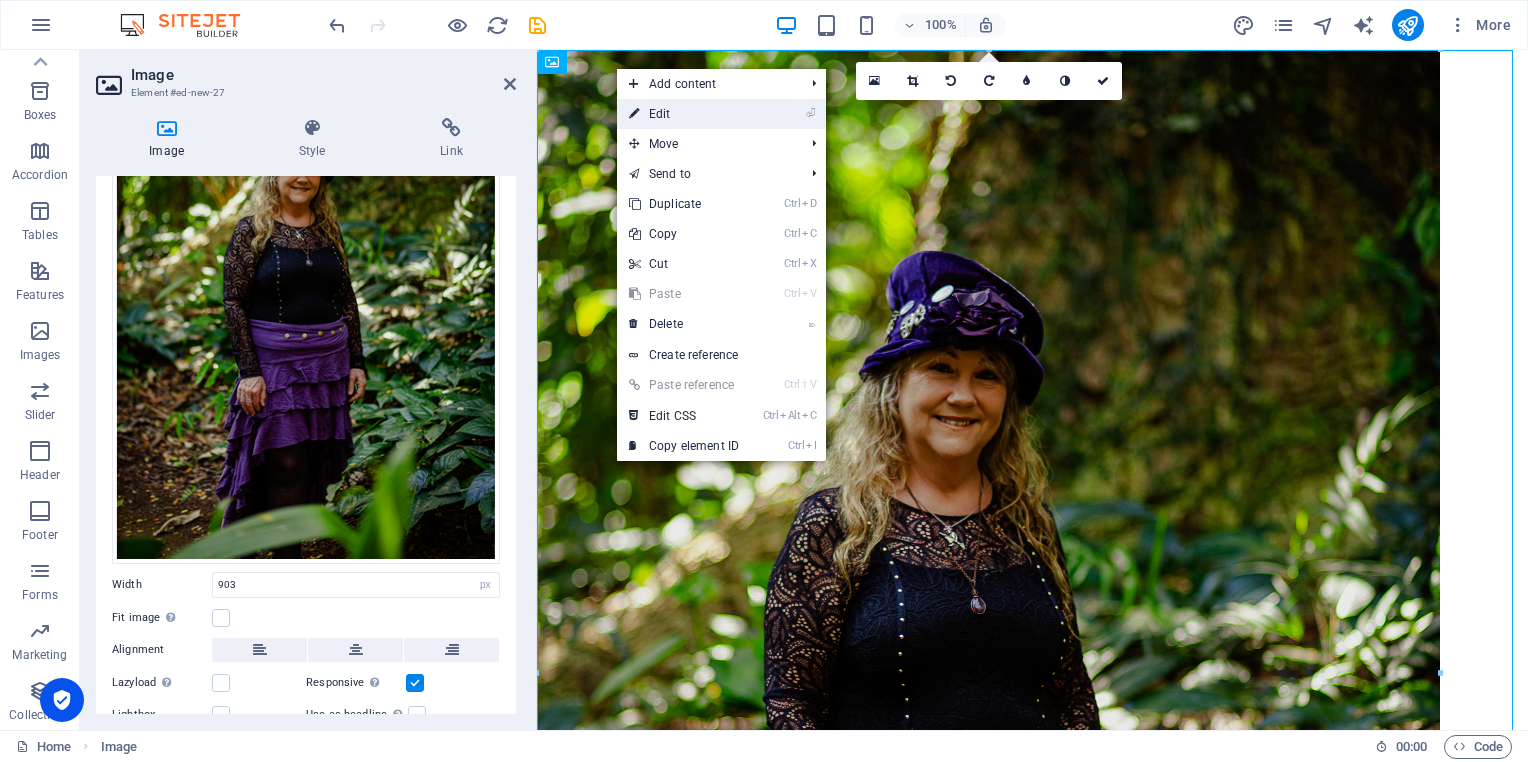 click on "⏎  Edit" at bounding box center [684, 114] 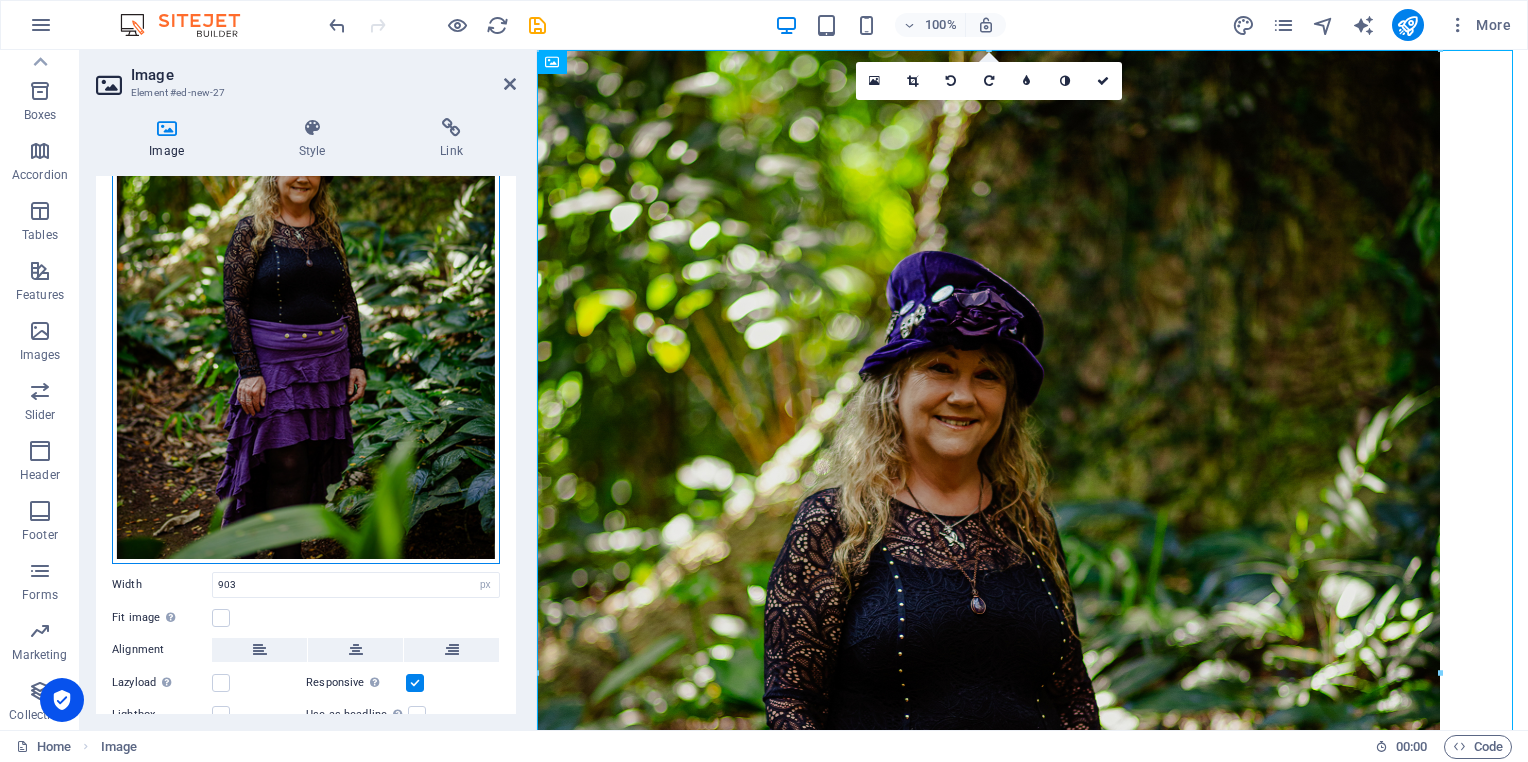drag, startPoint x: 366, startPoint y: 294, endPoint x: 358, endPoint y: 398, distance: 104.307236 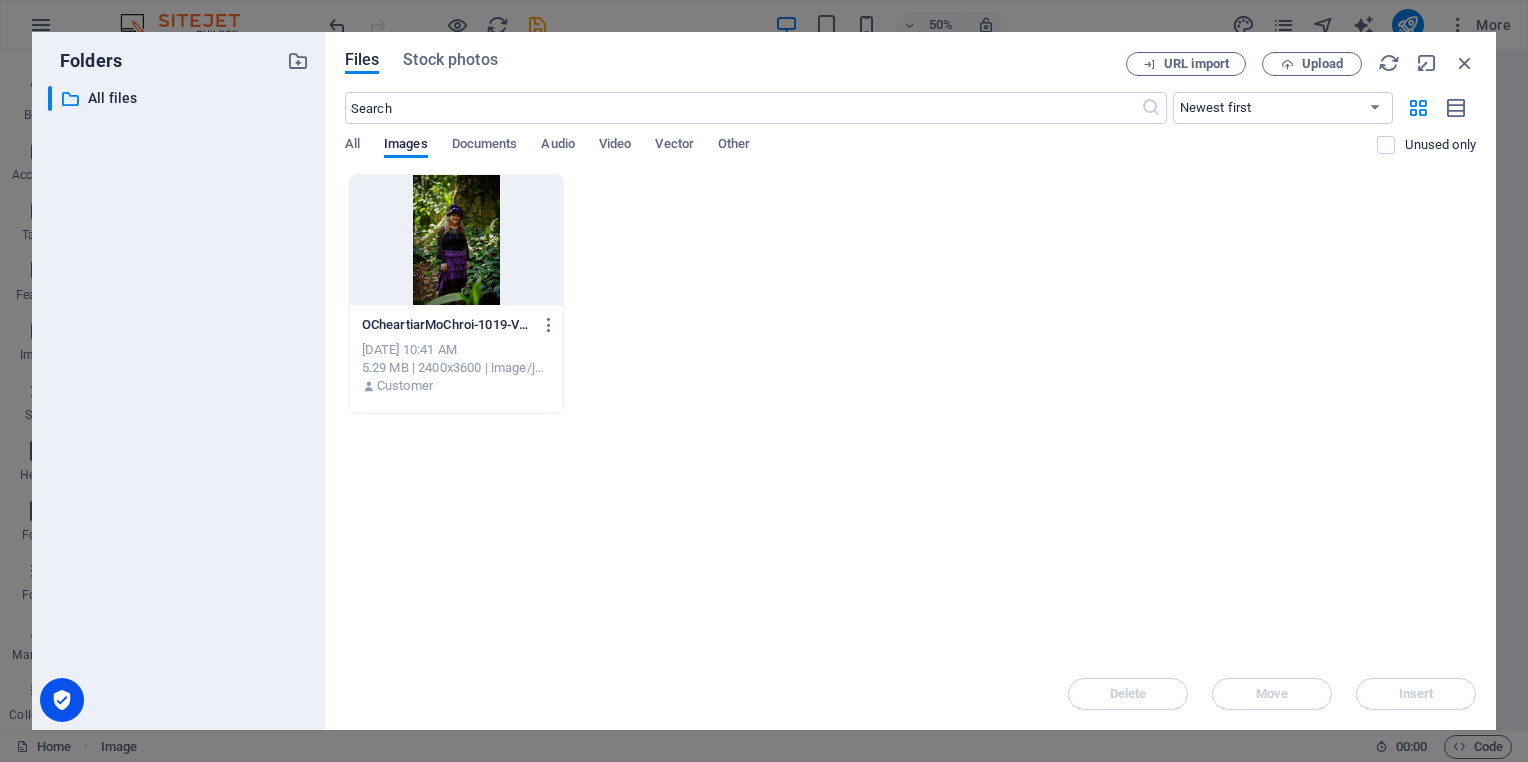 click at bounding box center [456, 240] 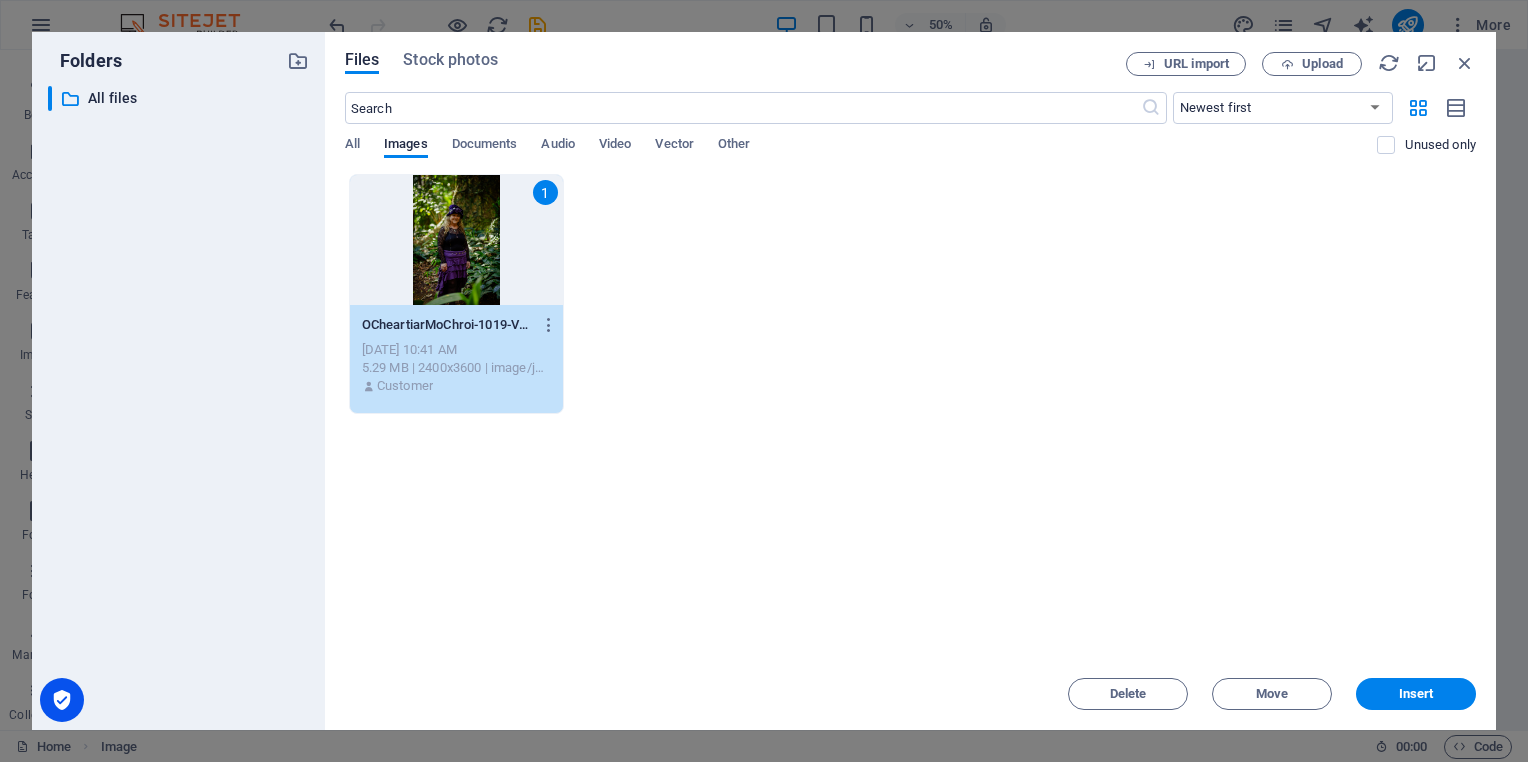 click on "1" at bounding box center [456, 240] 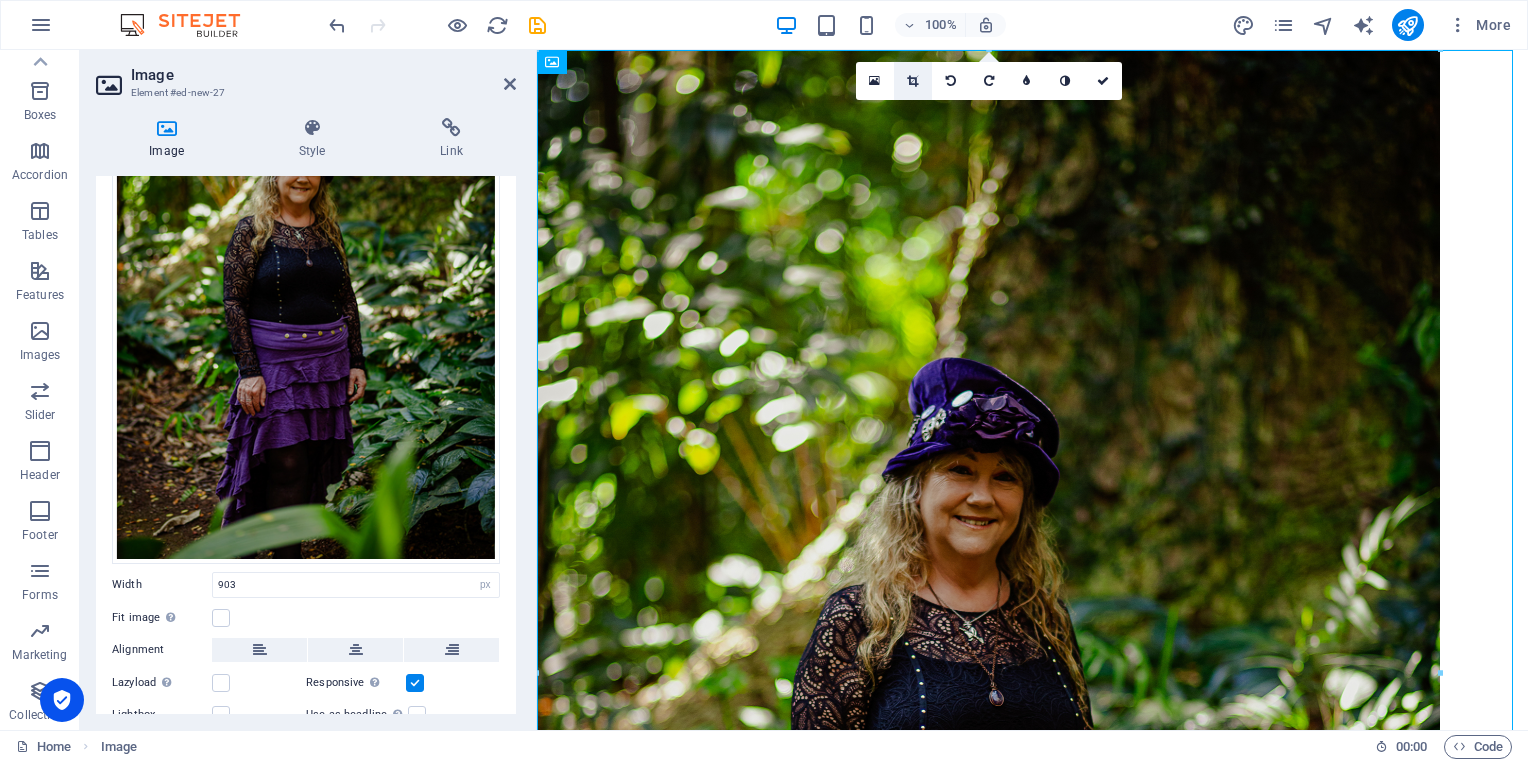 click at bounding box center (912, 81) 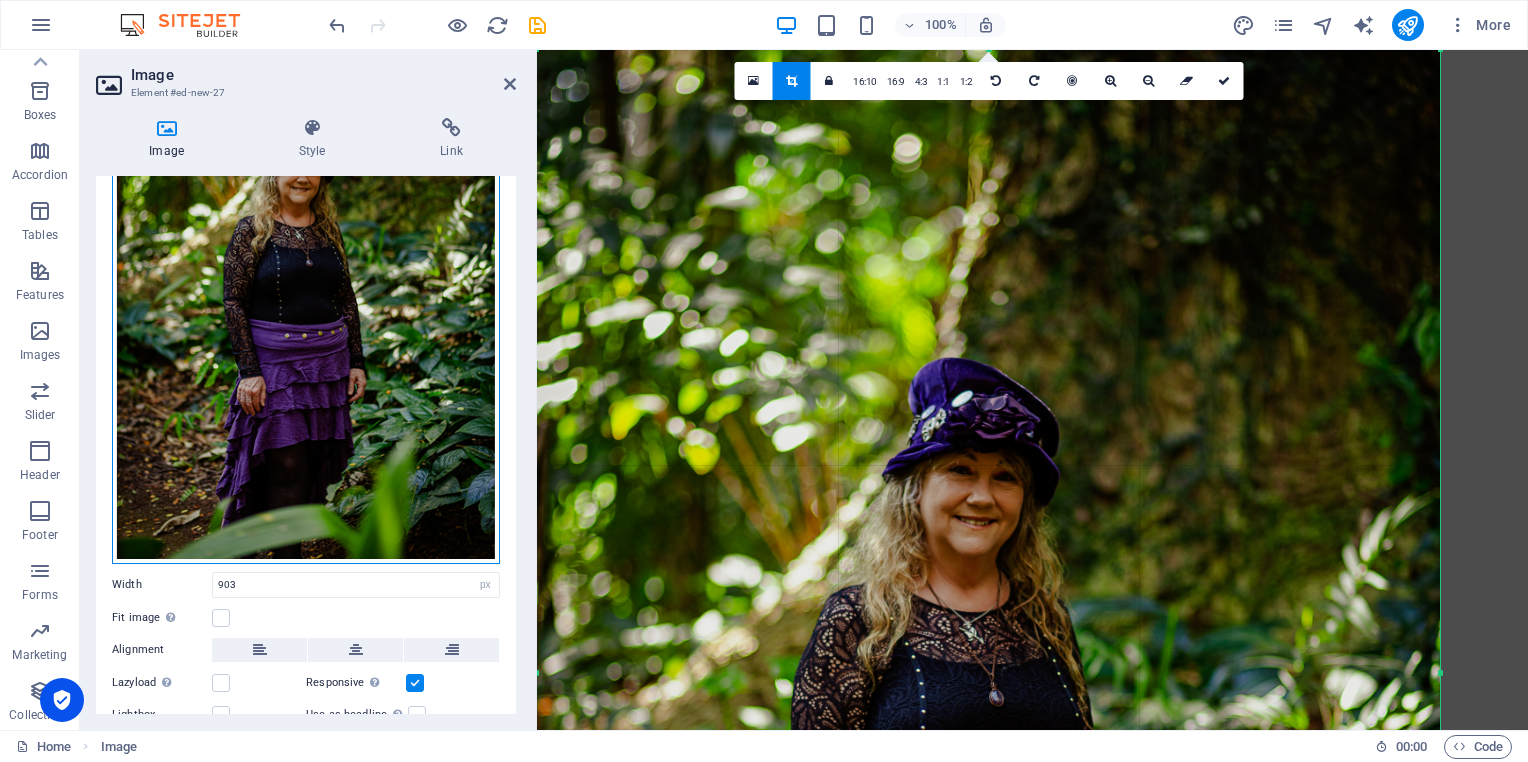 drag, startPoint x: 331, startPoint y: 322, endPoint x: 348, endPoint y: 372, distance: 52.810986 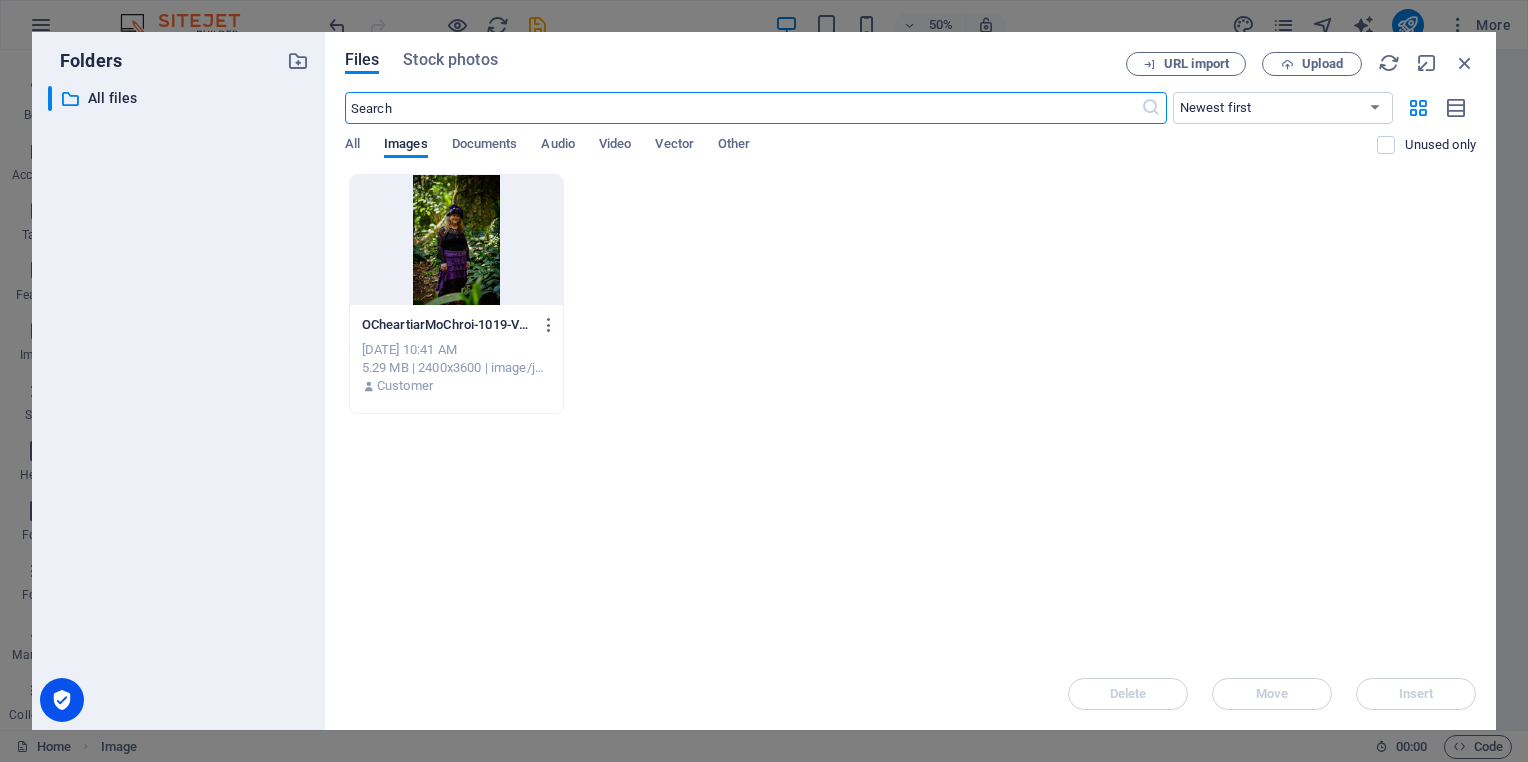 click at bounding box center (456, 240) 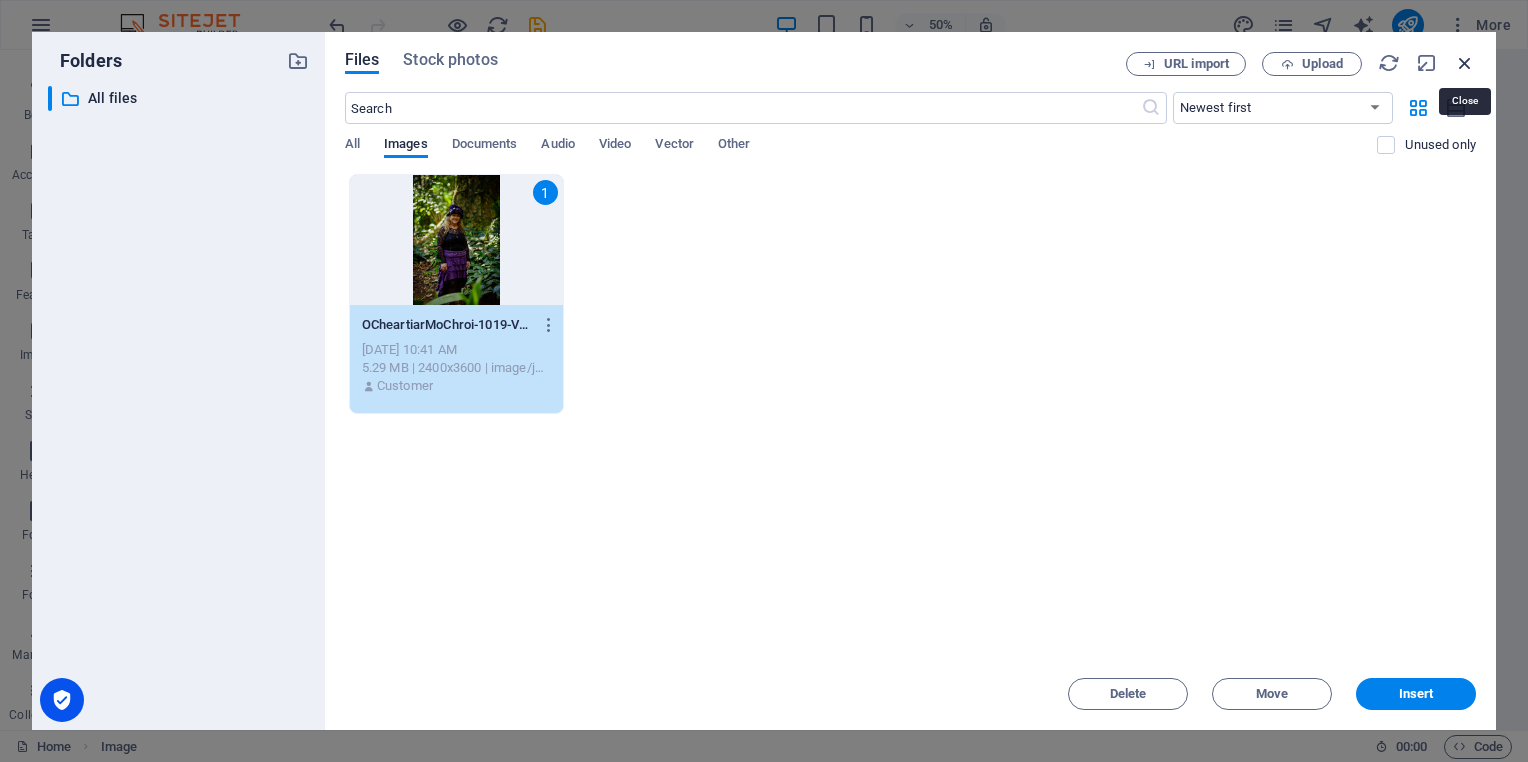 click at bounding box center [1465, 63] 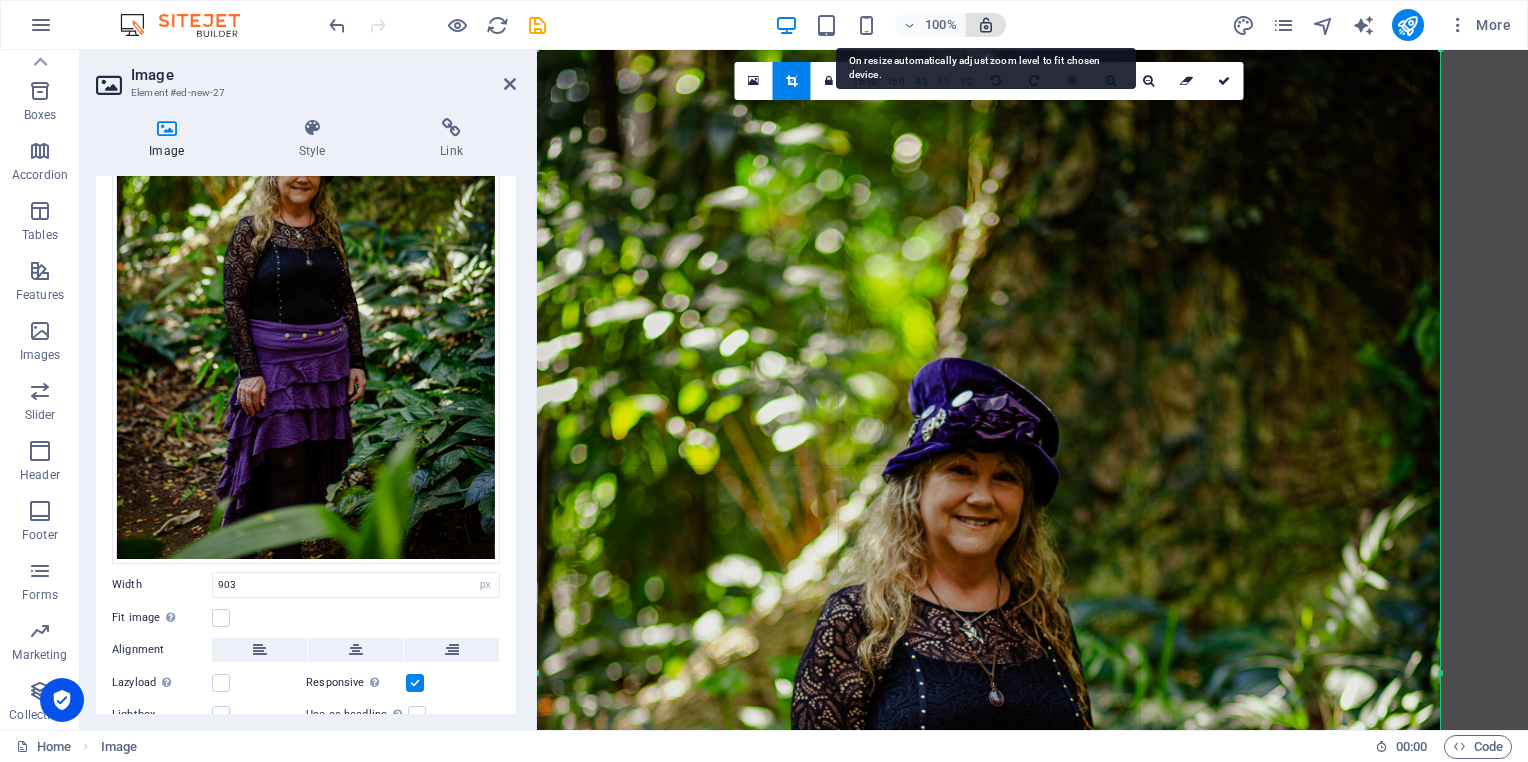click at bounding box center [986, 25] 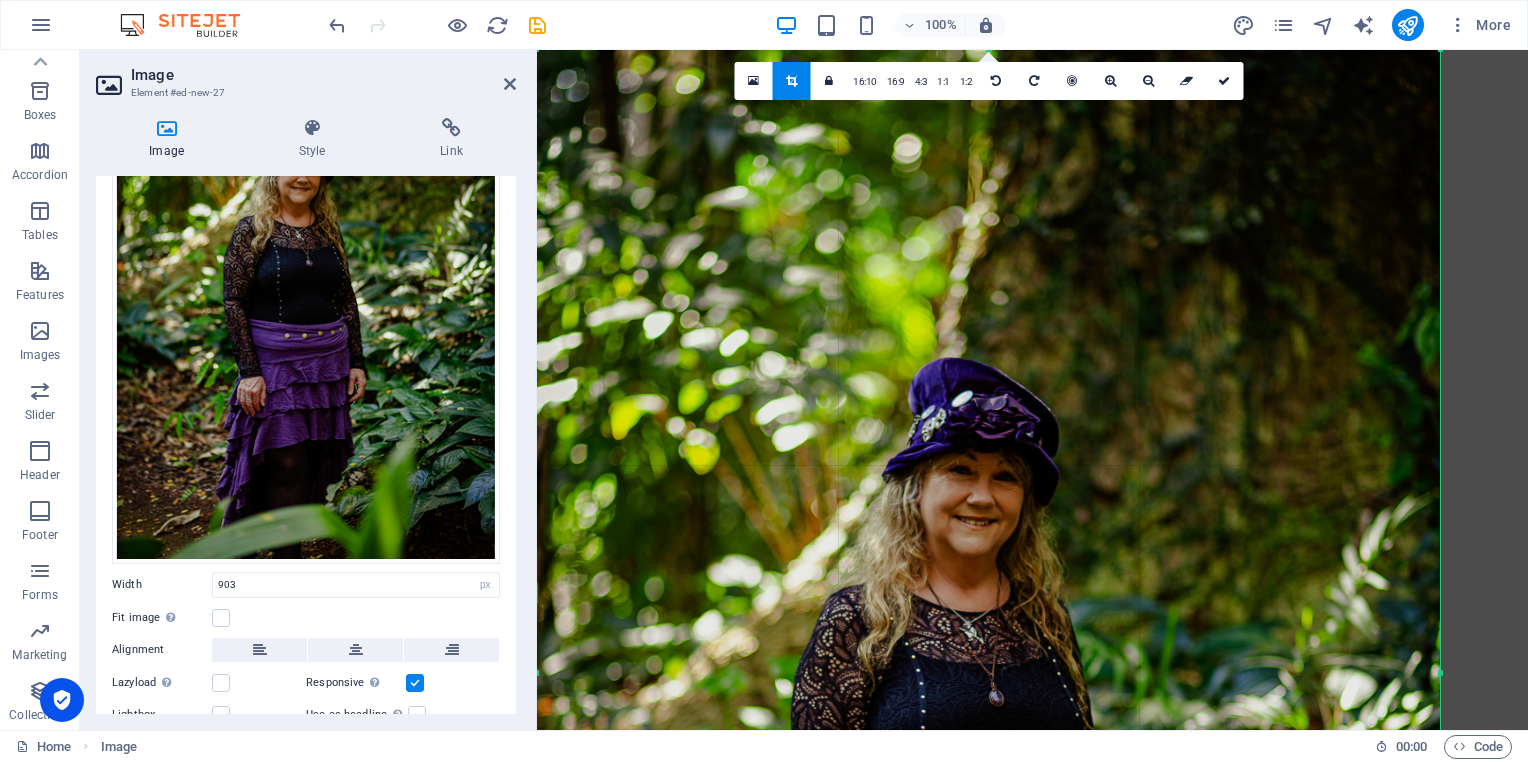 click at bounding box center [988, 727] 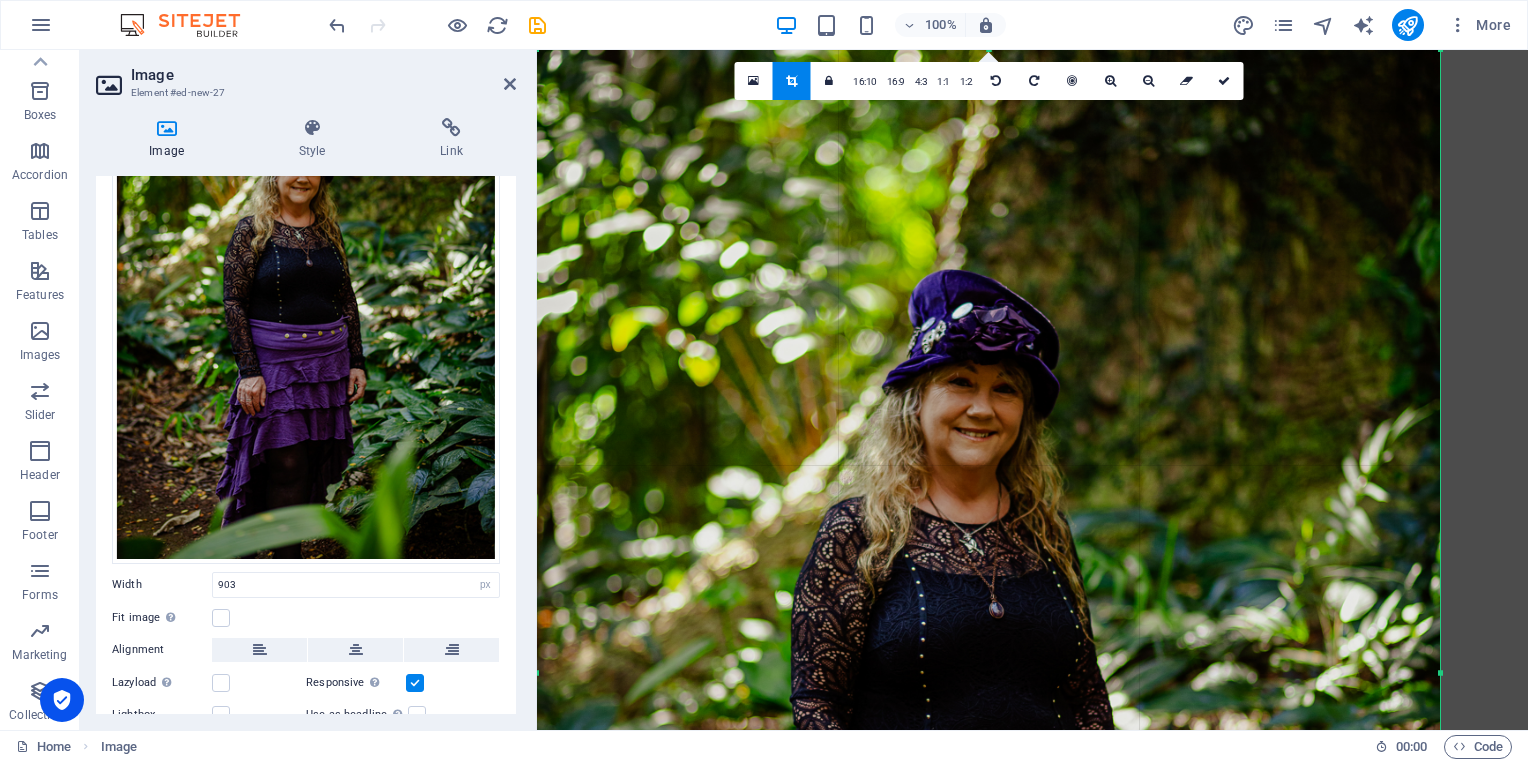 drag, startPoint x: 1021, startPoint y: 292, endPoint x: 1015, endPoint y: 204, distance: 88.20431 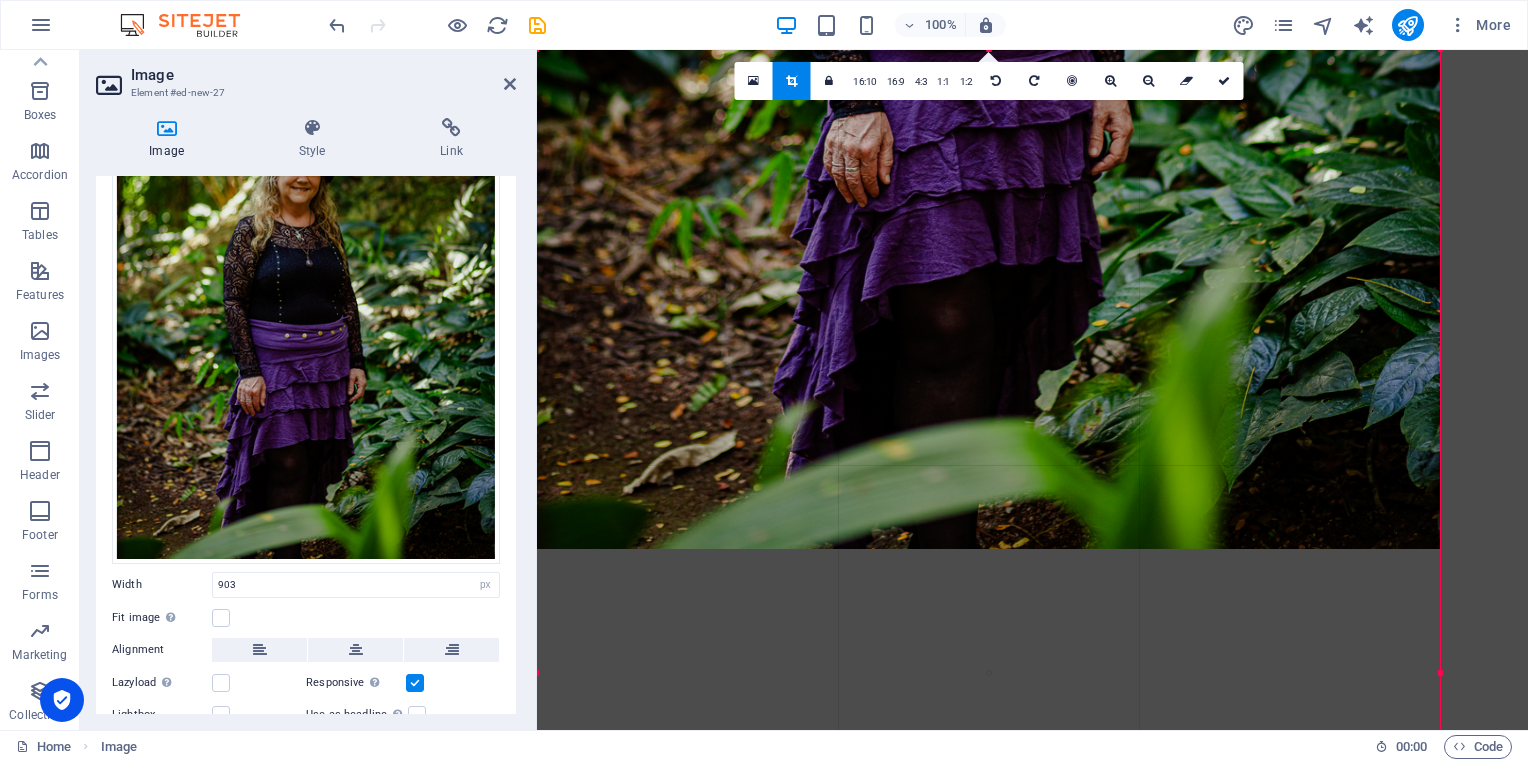 drag, startPoint x: 1125, startPoint y: 694, endPoint x: 1124, endPoint y: -74, distance: 768.0007 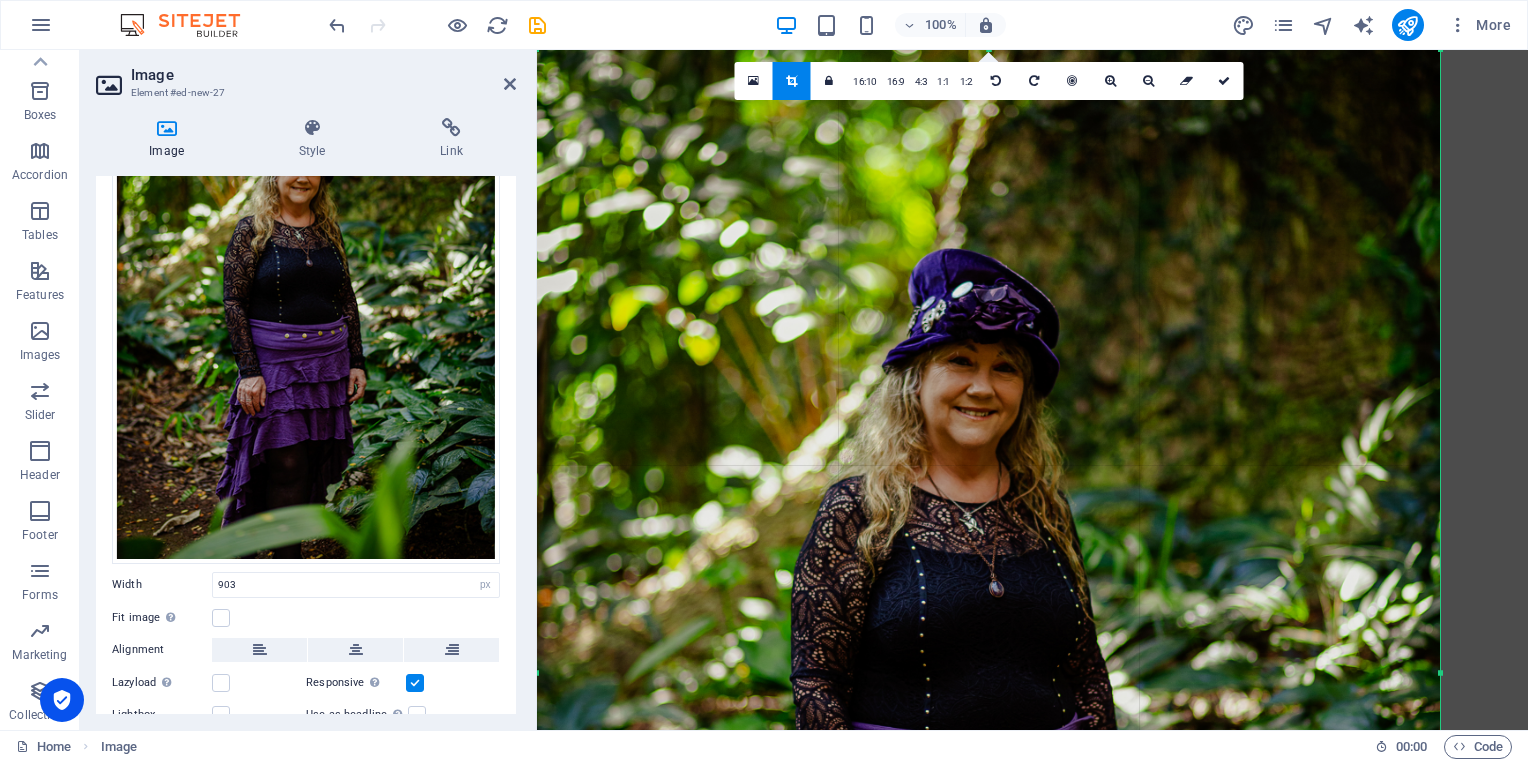 click at bounding box center (988, 618) 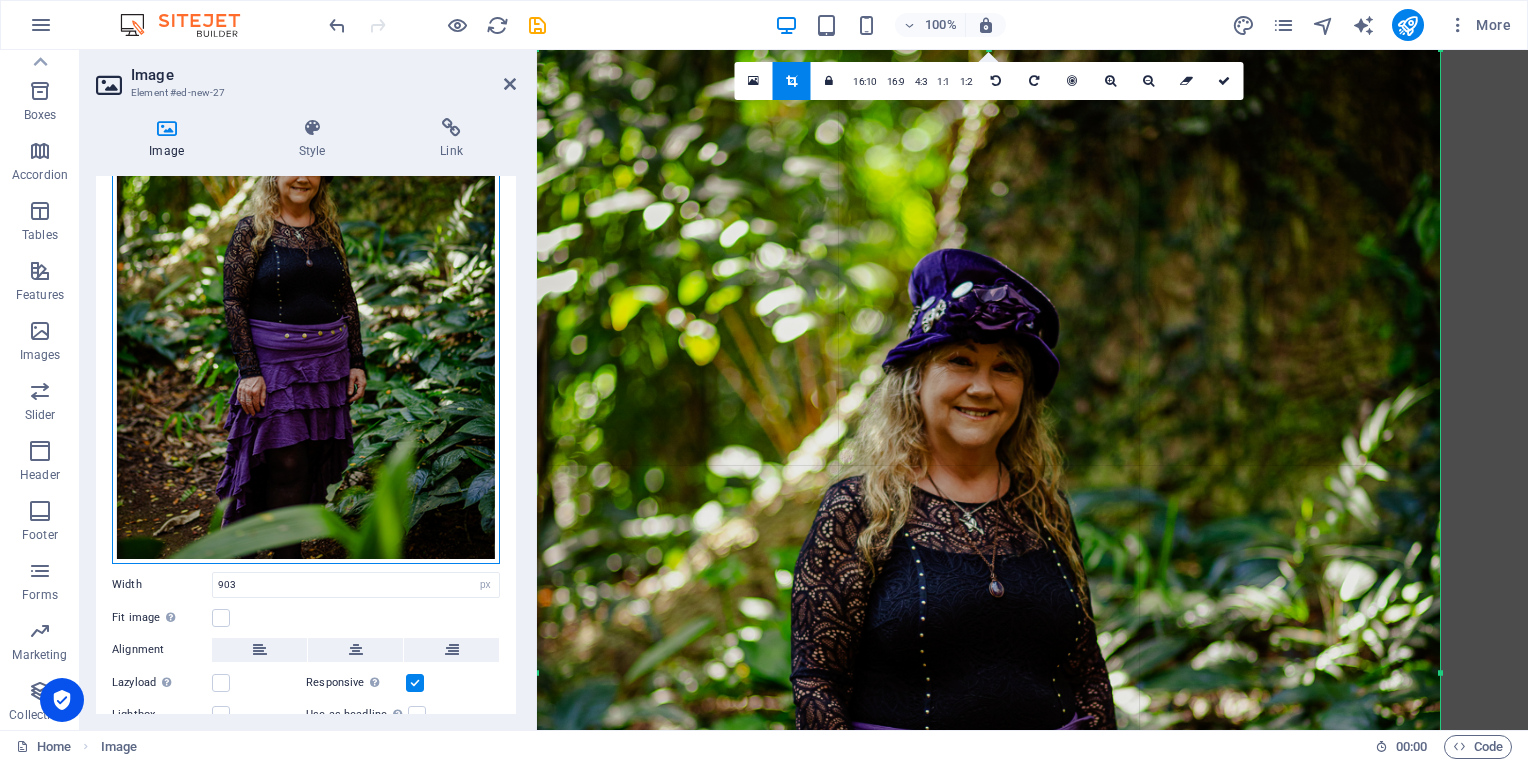 click on "Drag files here, click to choose files or select files from Files or our free stock photos & videos" at bounding box center (306, 275) 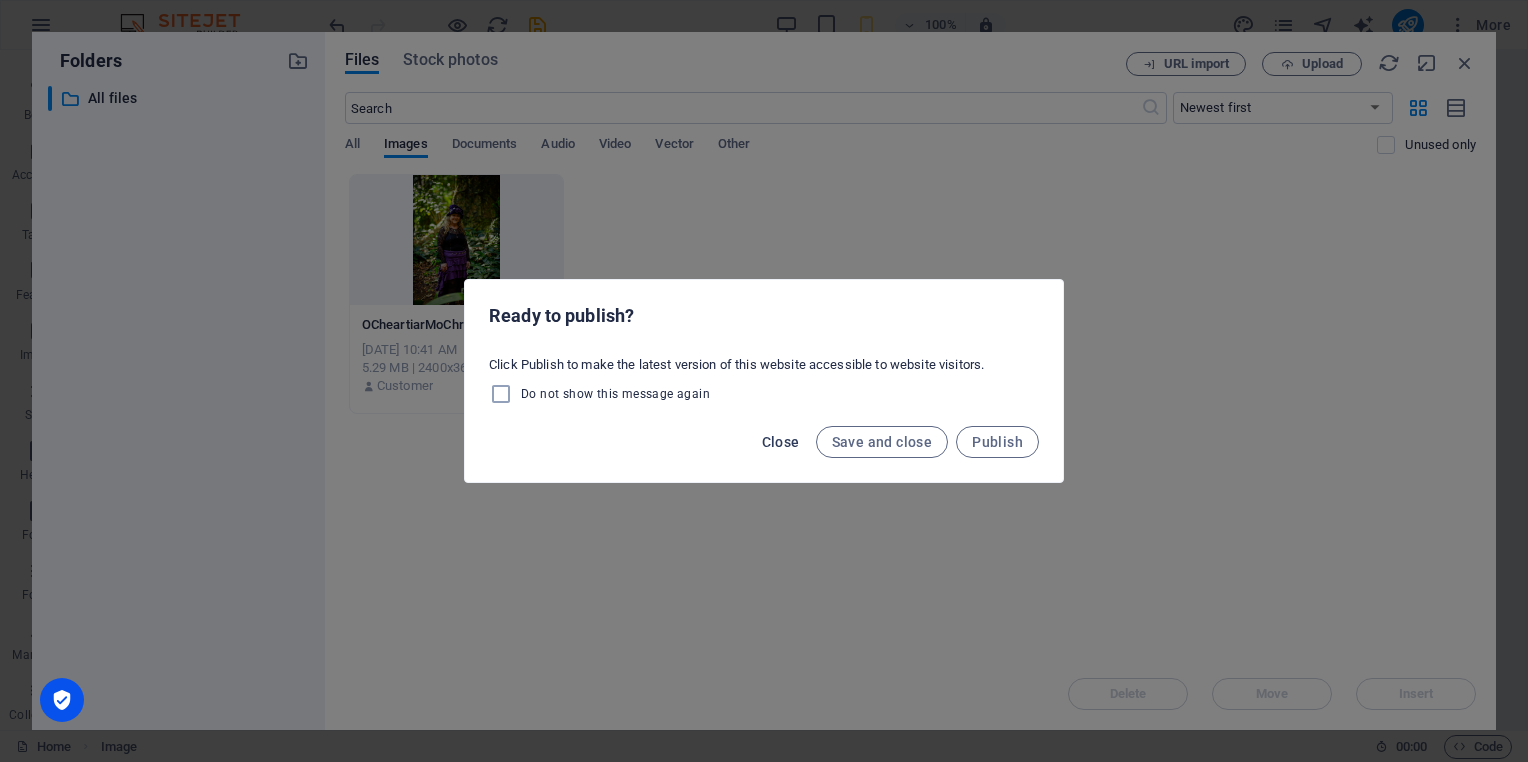 click on "Close" at bounding box center (781, 442) 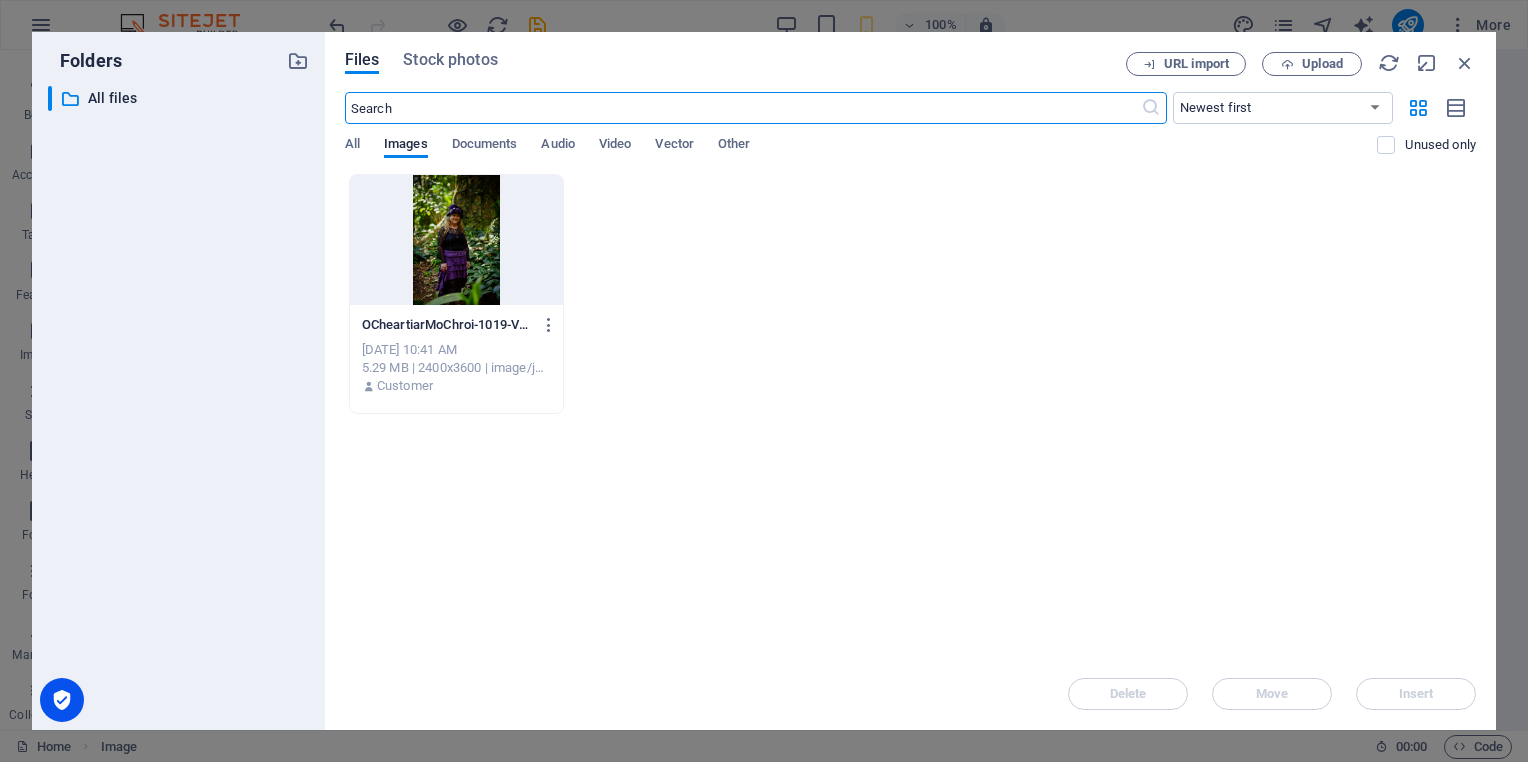 click at bounding box center (456, 240) 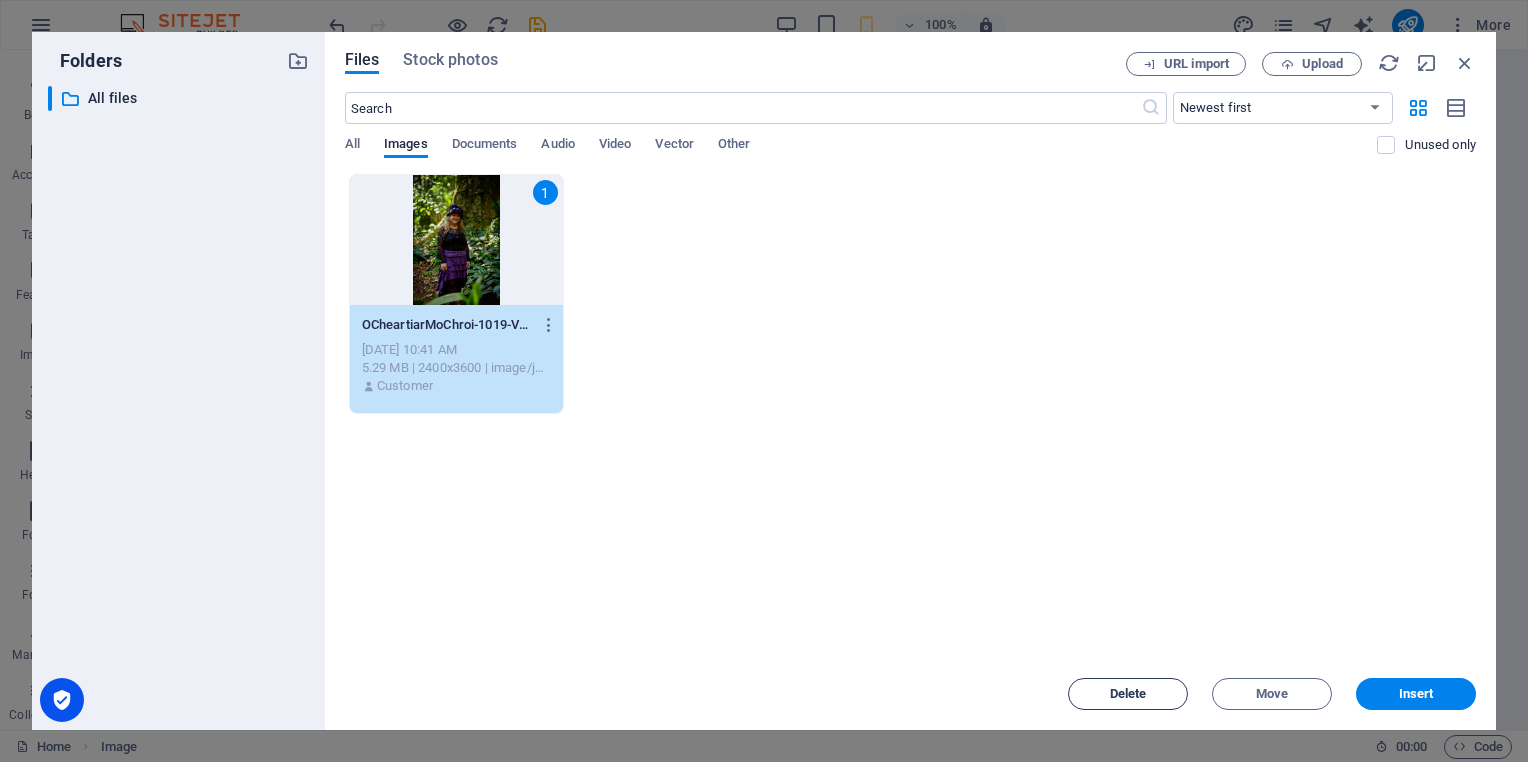 click on "Delete" at bounding box center (1128, 694) 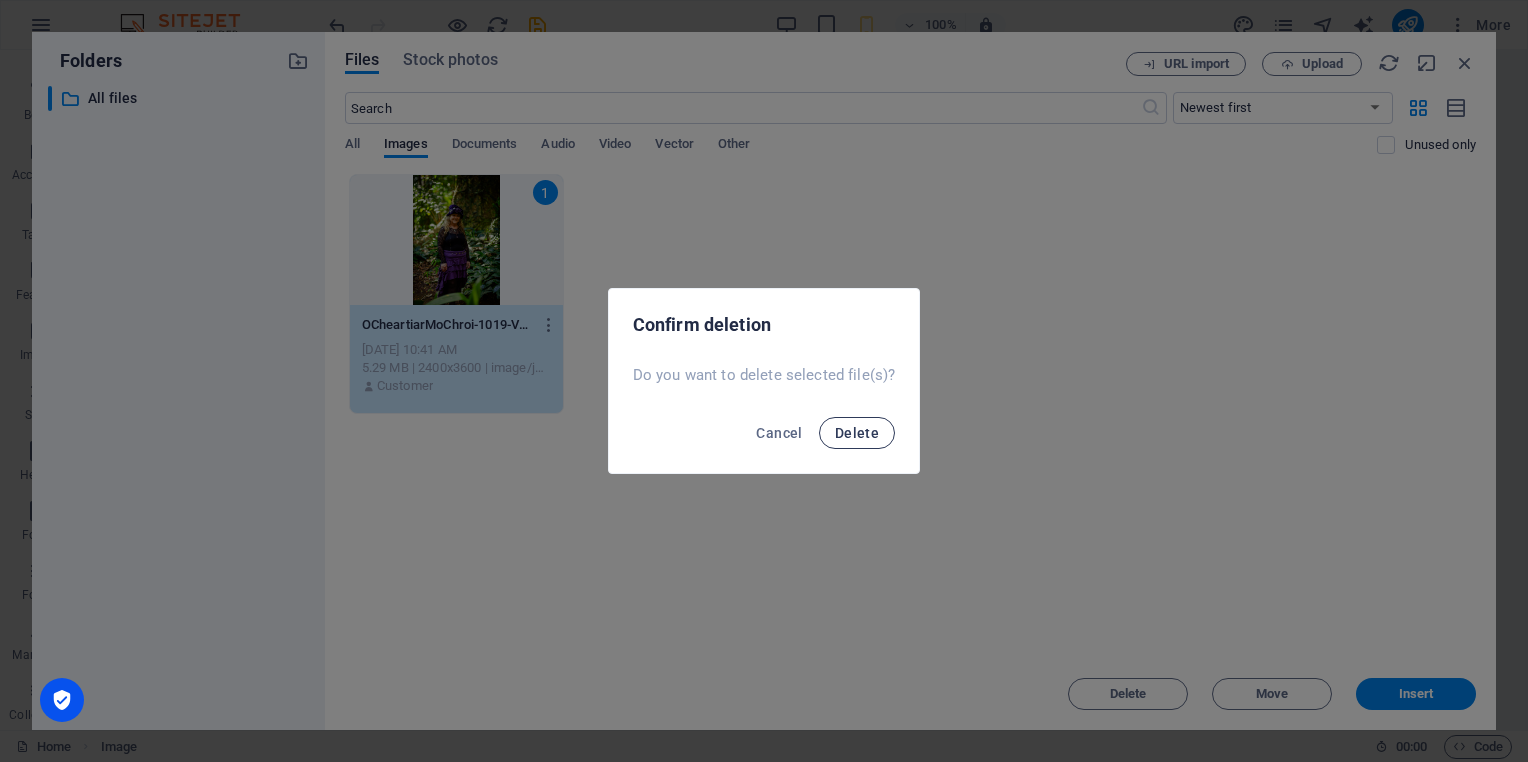 click on "Delete" at bounding box center (857, 433) 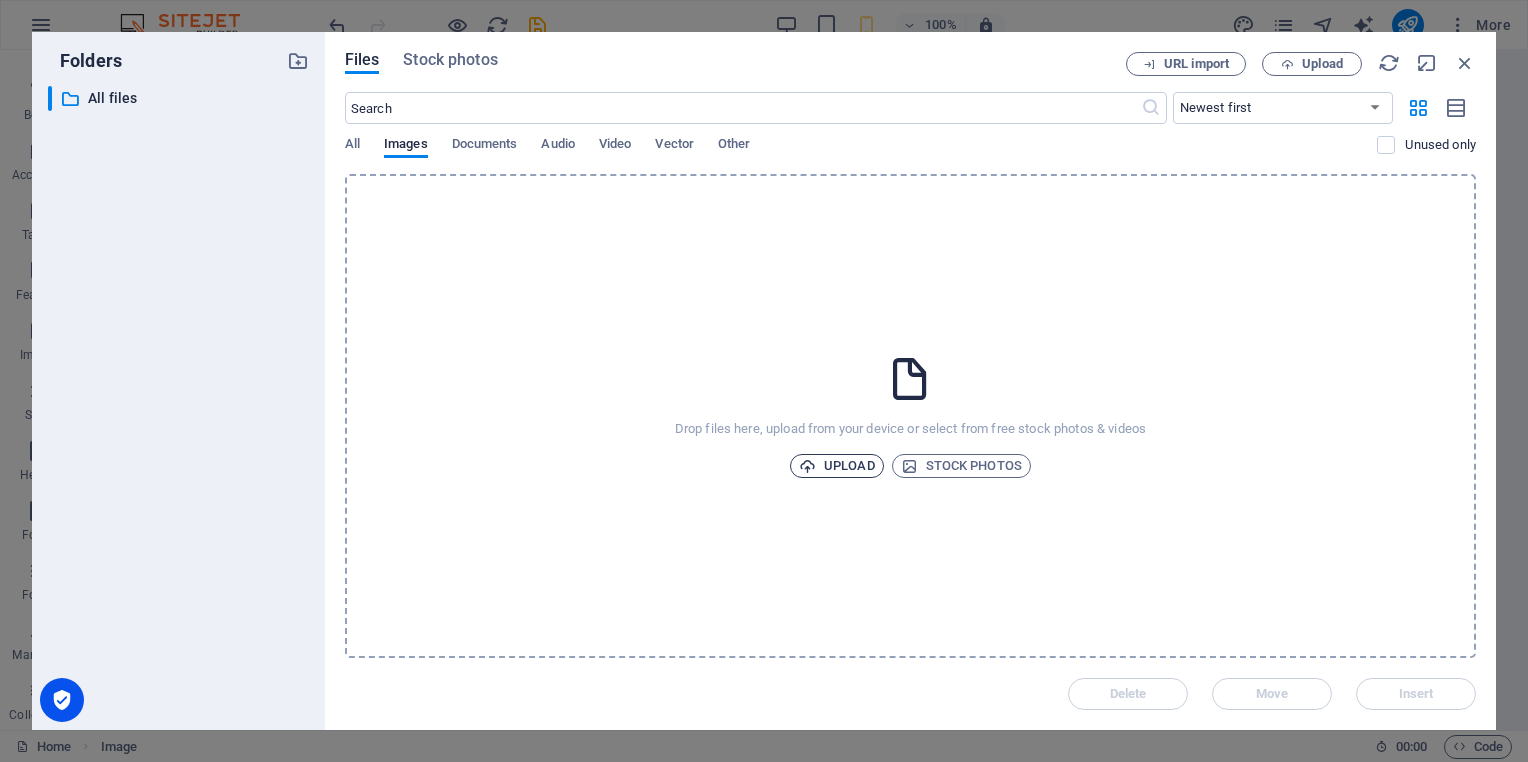 click on "Upload" at bounding box center [837, 466] 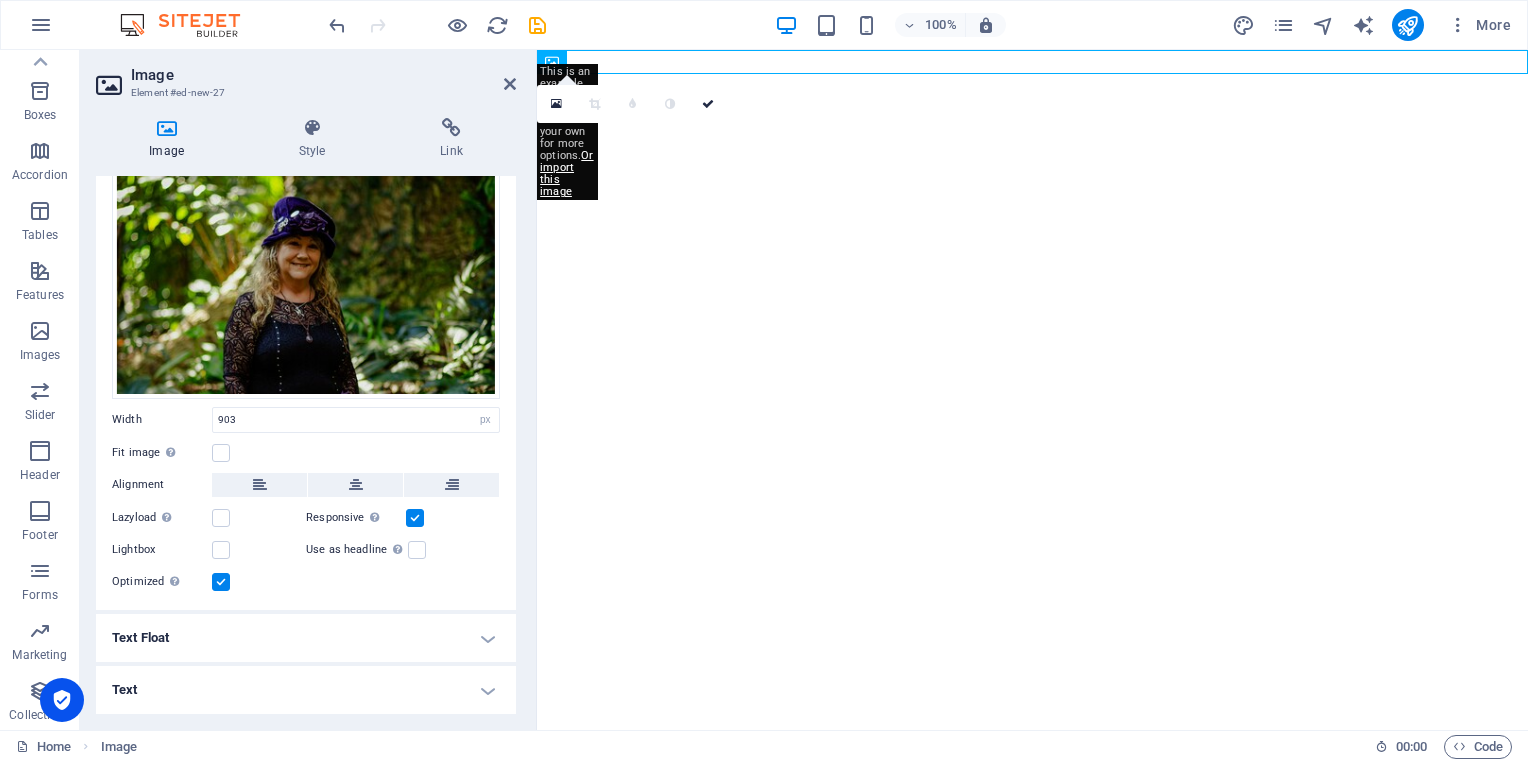 scroll, scrollTop: 160, scrollLeft: 0, axis: vertical 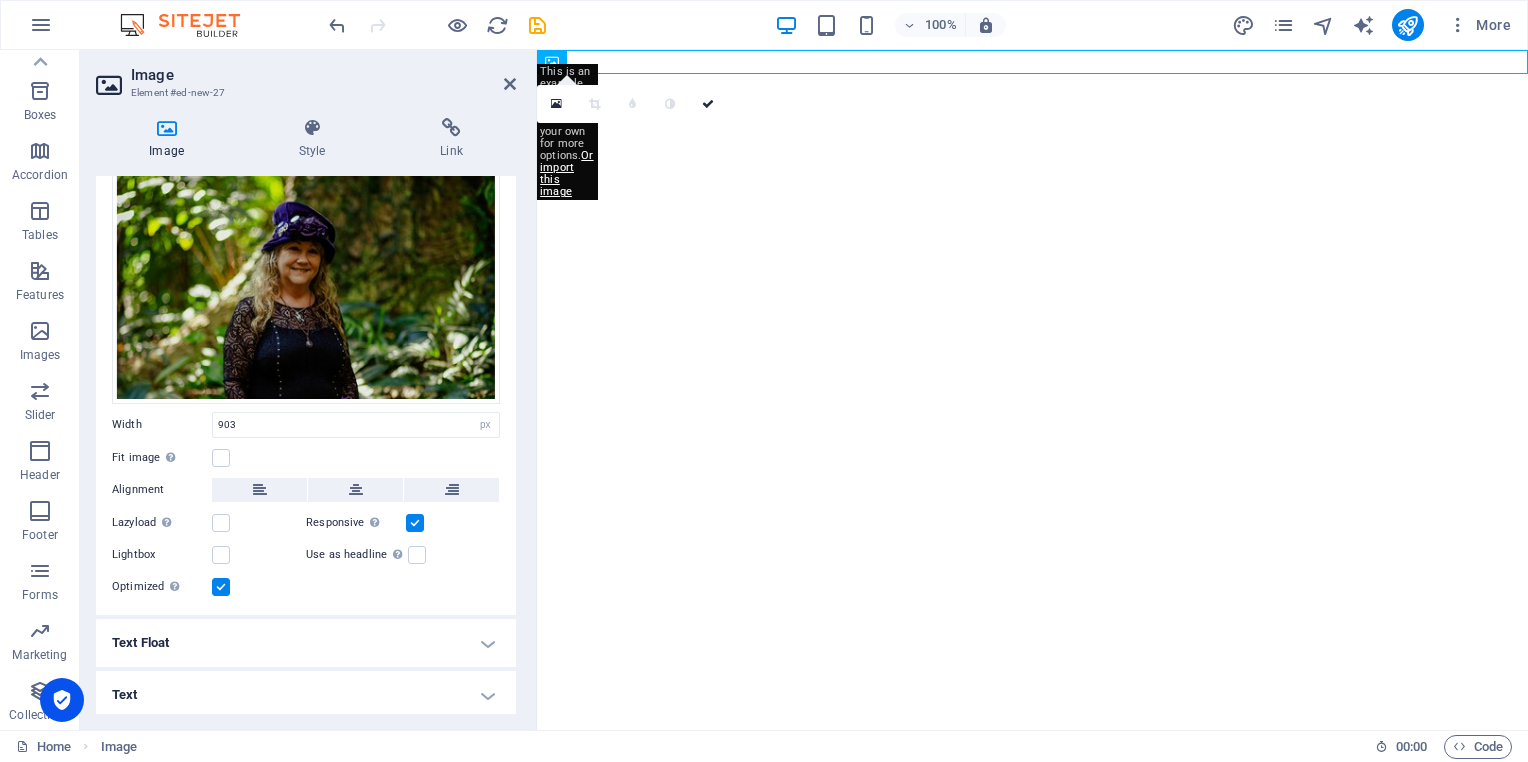 click on "Skip to main content" at bounding box center (1032, 62) 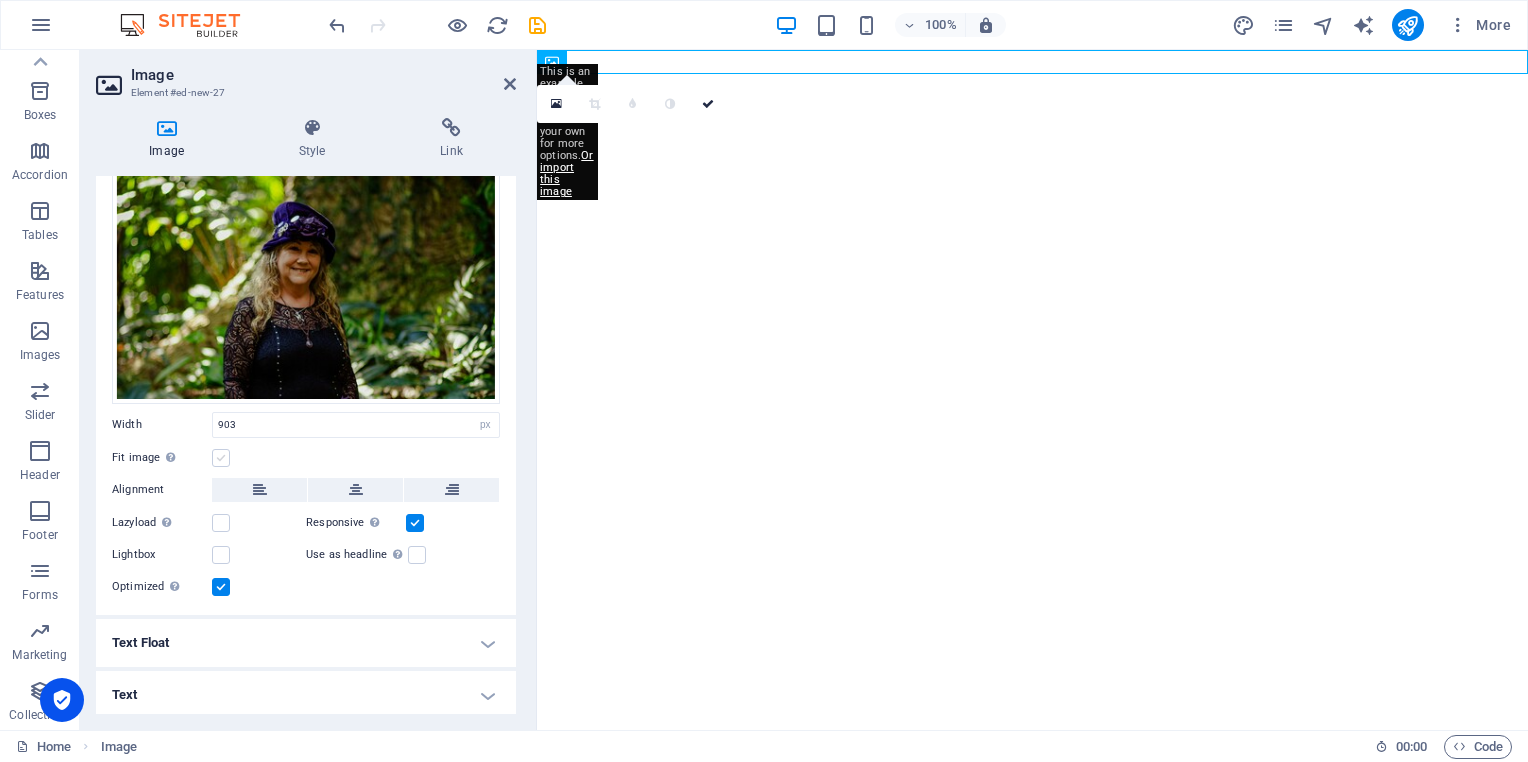 click at bounding box center (221, 458) 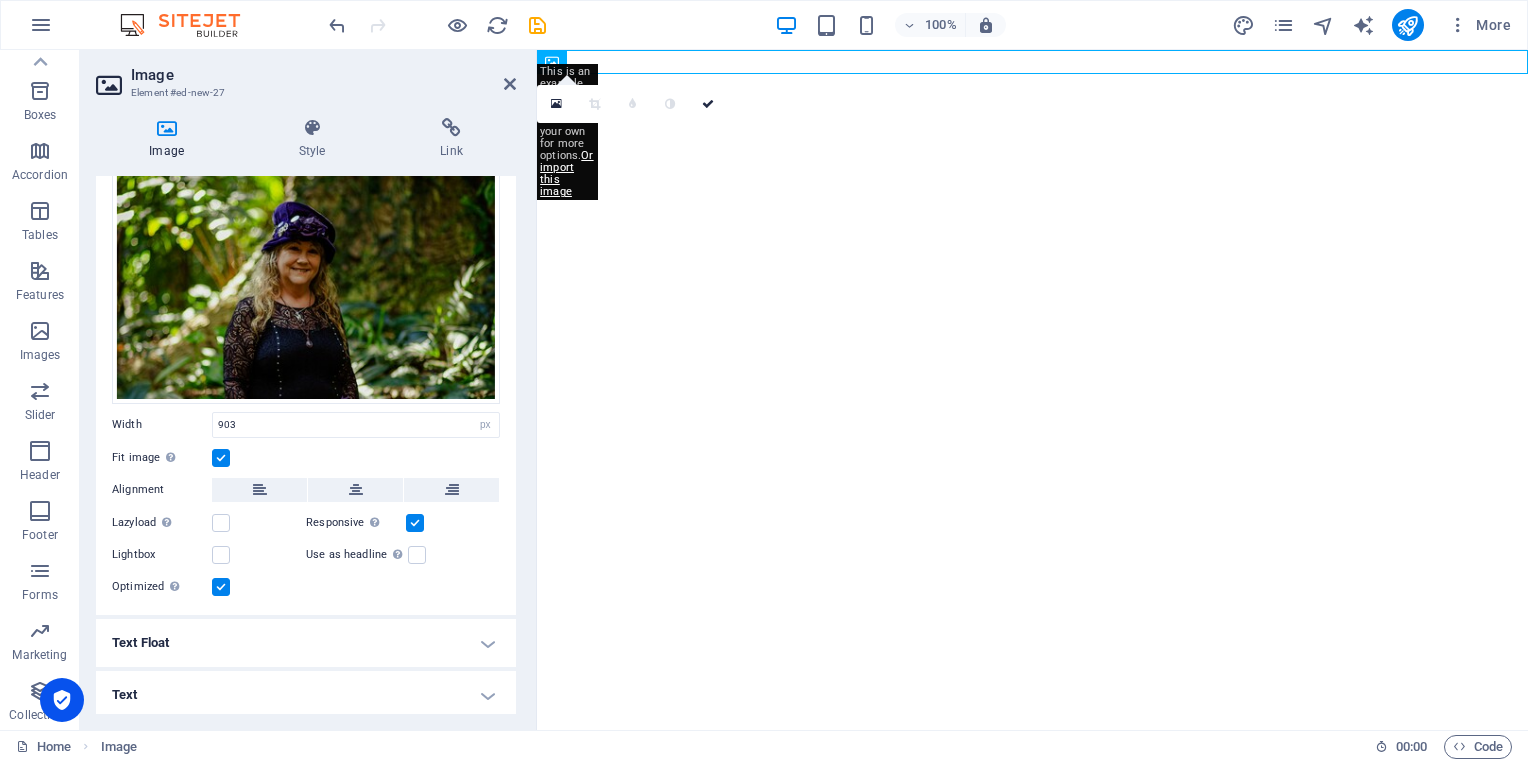 scroll, scrollTop: 241, scrollLeft: 0, axis: vertical 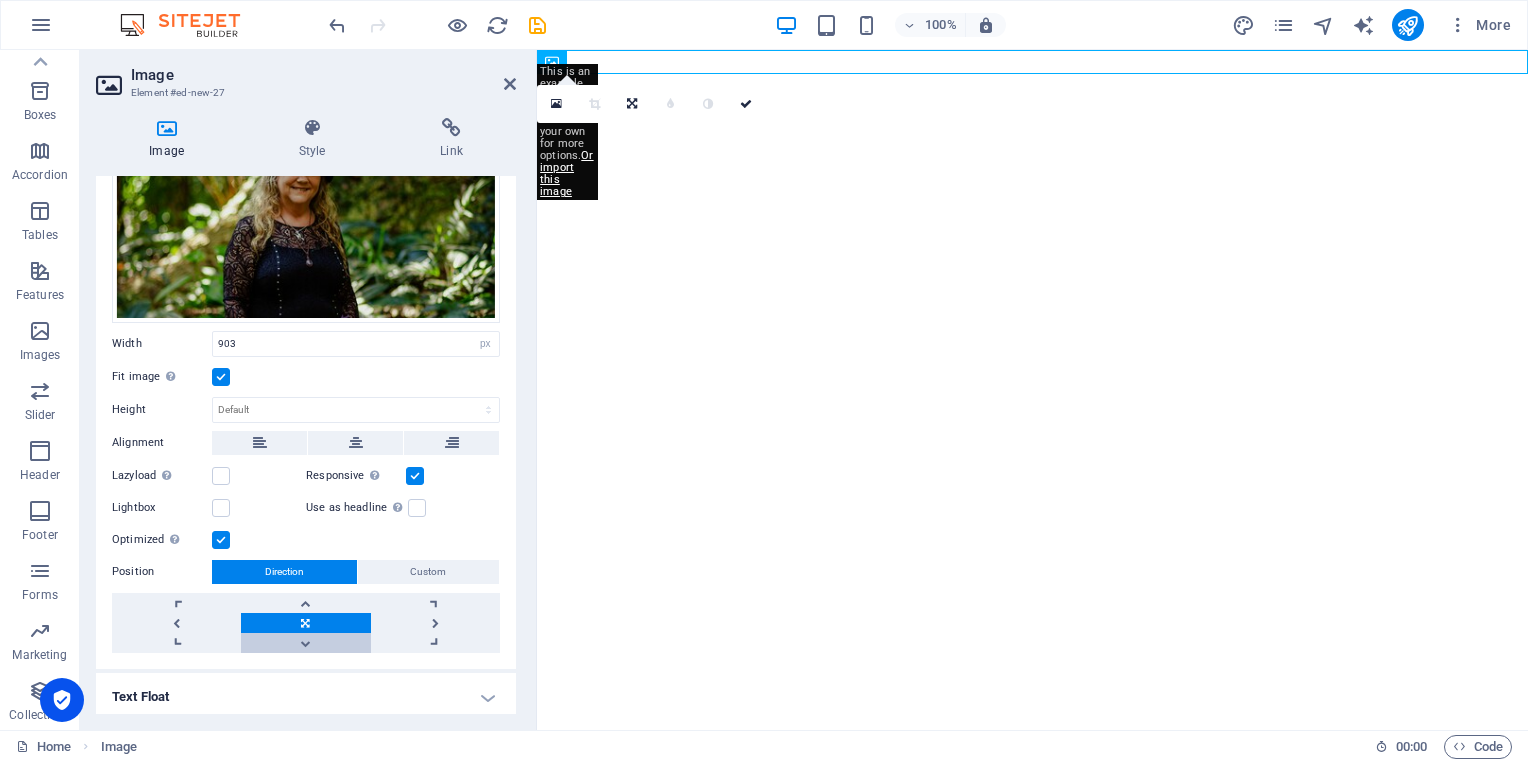 click at bounding box center [305, 643] 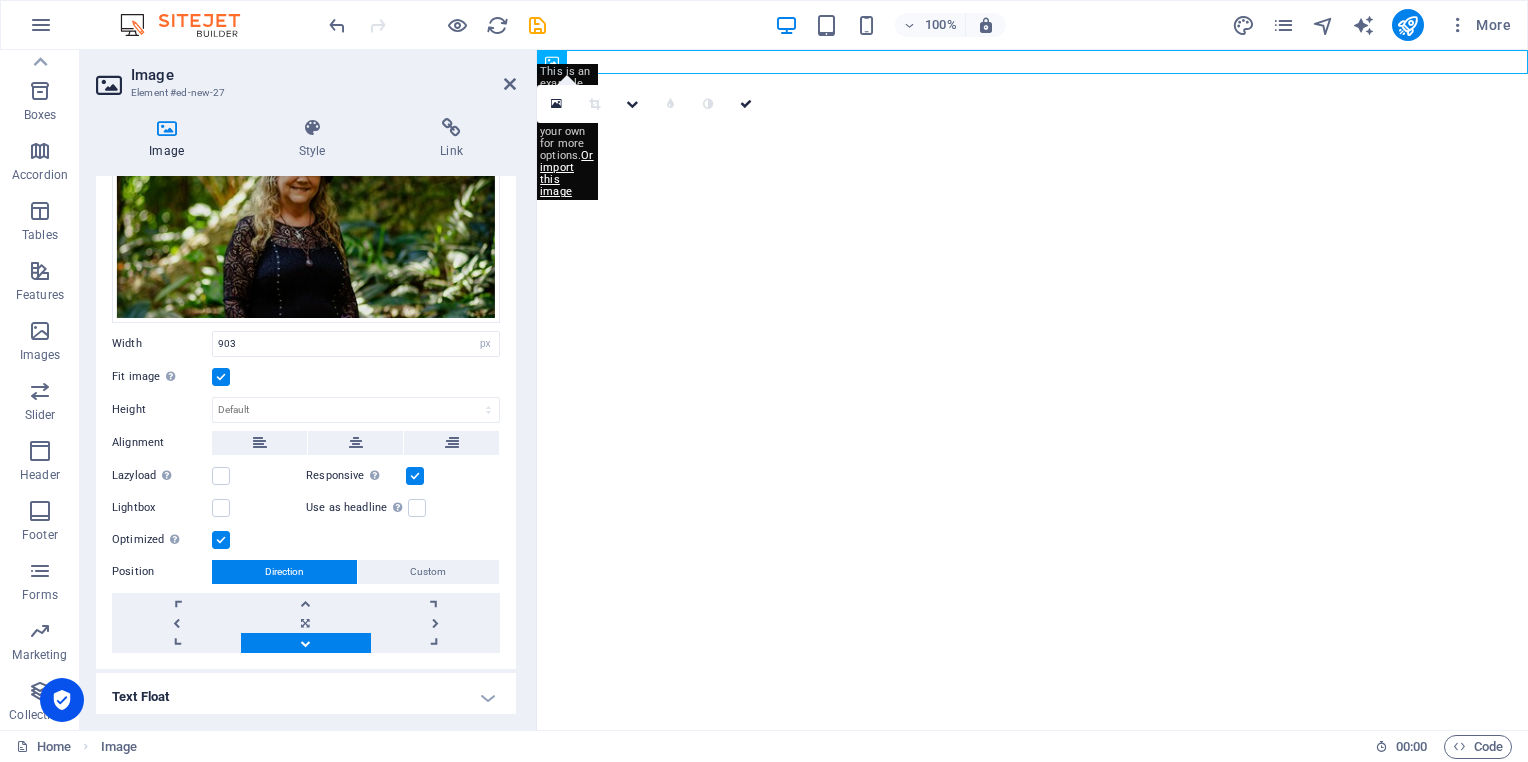click at bounding box center [305, 643] 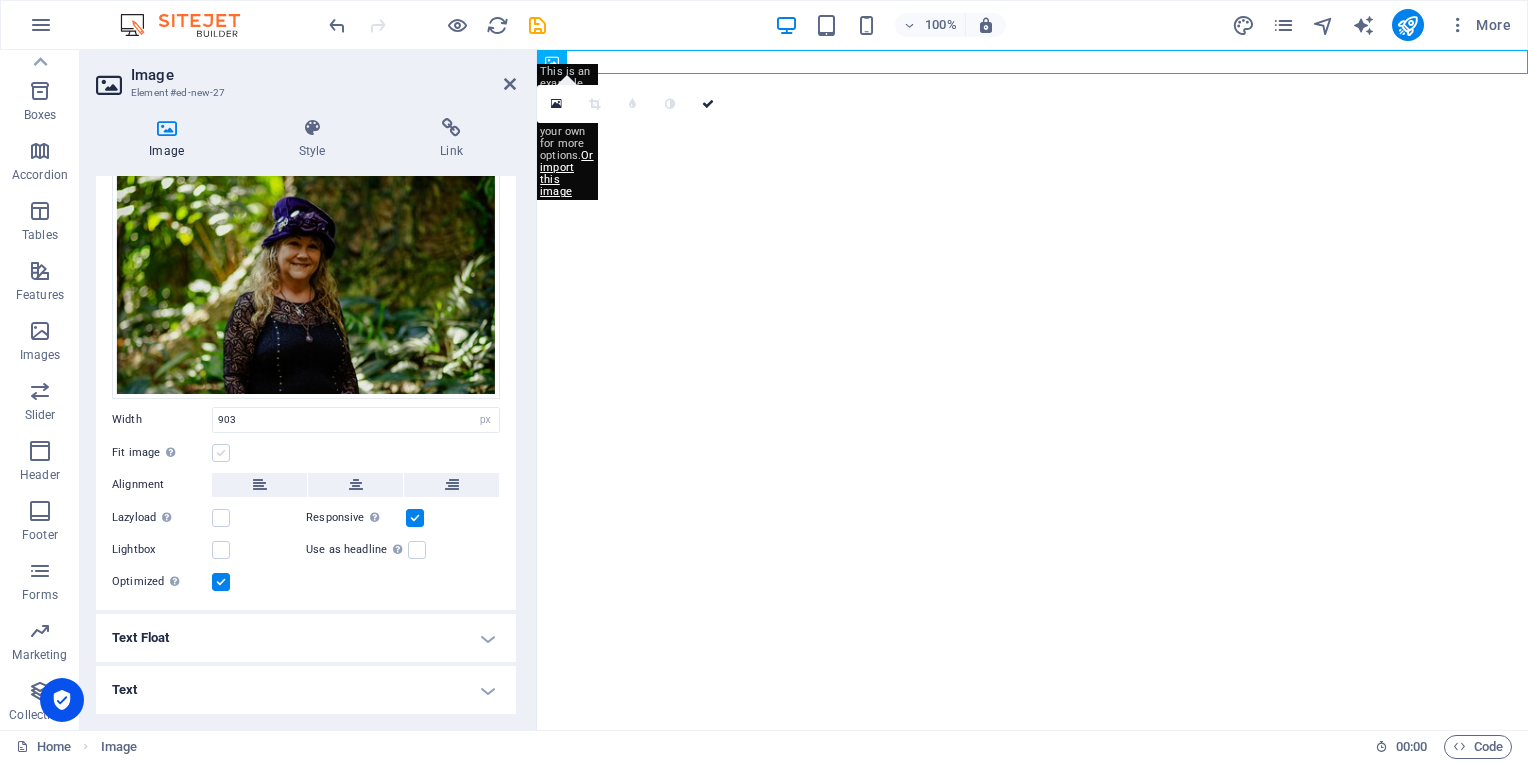 scroll, scrollTop: 160, scrollLeft: 0, axis: vertical 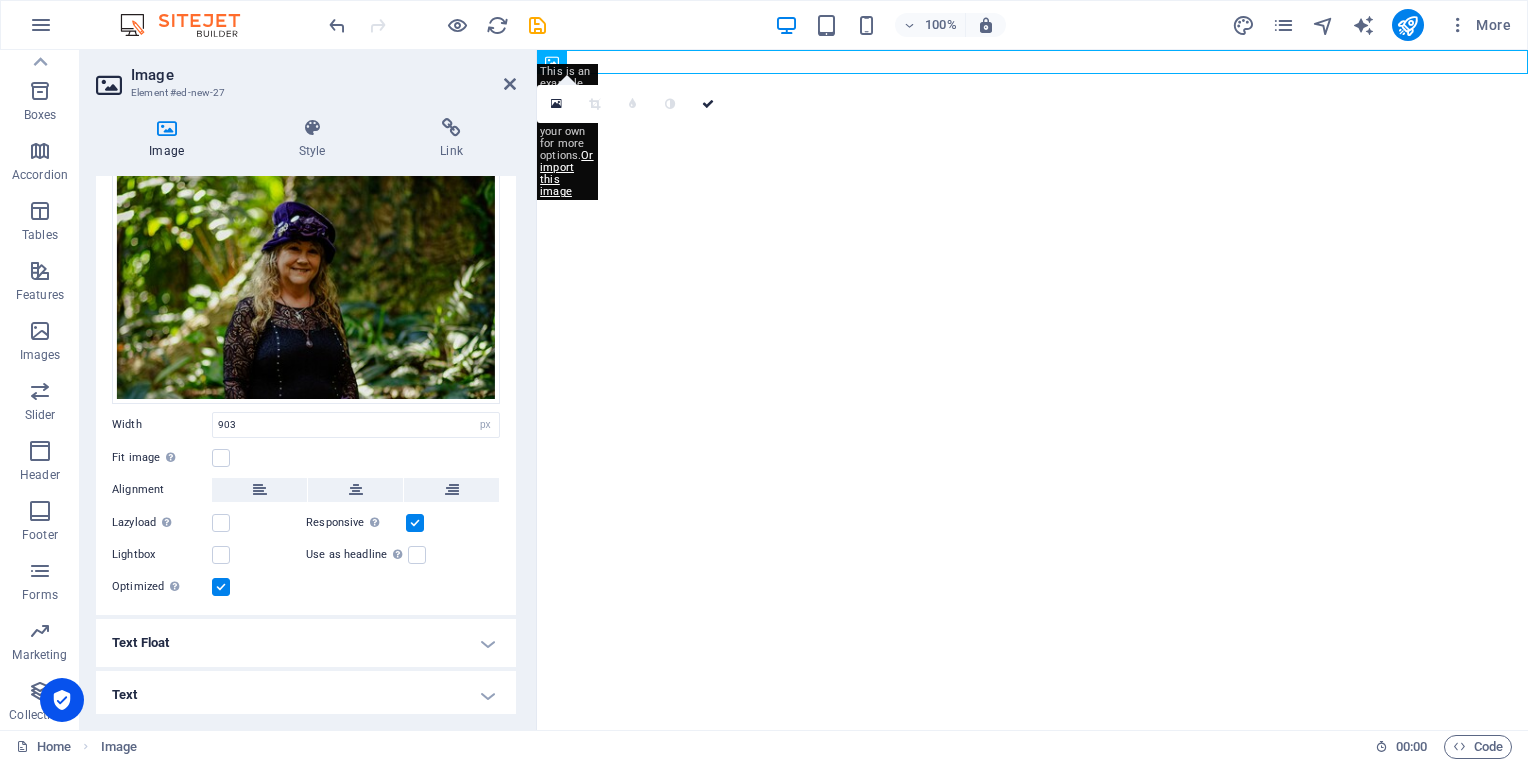 click on "Text Float" at bounding box center [306, 643] 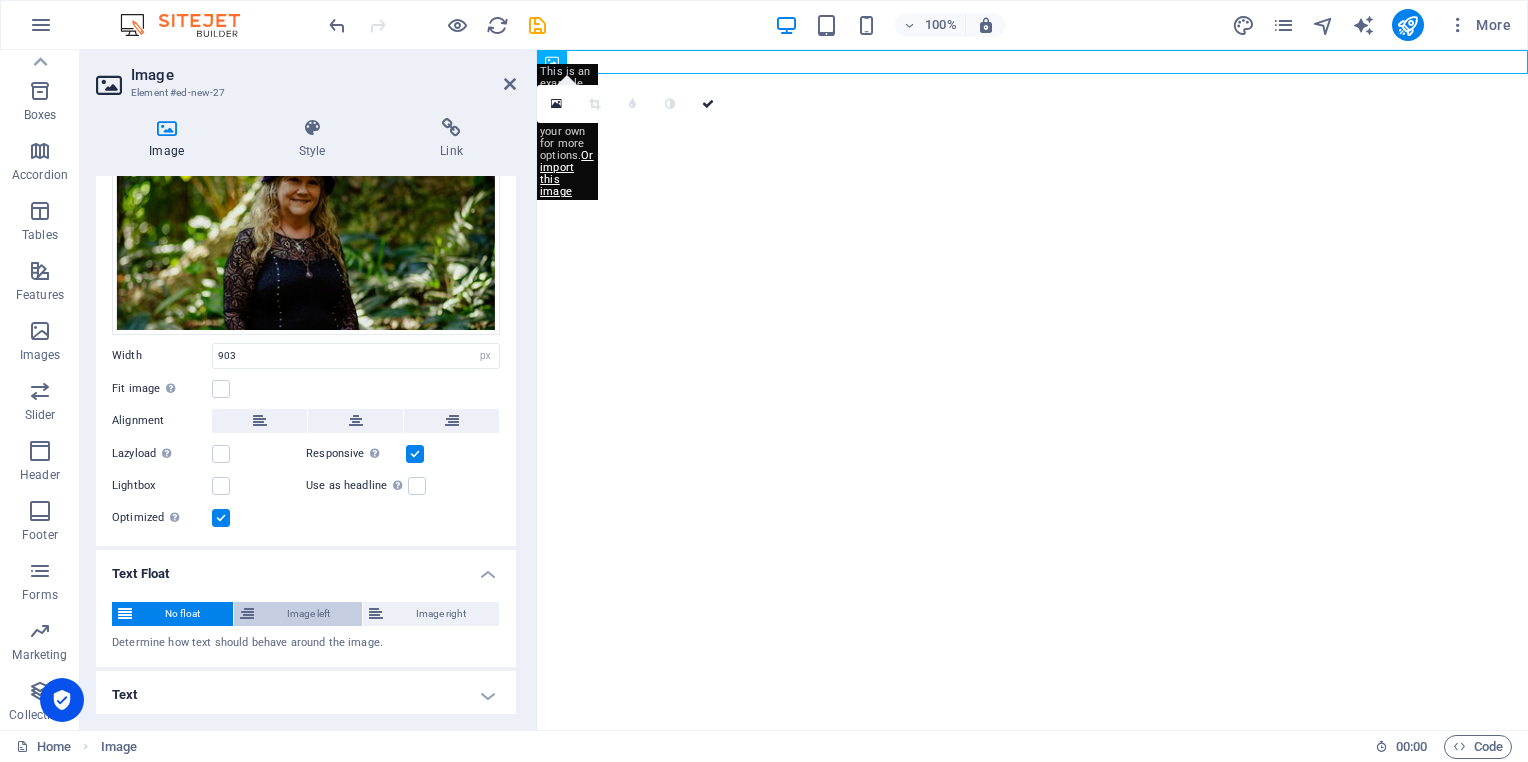 click on "Image left" at bounding box center [308, 614] 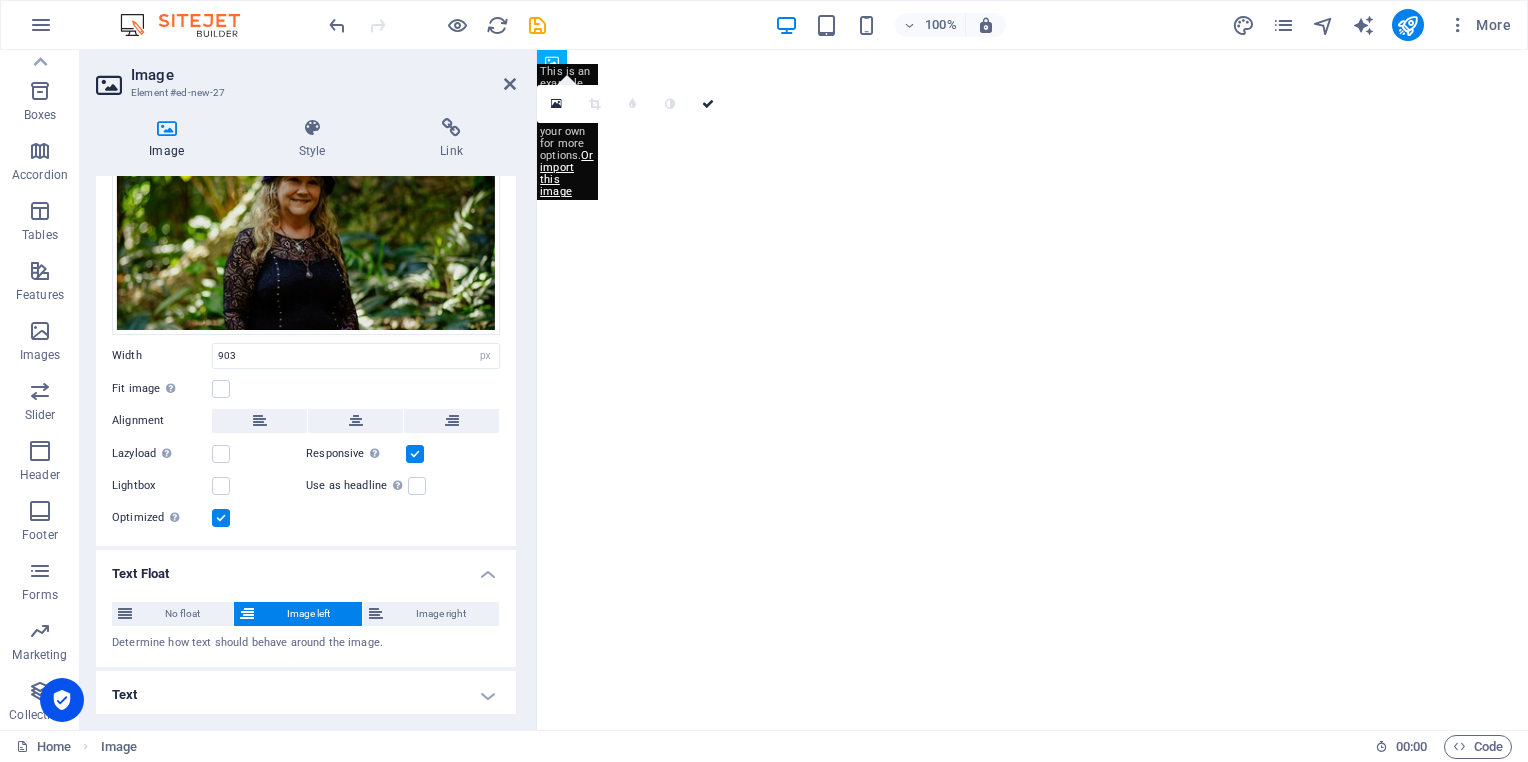 click on "Text" at bounding box center (306, 695) 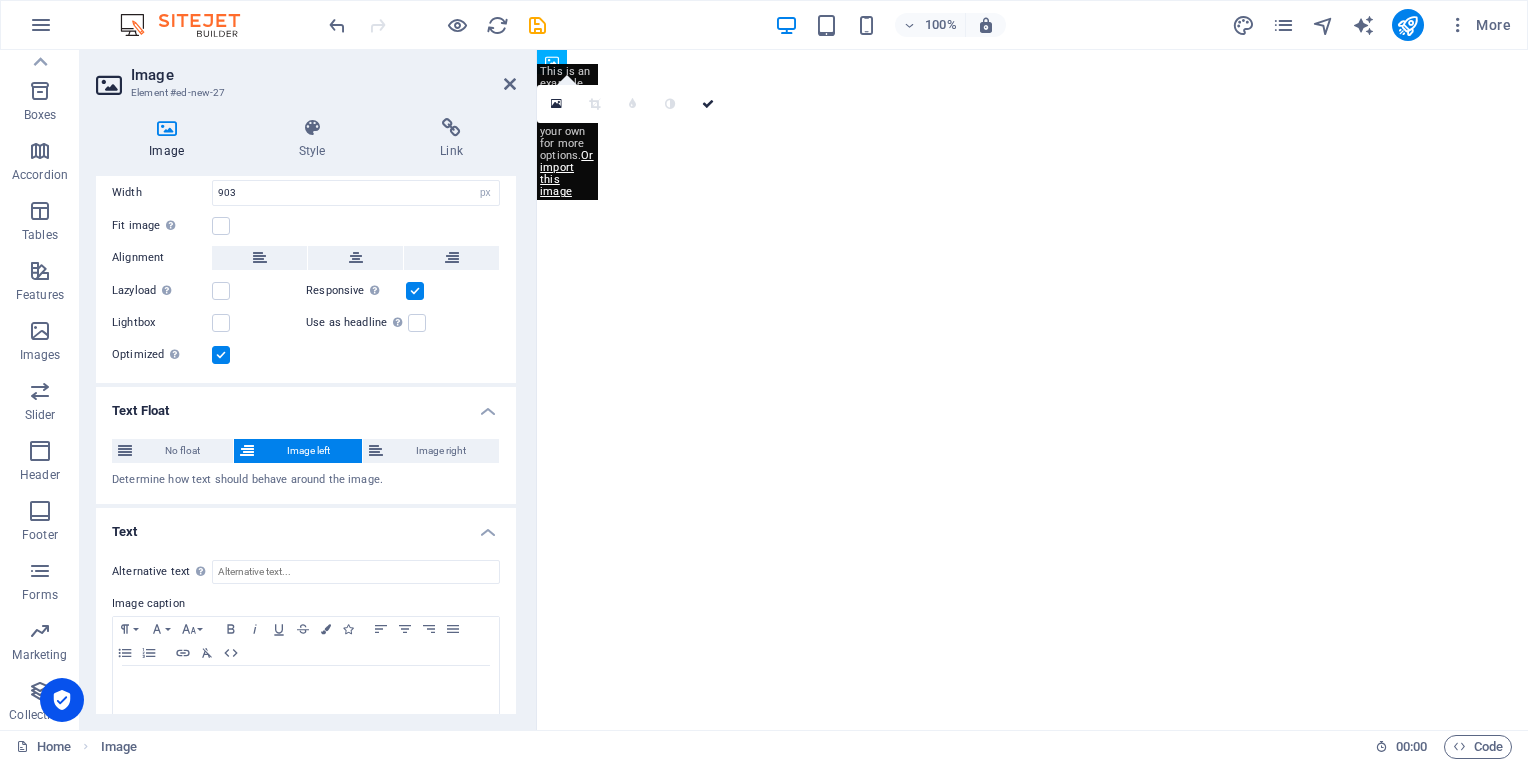 scroll, scrollTop: 417, scrollLeft: 0, axis: vertical 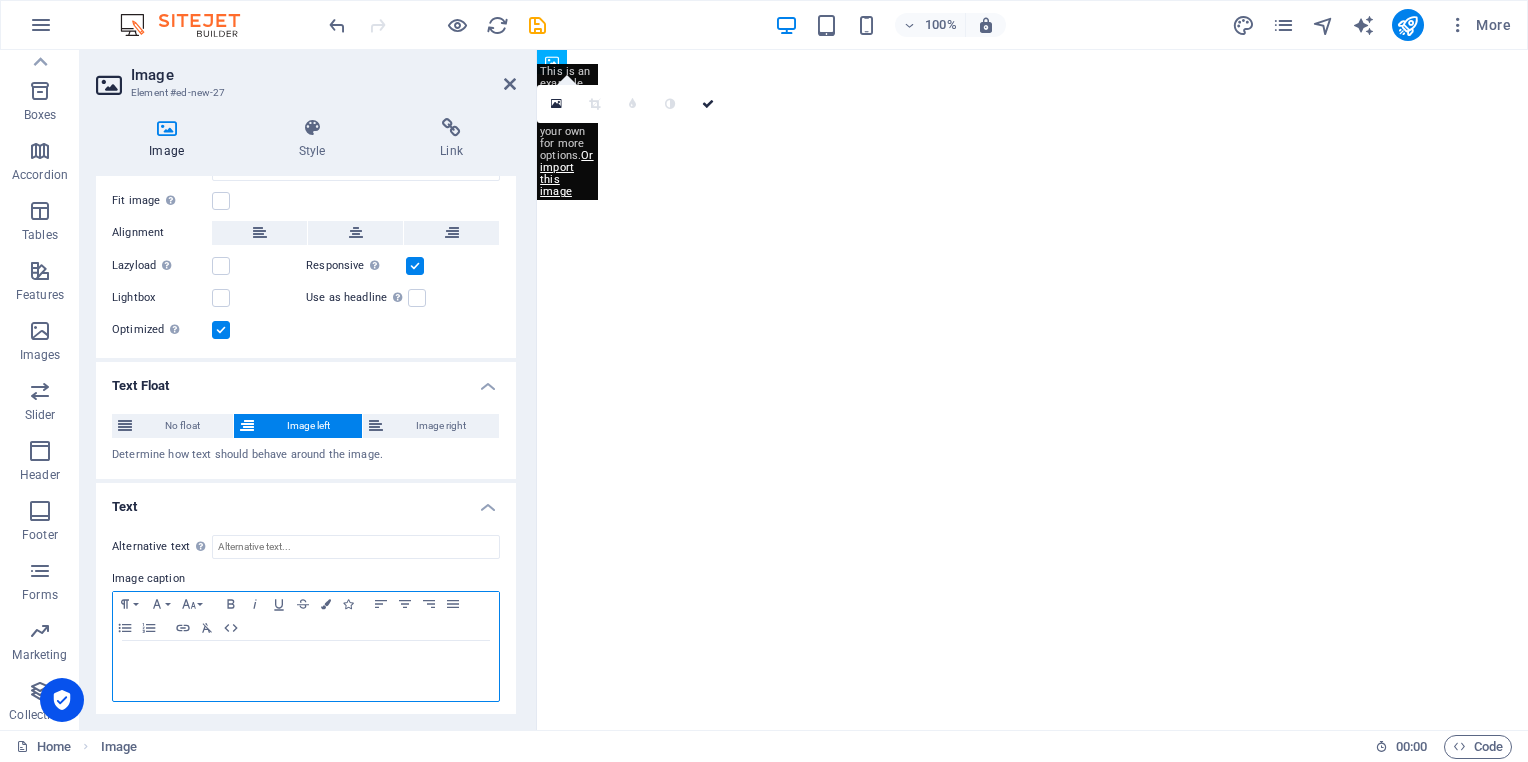 click at bounding box center (306, 660) 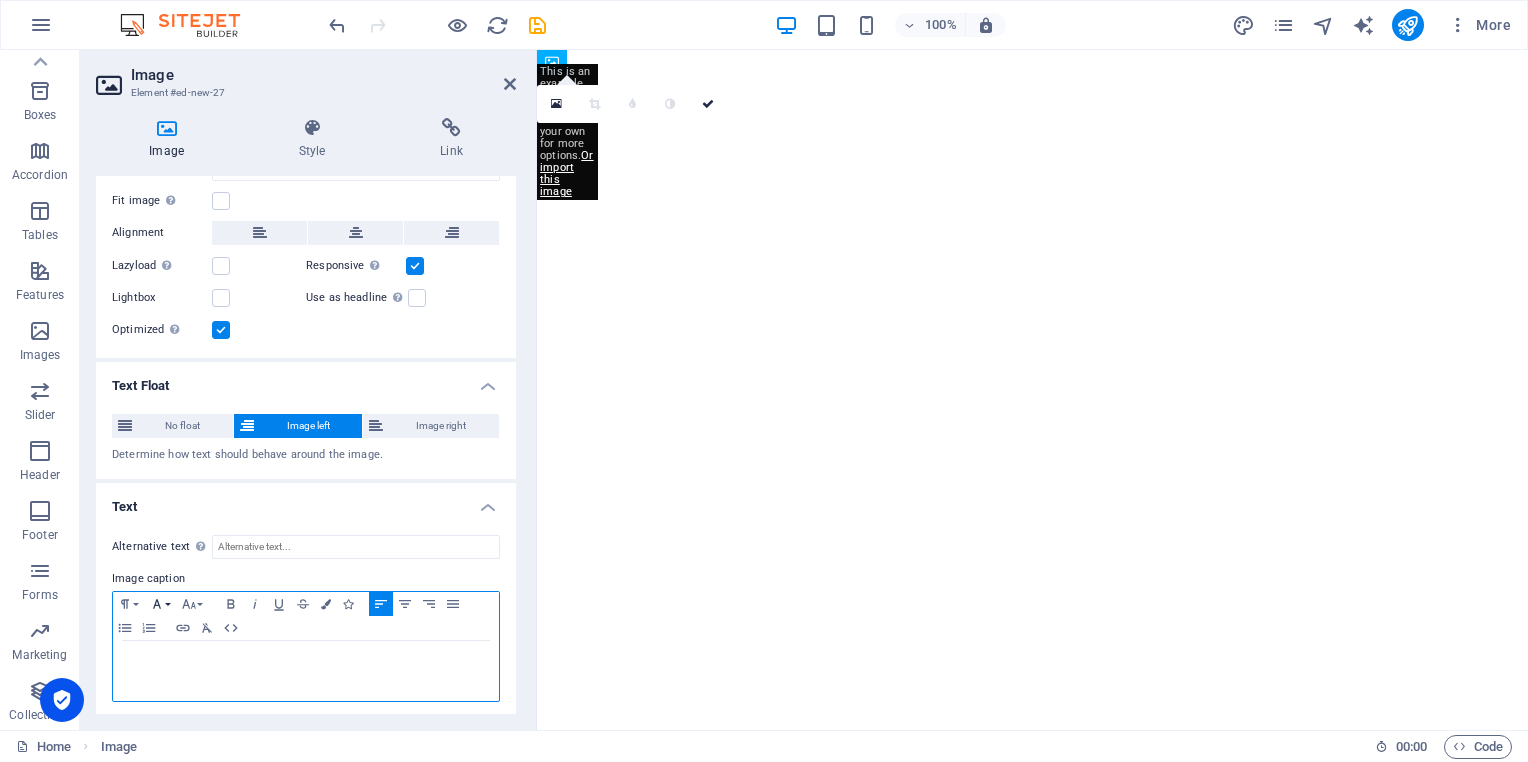 click 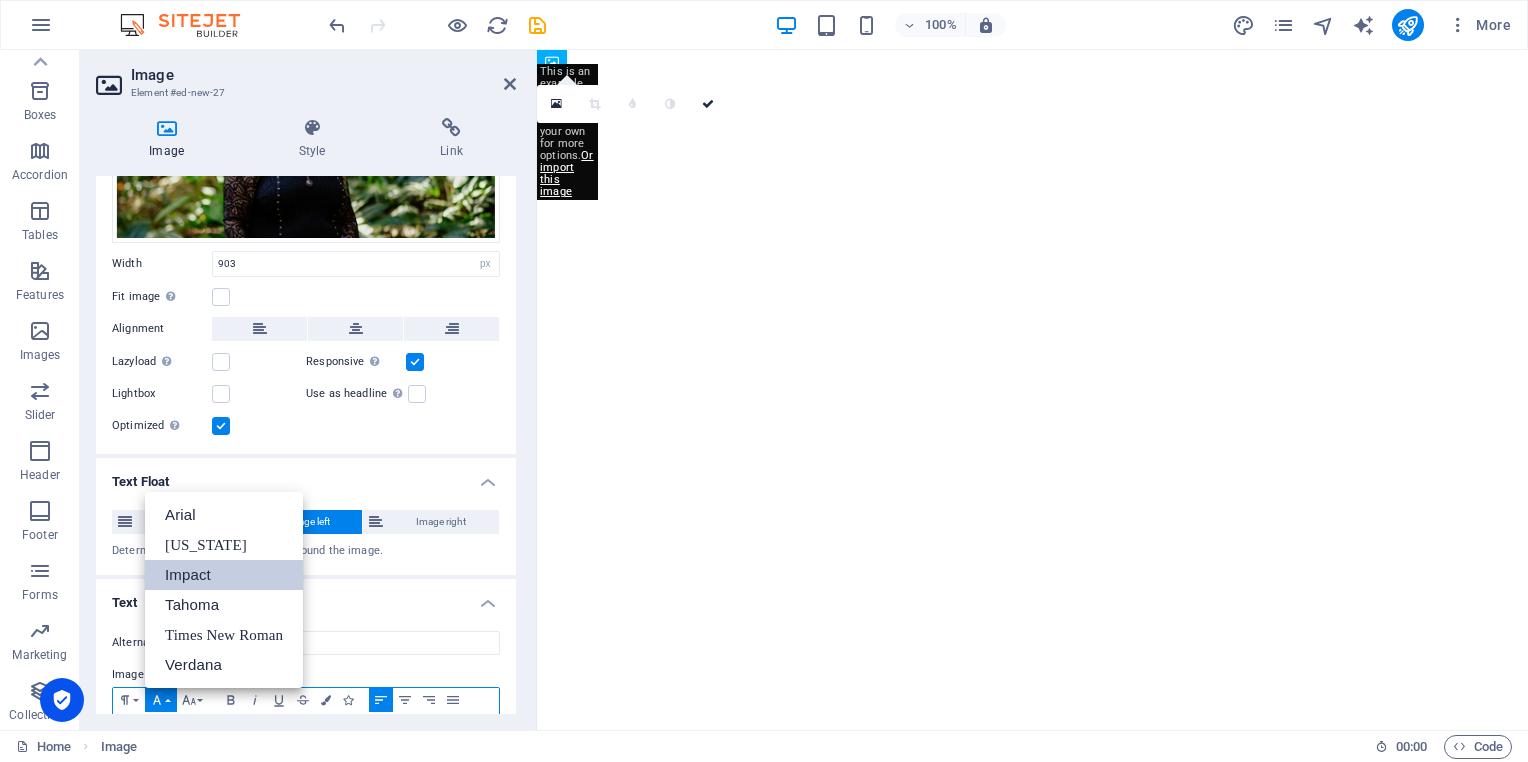 scroll, scrollTop: 417, scrollLeft: 0, axis: vertical 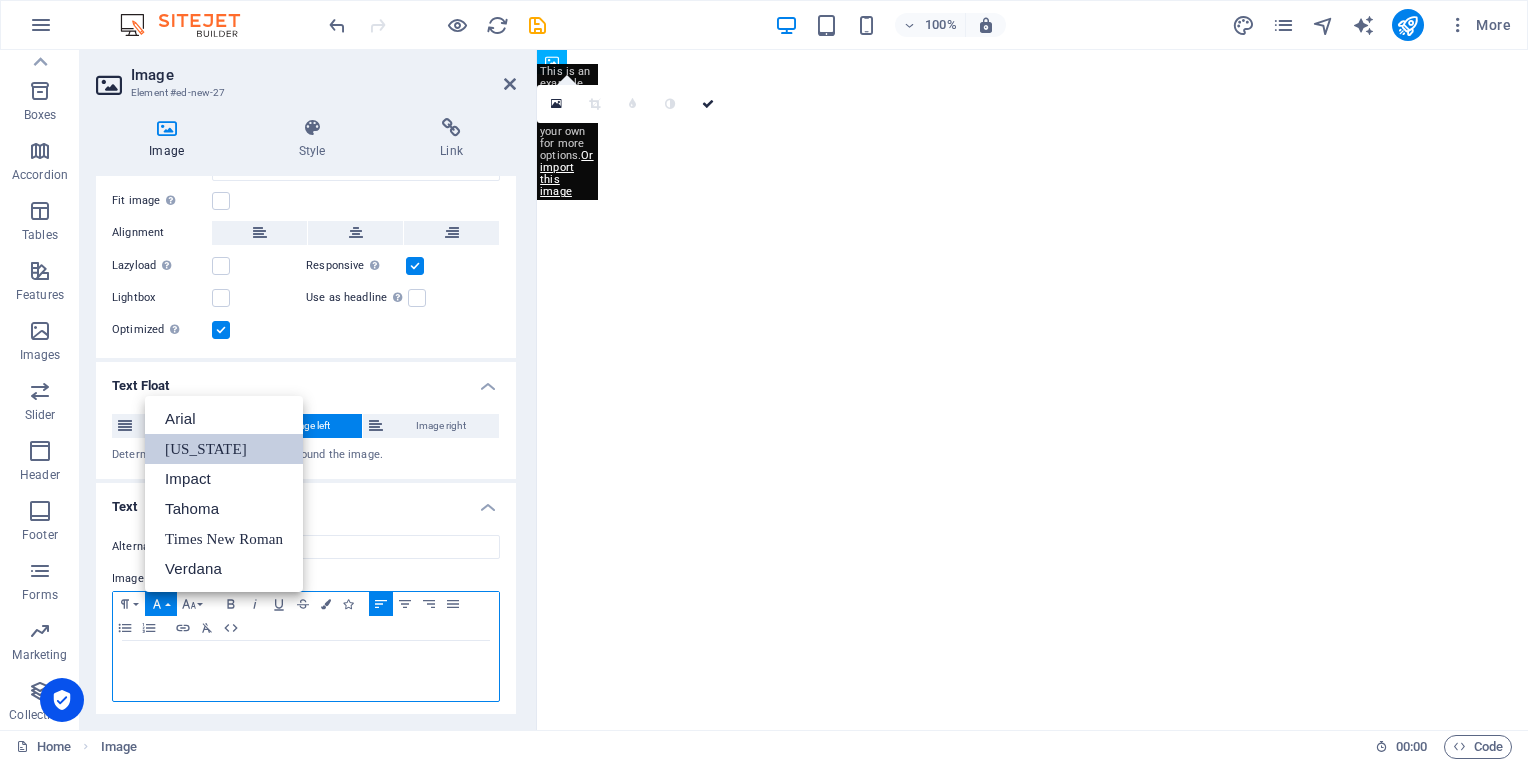 click on "Georgia" at bounding box center (224, 449) 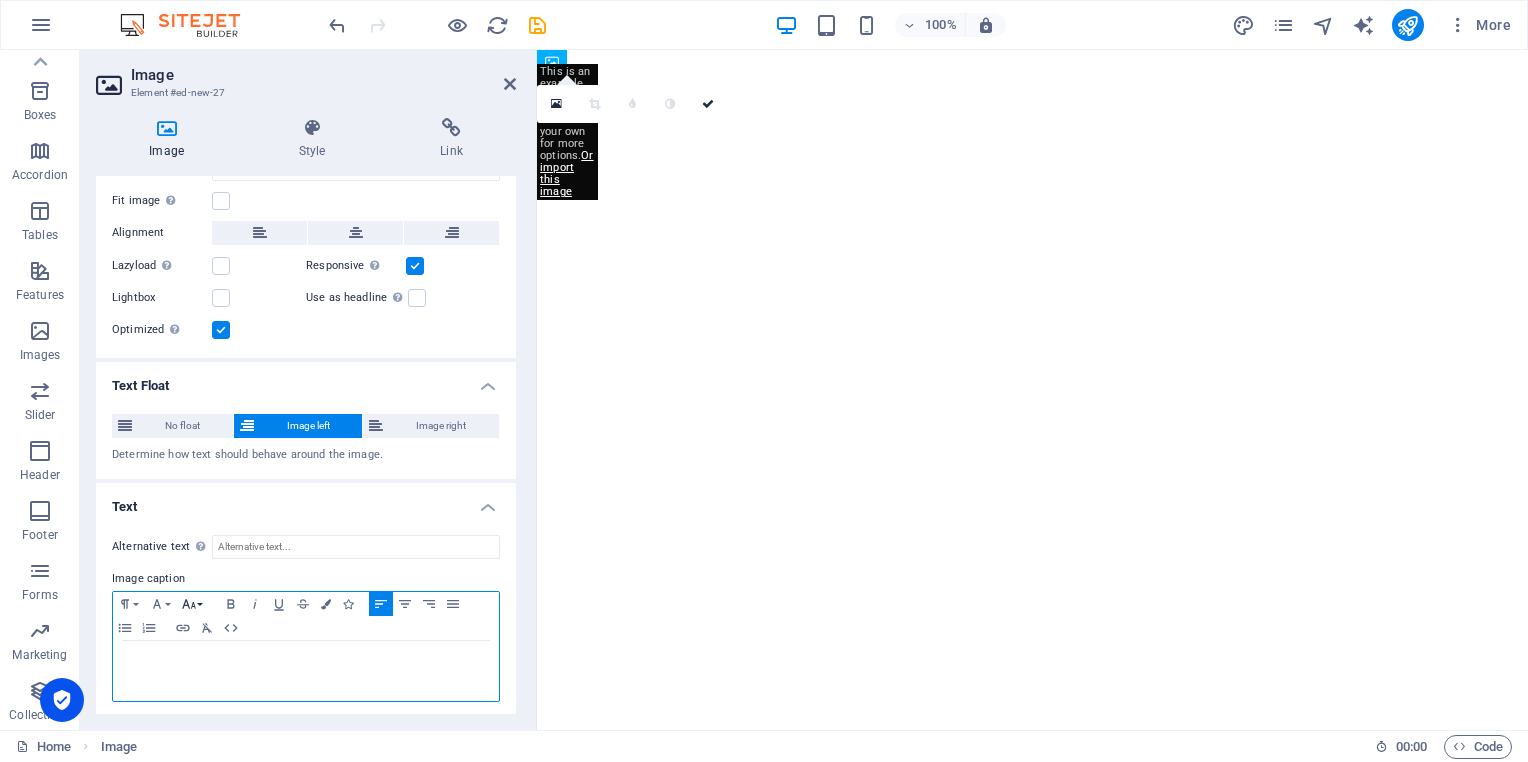 click 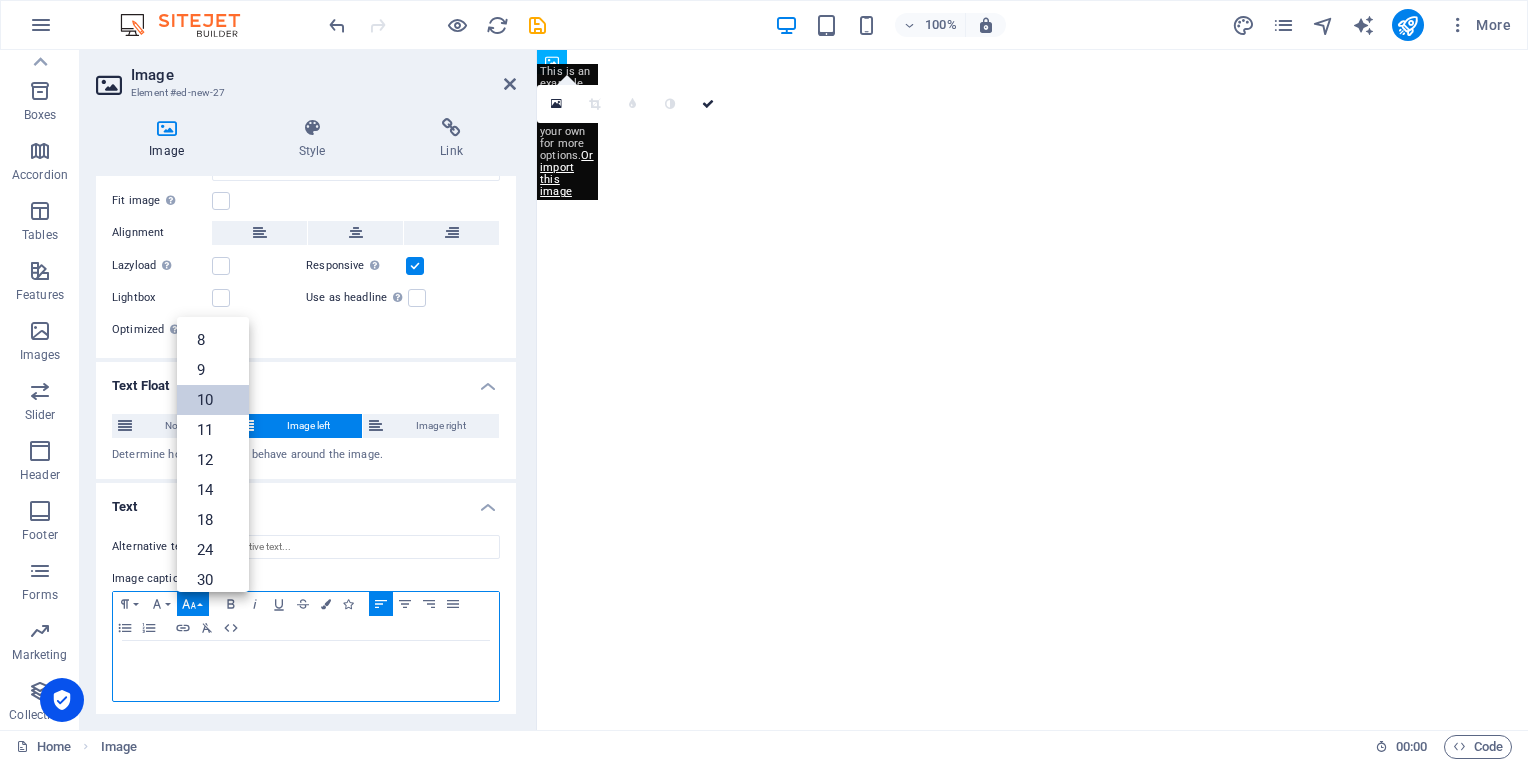 scroll, scrollTop: 83, scrollLeft: 0, axis: vertical 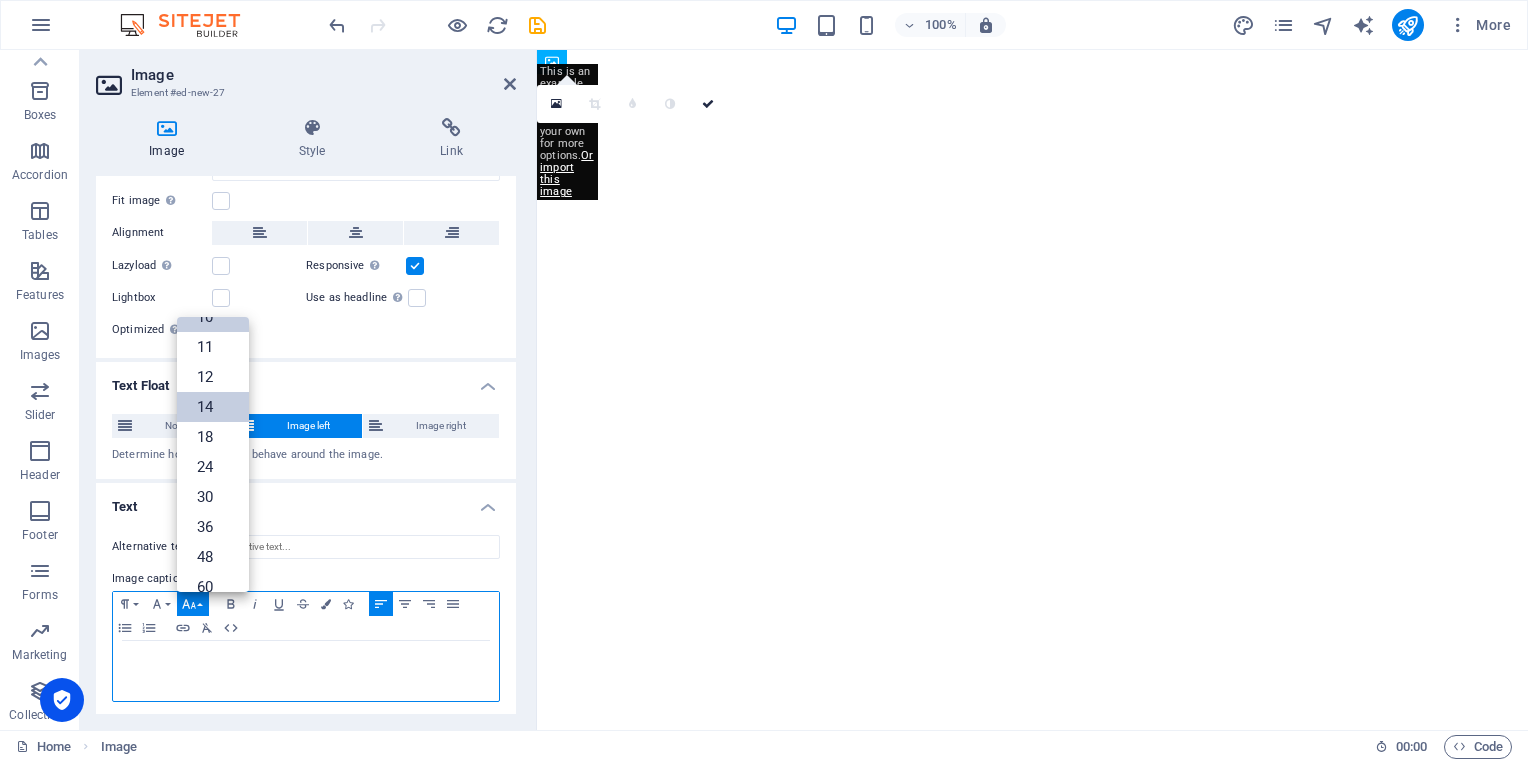 click on "14" at bounding box center (213, 407) 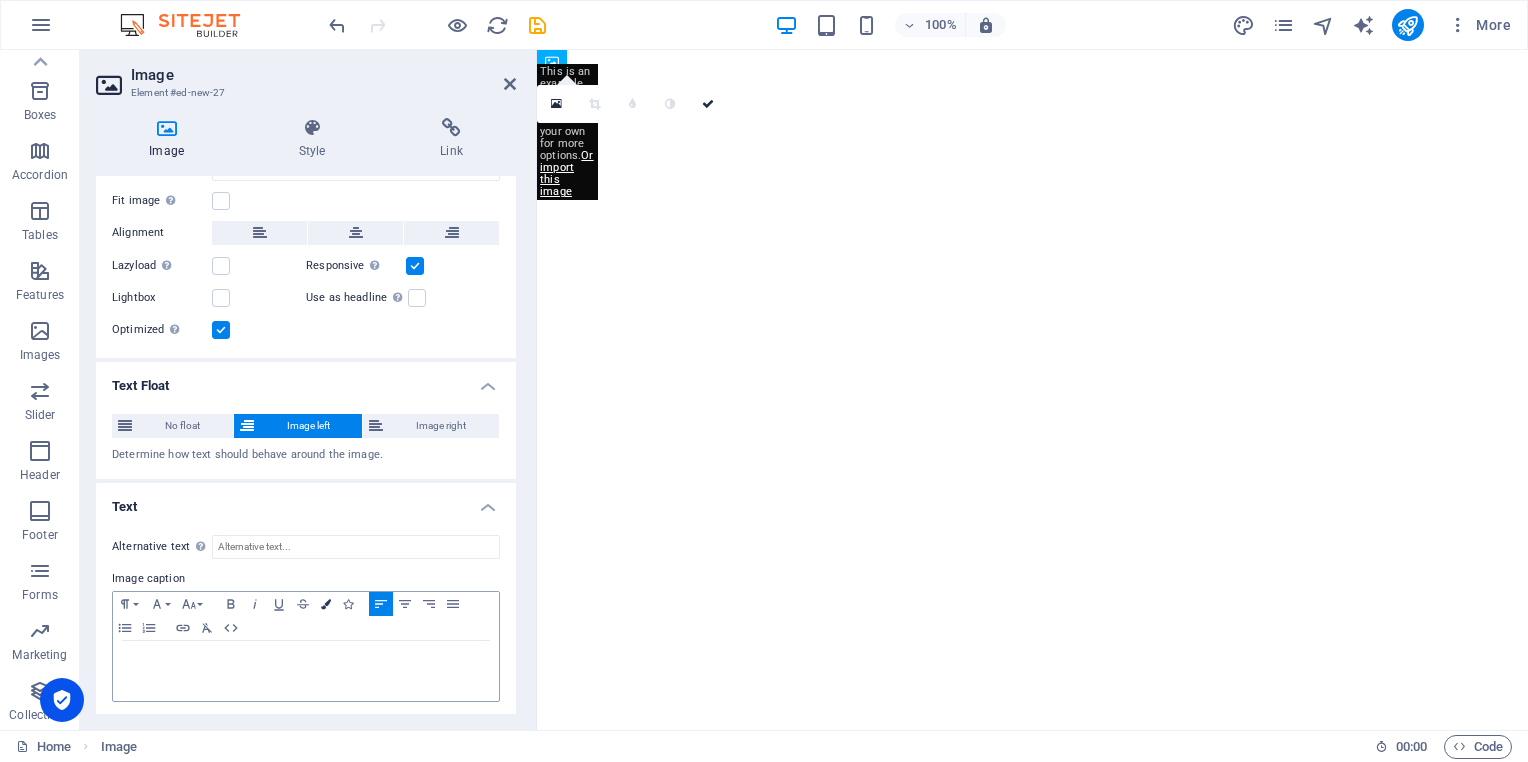 click at bounding box center (326, 604) 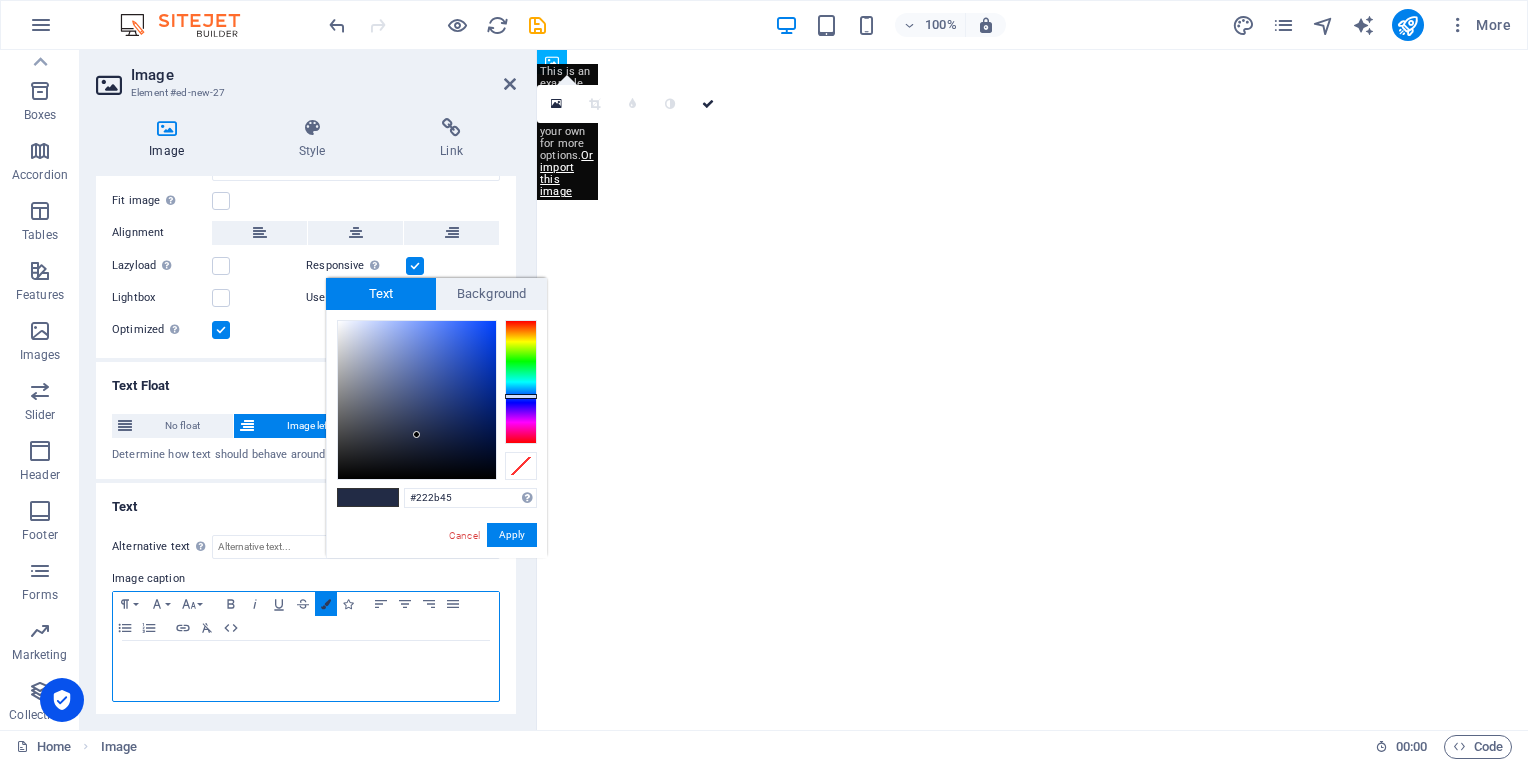 click at bounding box center (326, 604) 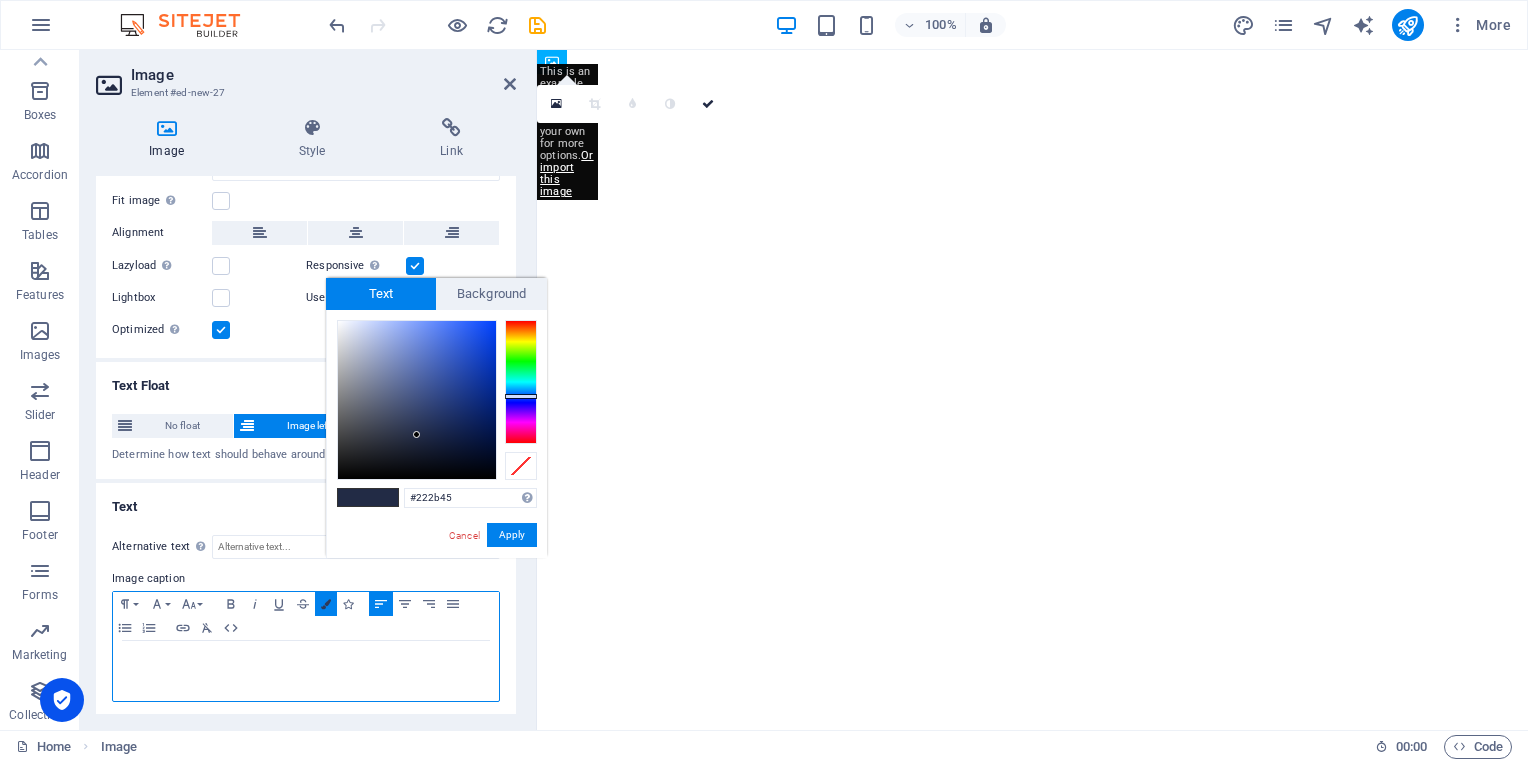 click at bounding box center (326, 604) 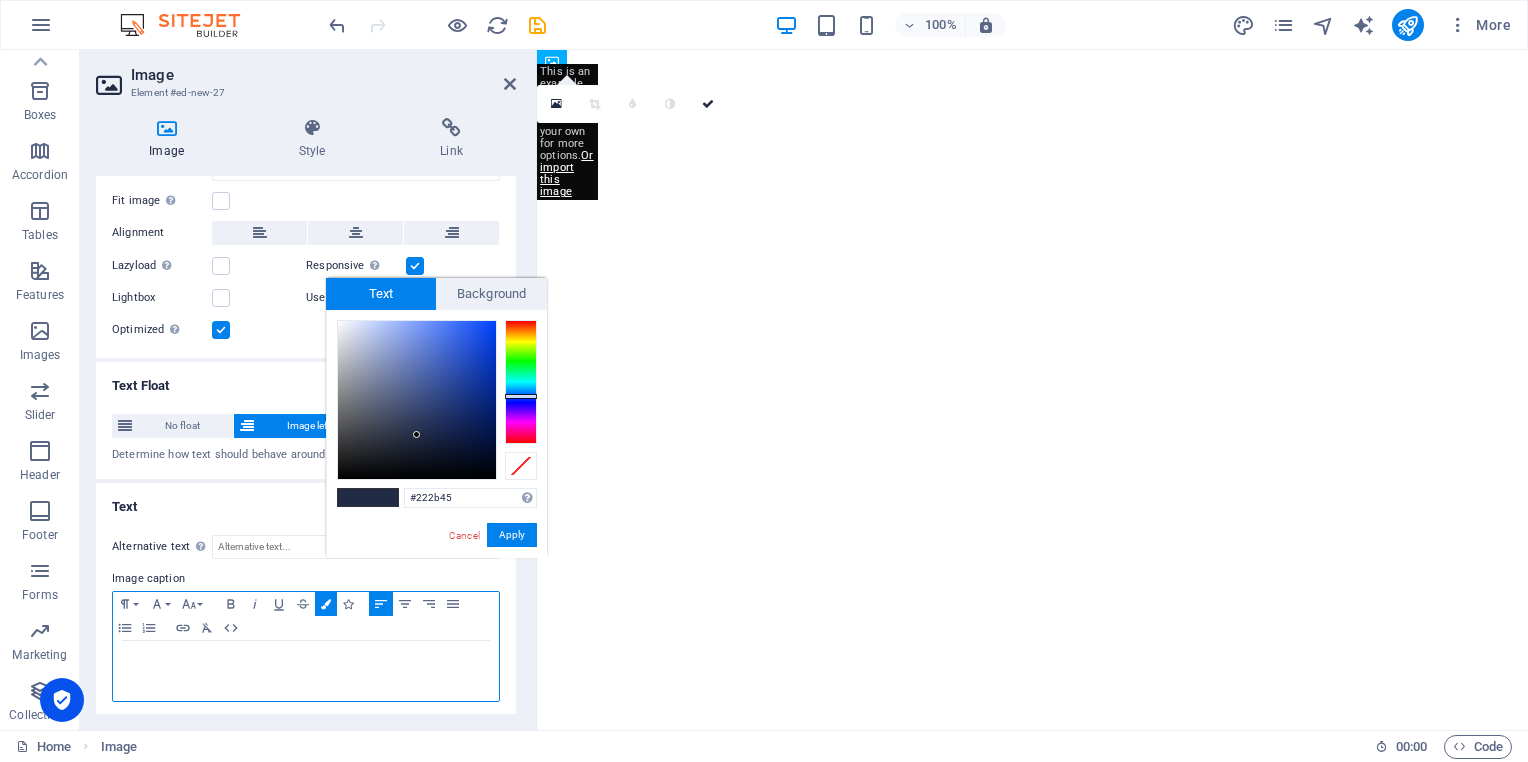 click on "​" at bounding box center (306, 660) 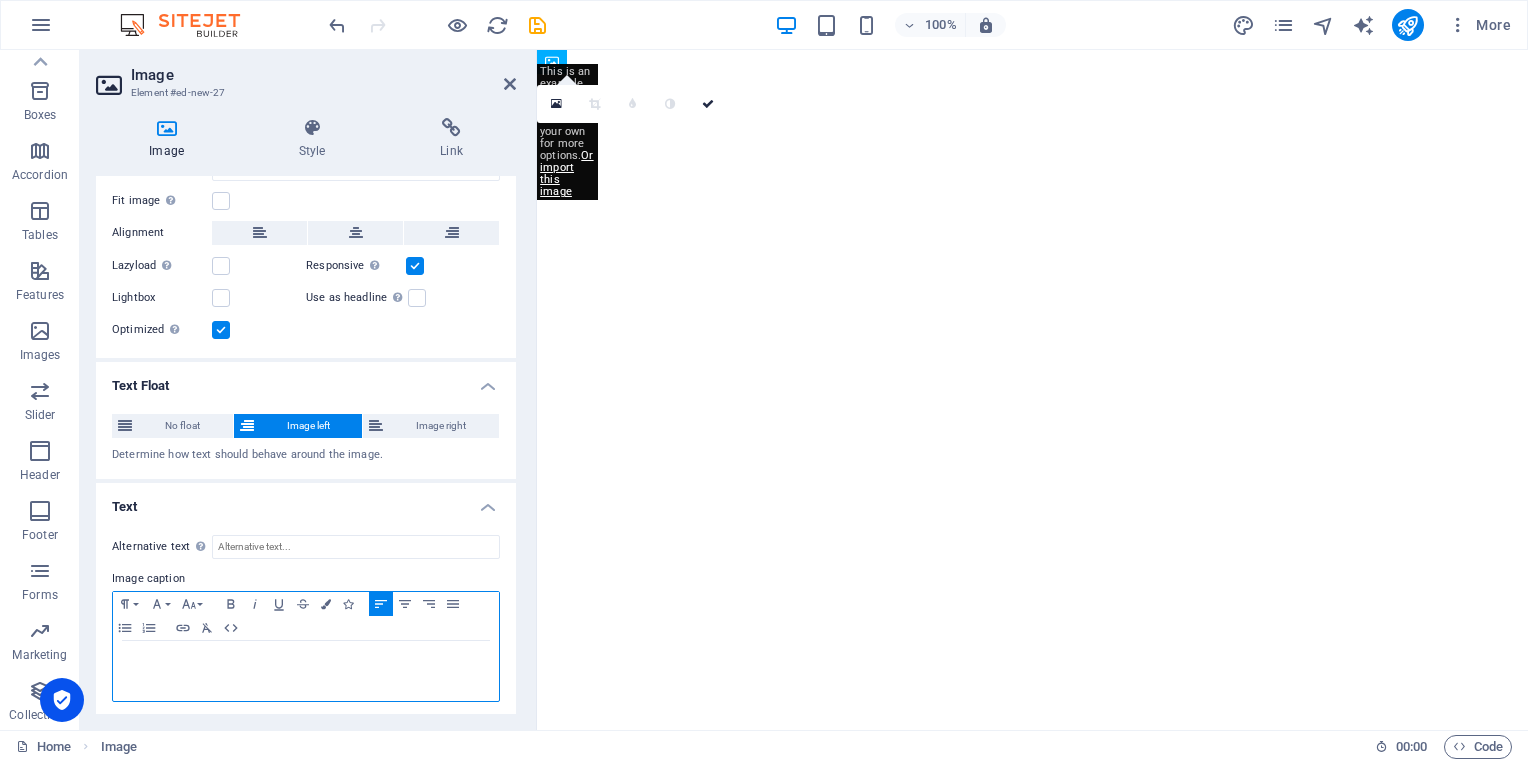 type 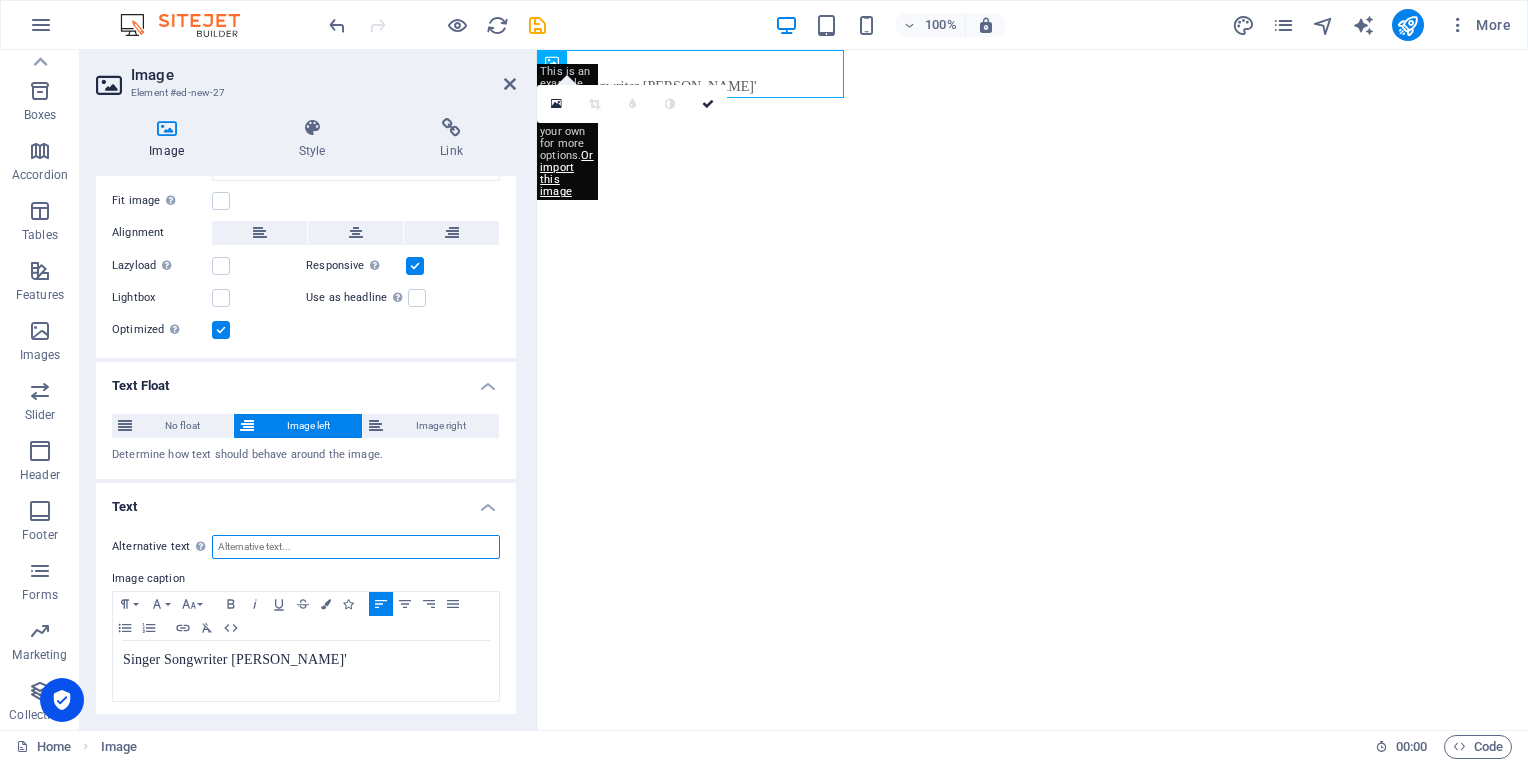 click on "Alternative text The alternative text is used by devices that cannot display images (e.g. image search engines) and should be added to every image to improve website accessibility." at bounding box center [356, 547] 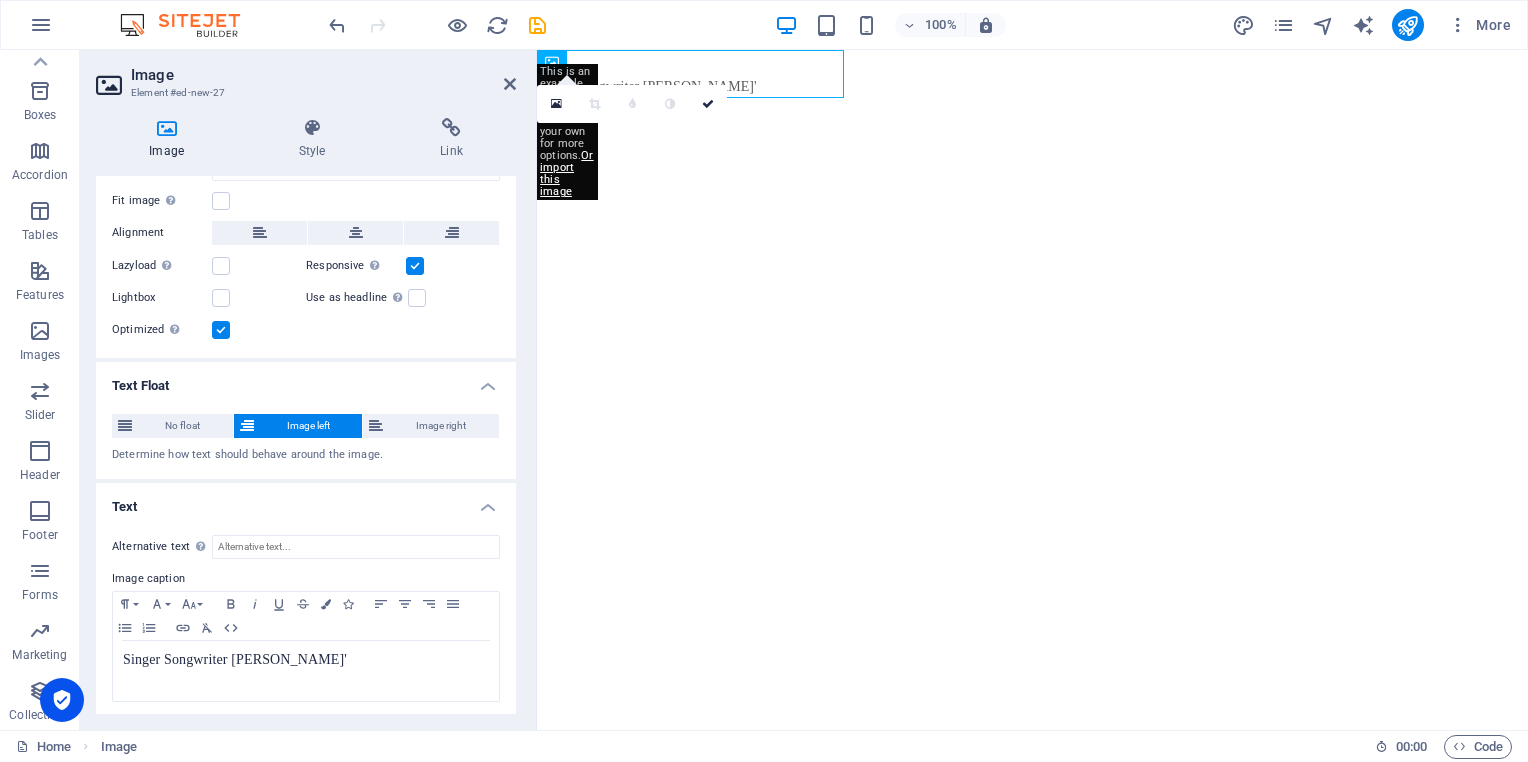 click on "Skip to main content
Singer Songwriter Jacqueline 'Seaicilin Cailleach'" at bounding box center [1032, 74] 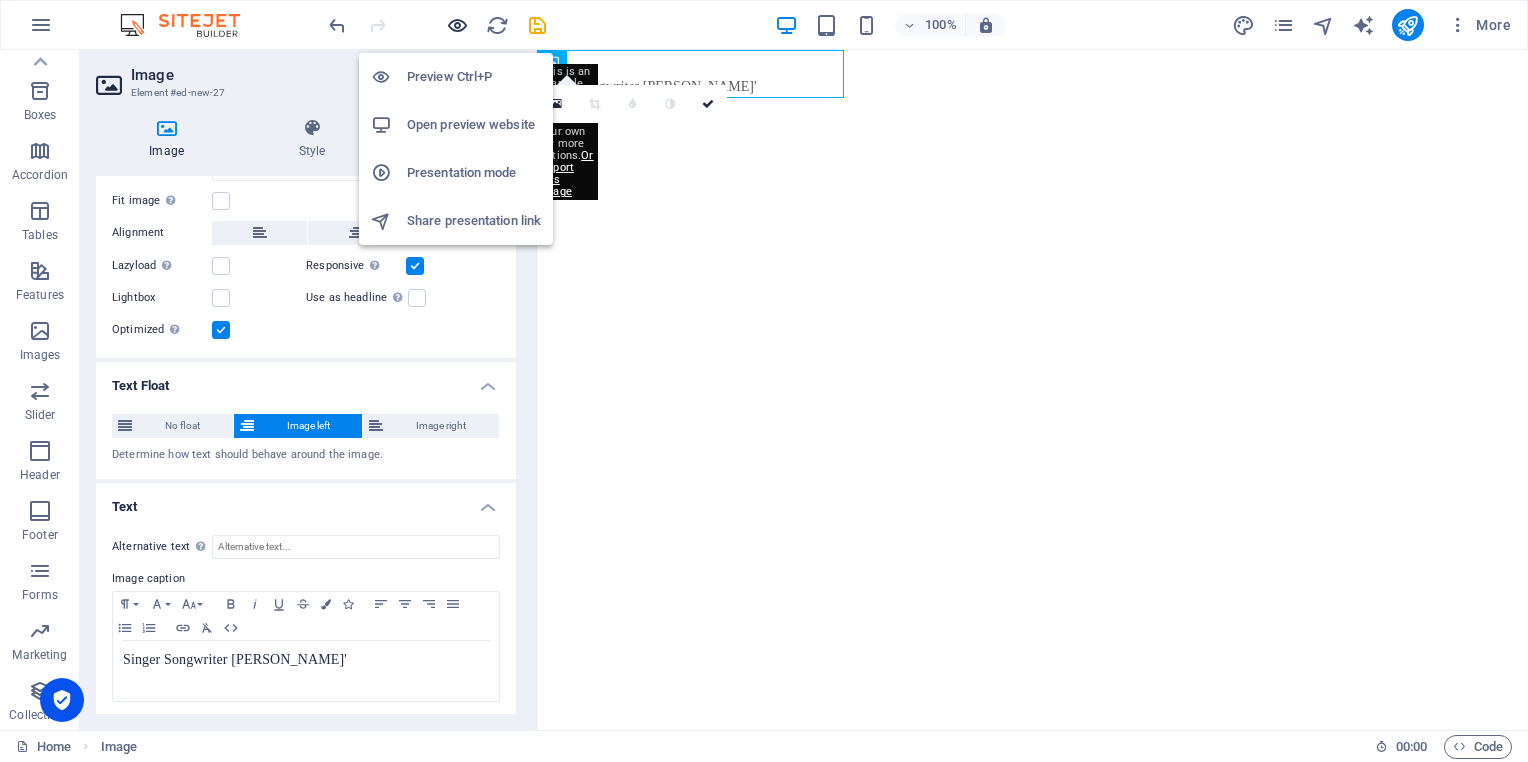 click at bounding box center (457, 25) 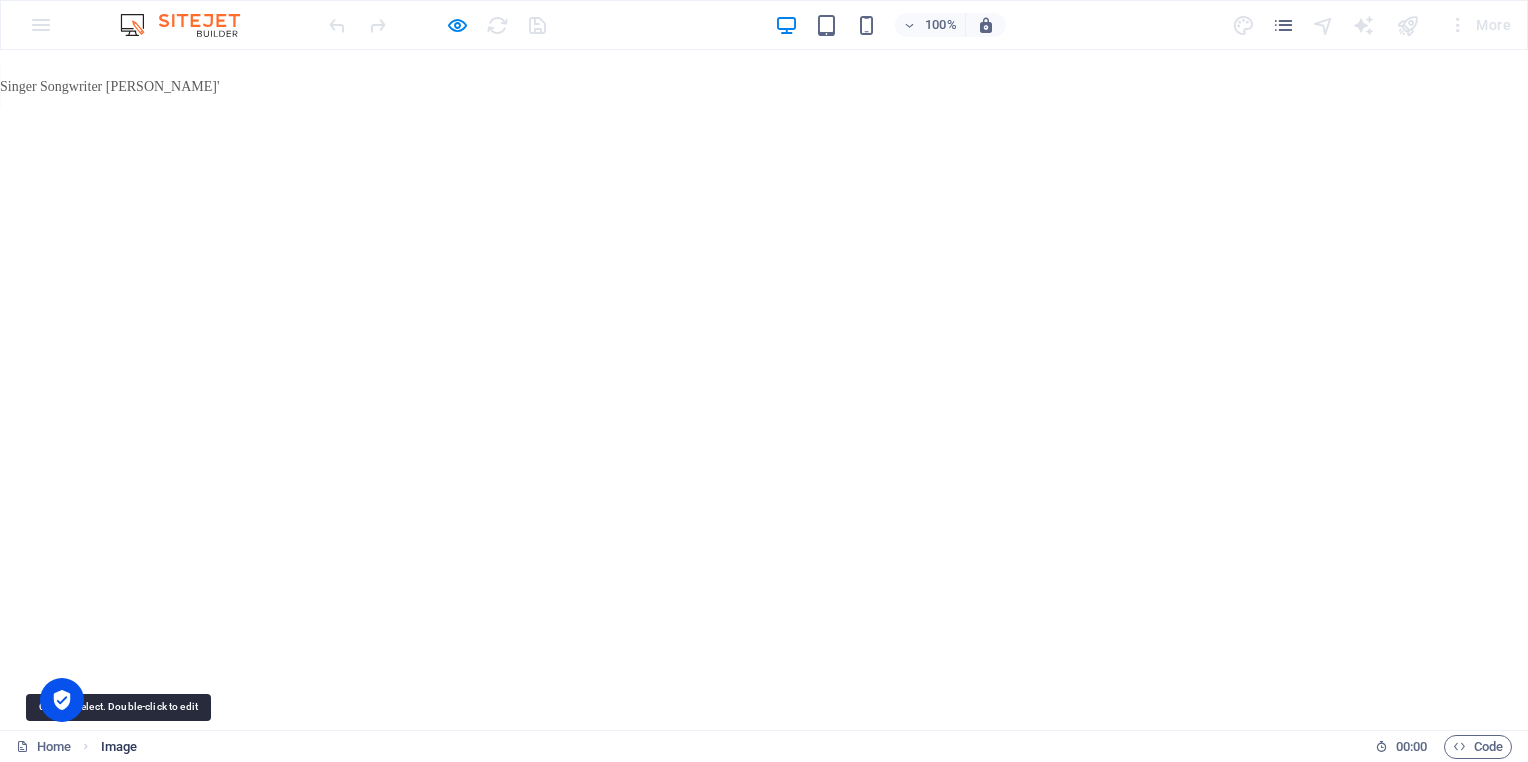 click on "Image" at bounding box center [119, 747] 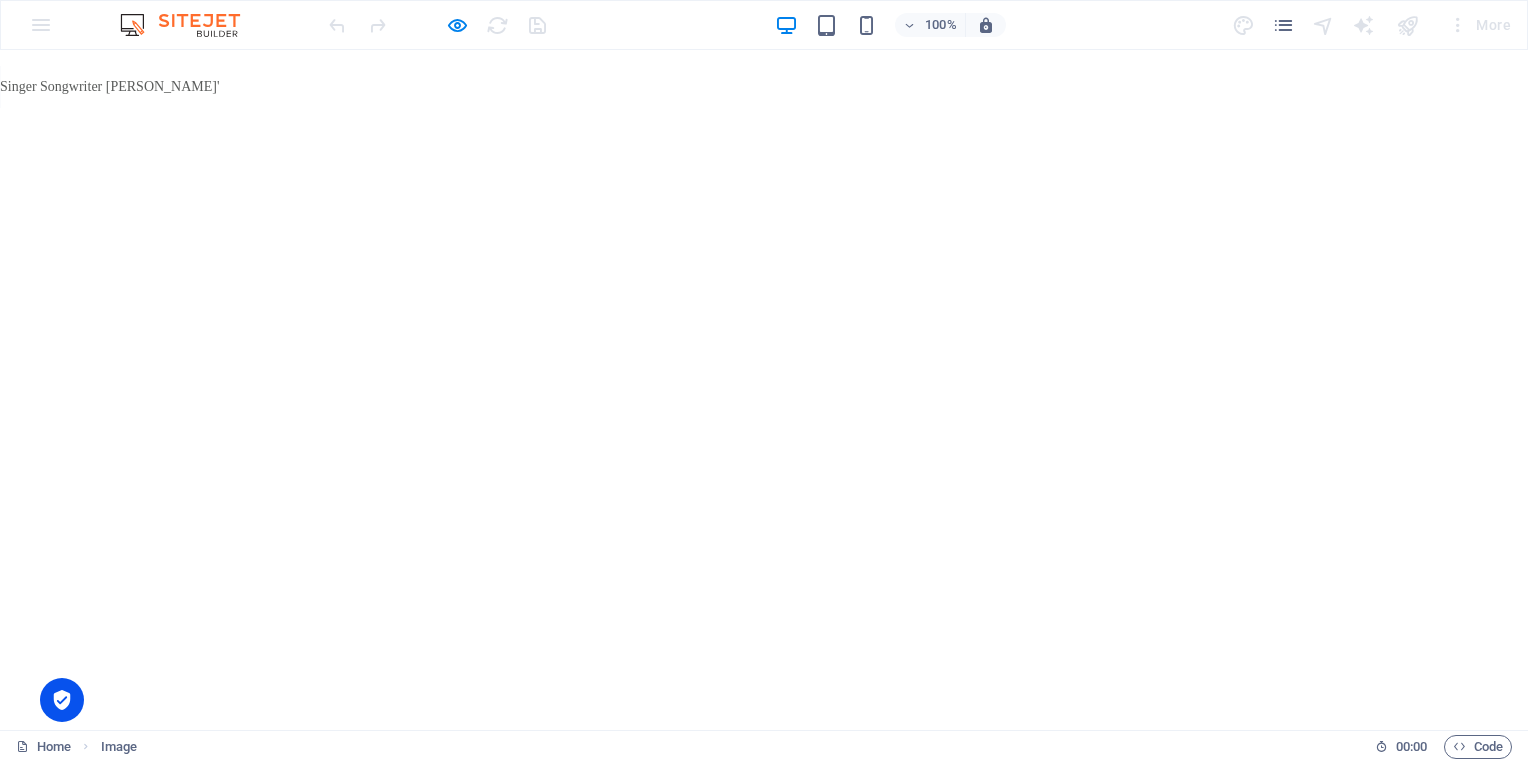 click on "Skip to main content
Singer Songwriter Jacqueline 'Seaicilin Cailleach'" at bounding box center (764, 74) 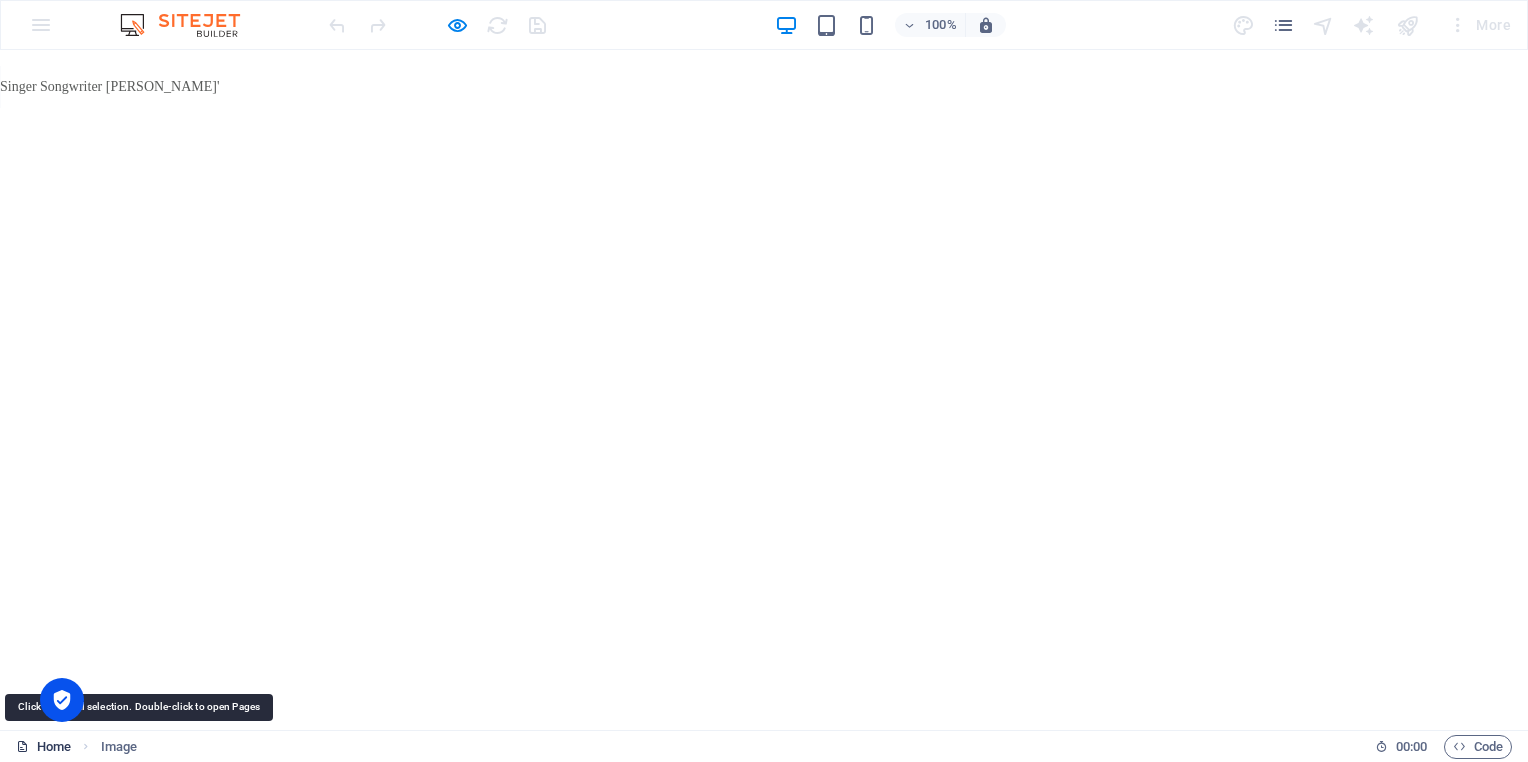 click on "Home" at bounding box center (43, 747) 